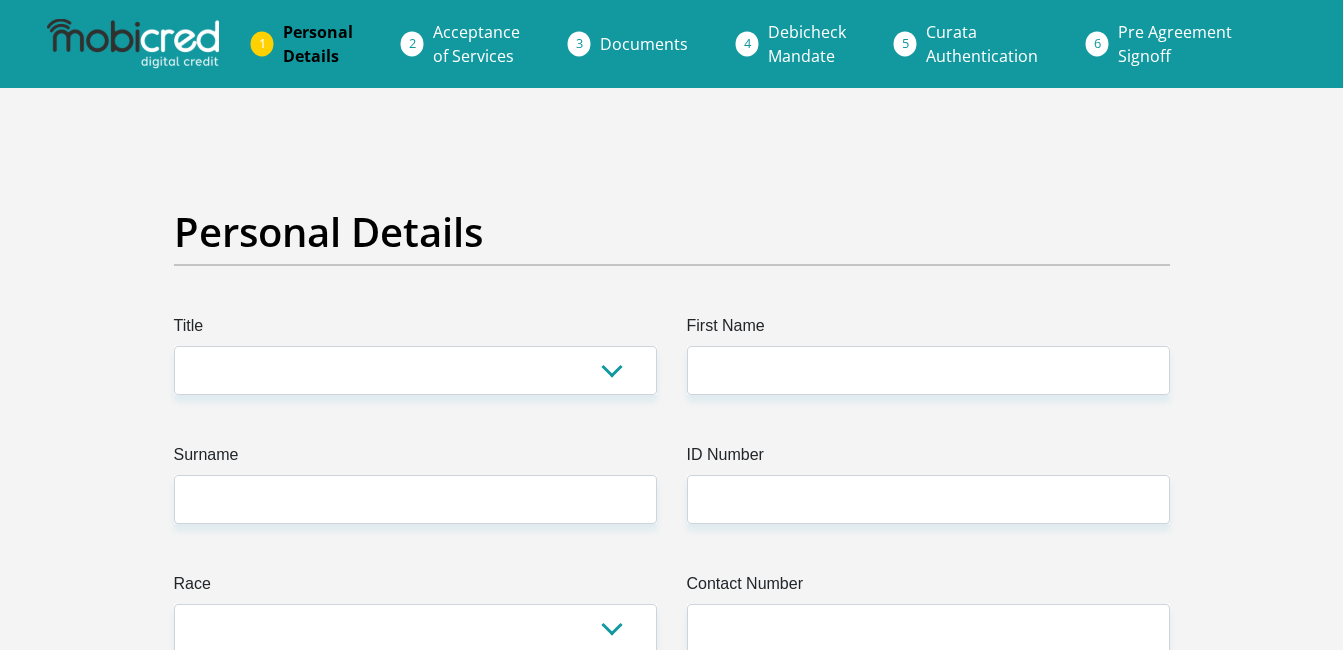 scroll, scrollTop: 0, scrollLeft: 0, axis: both 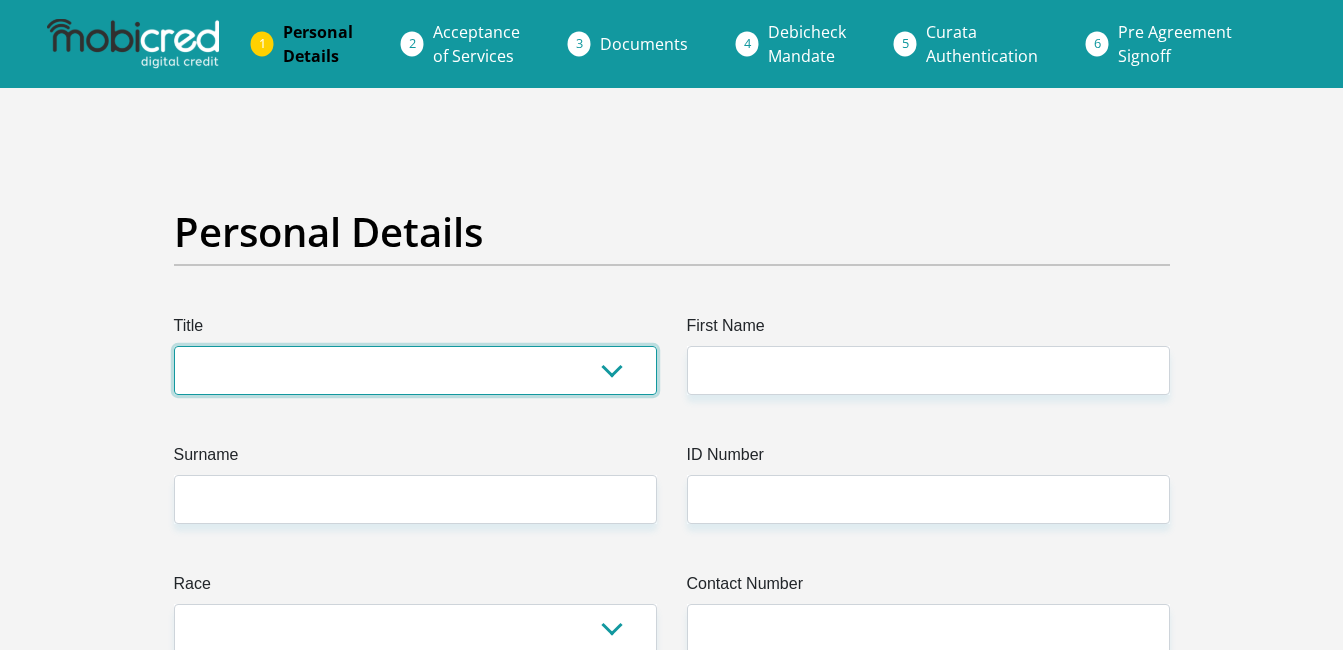 click on "Mr
Ms
Mrs
Dr
Other" at bounding box center [415, 370] 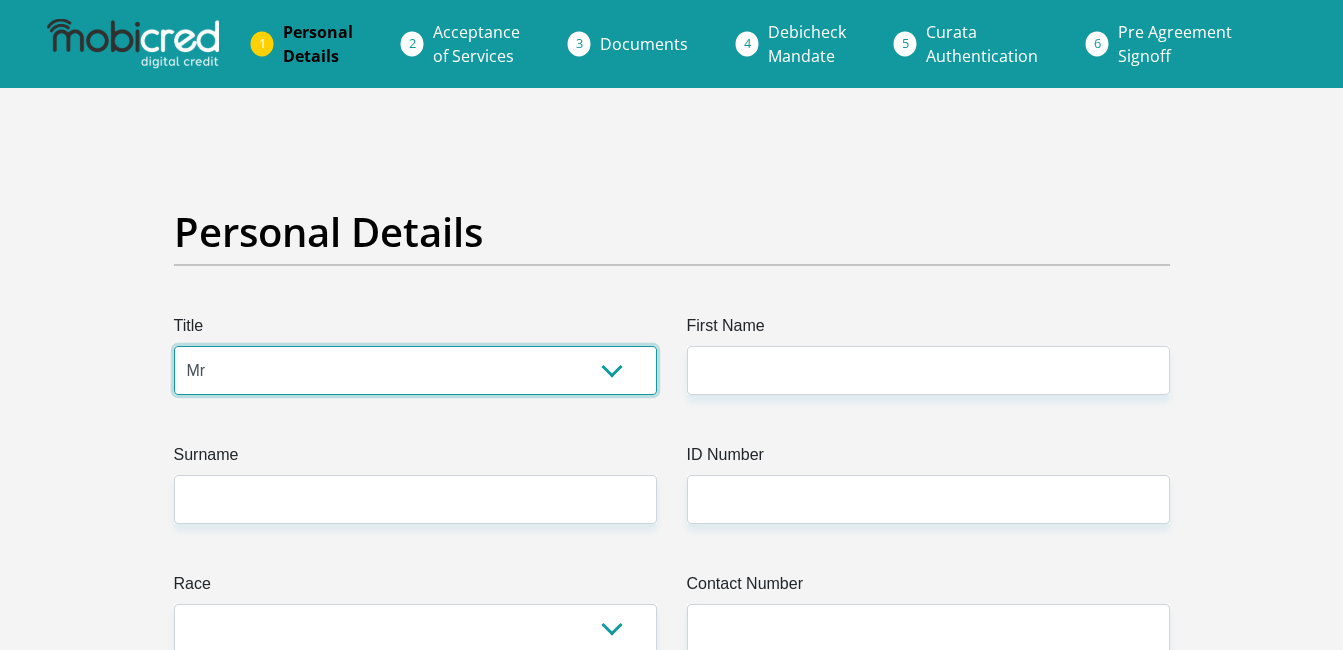 click on "Mr
Ms
Mrs
Dr
Other" at bounding box center [415, 370] 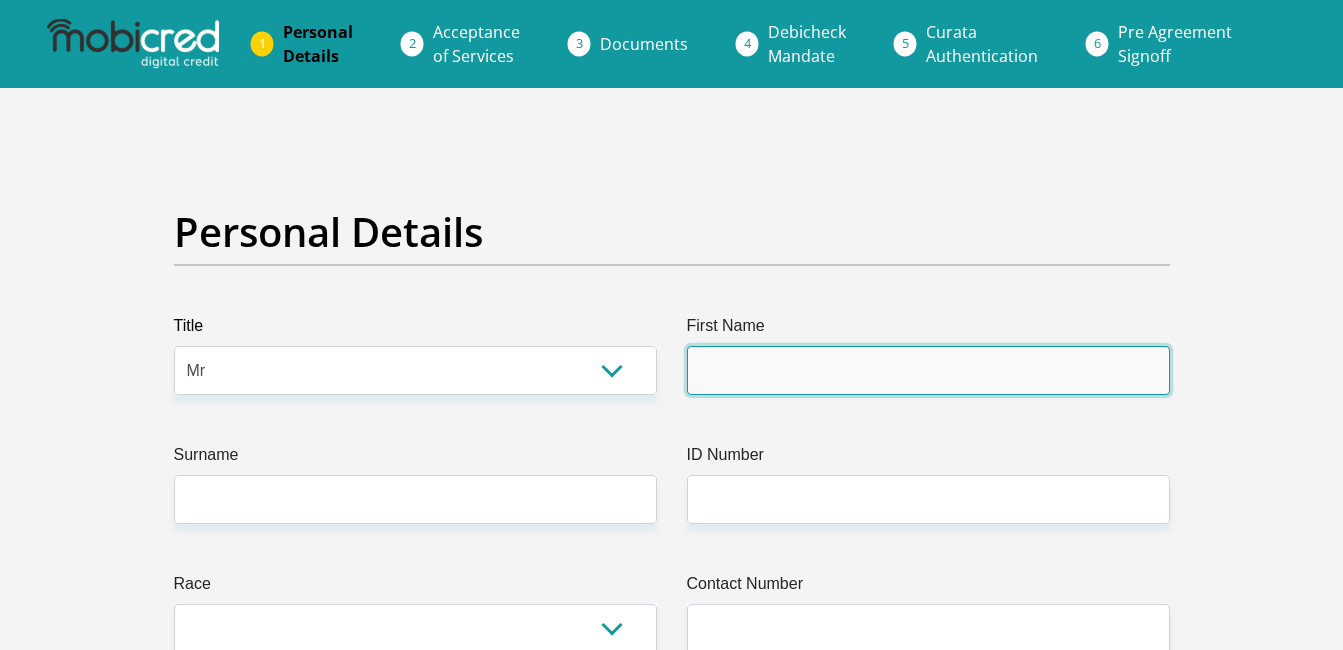 click on "First Name" at bounding box center (928, 370) 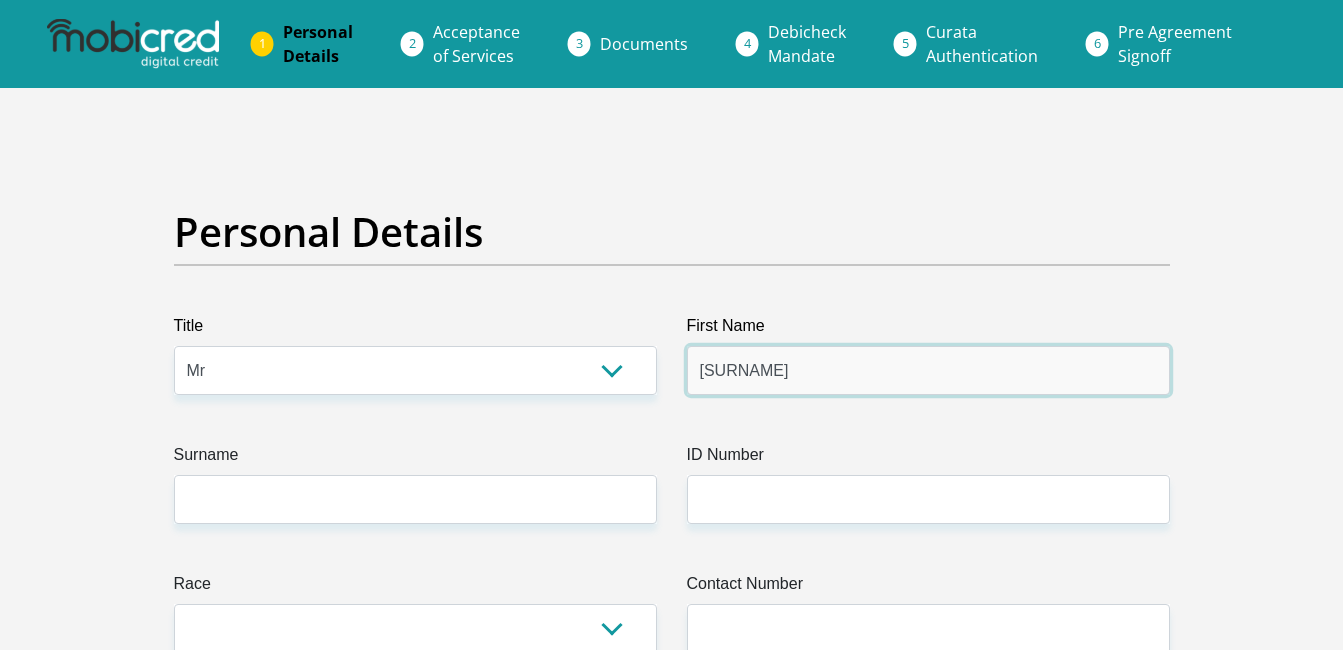 type on "[SURNAME]" 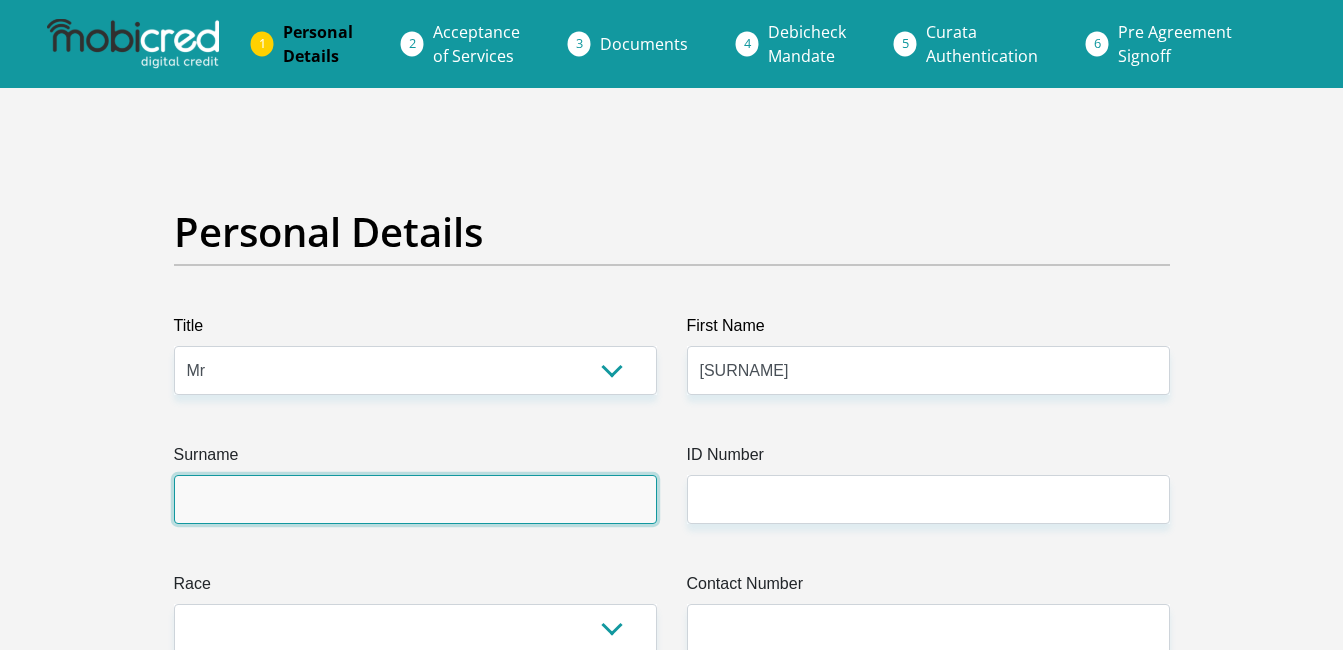 click on "Surname" at bounding box center (415, 499) 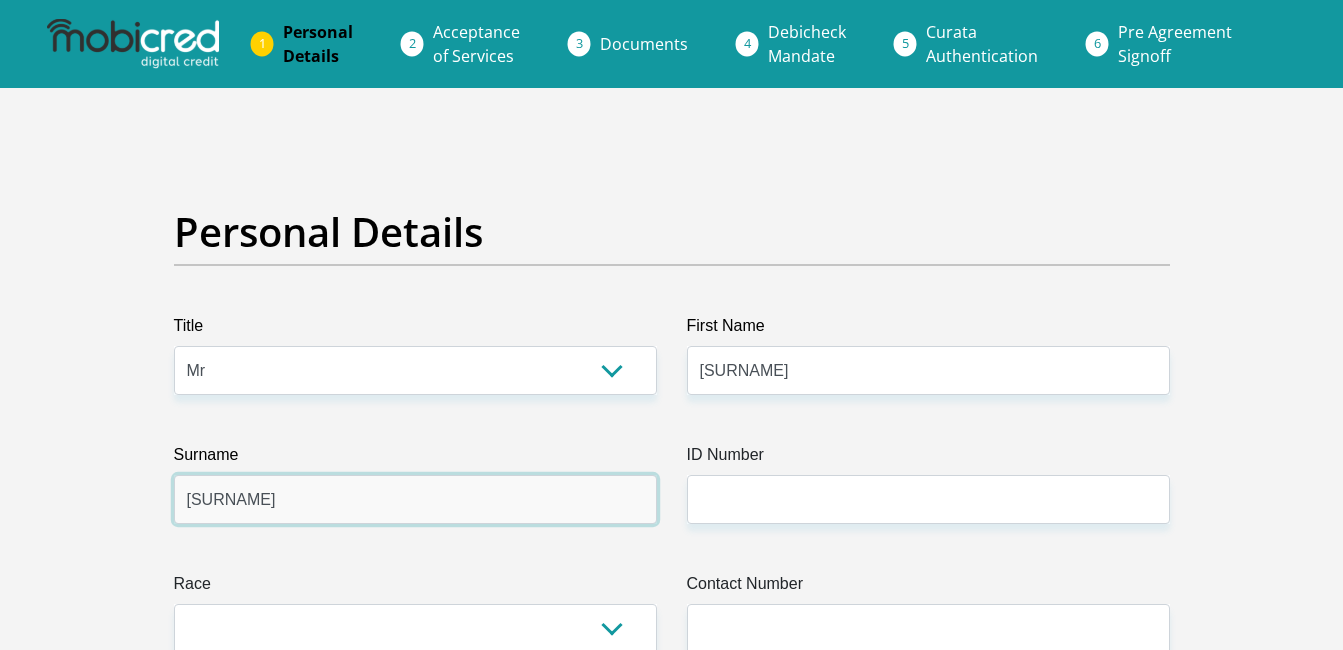 type on "[SURNAME]" 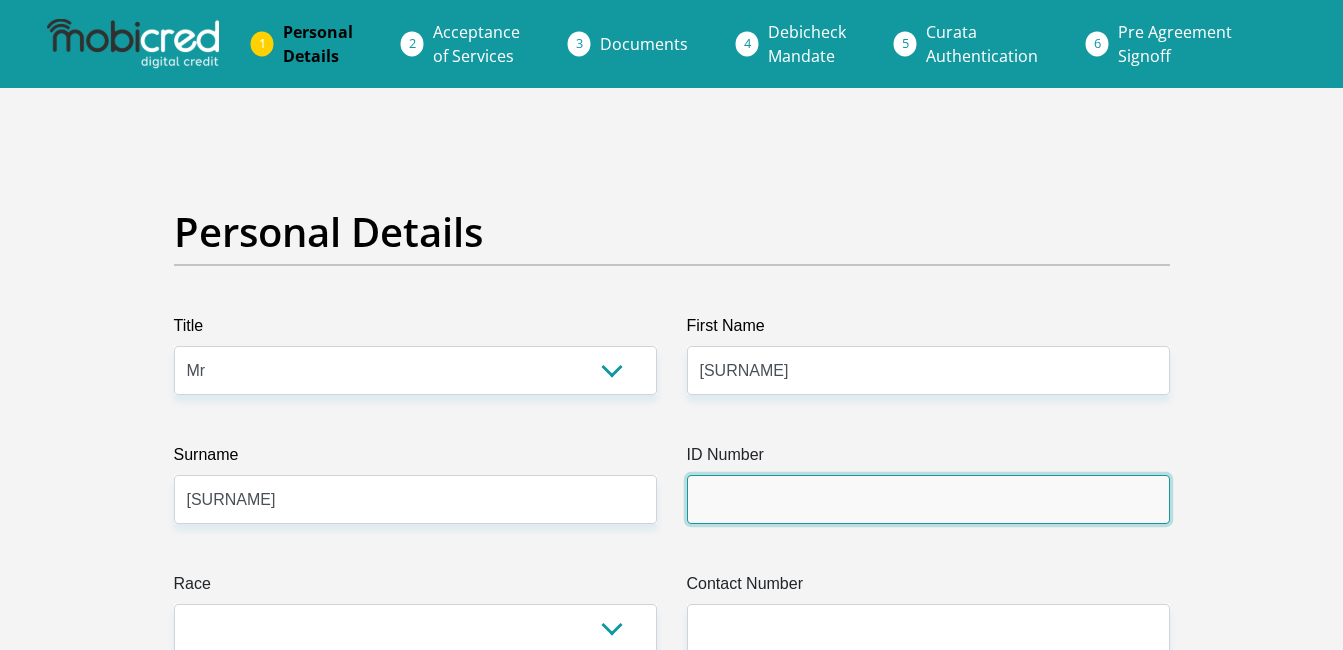 click on "ID Number" at bounding box center [928, 499] 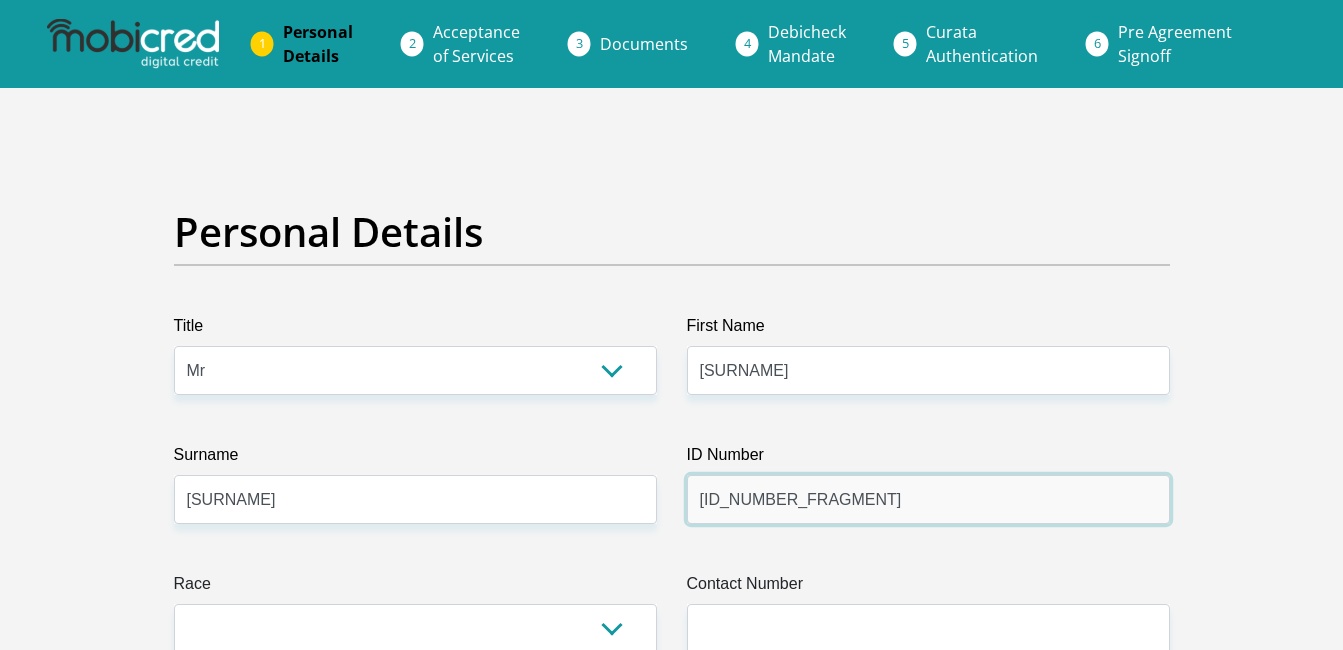 type on "[ID_NUMBER_FRAGMENT]" 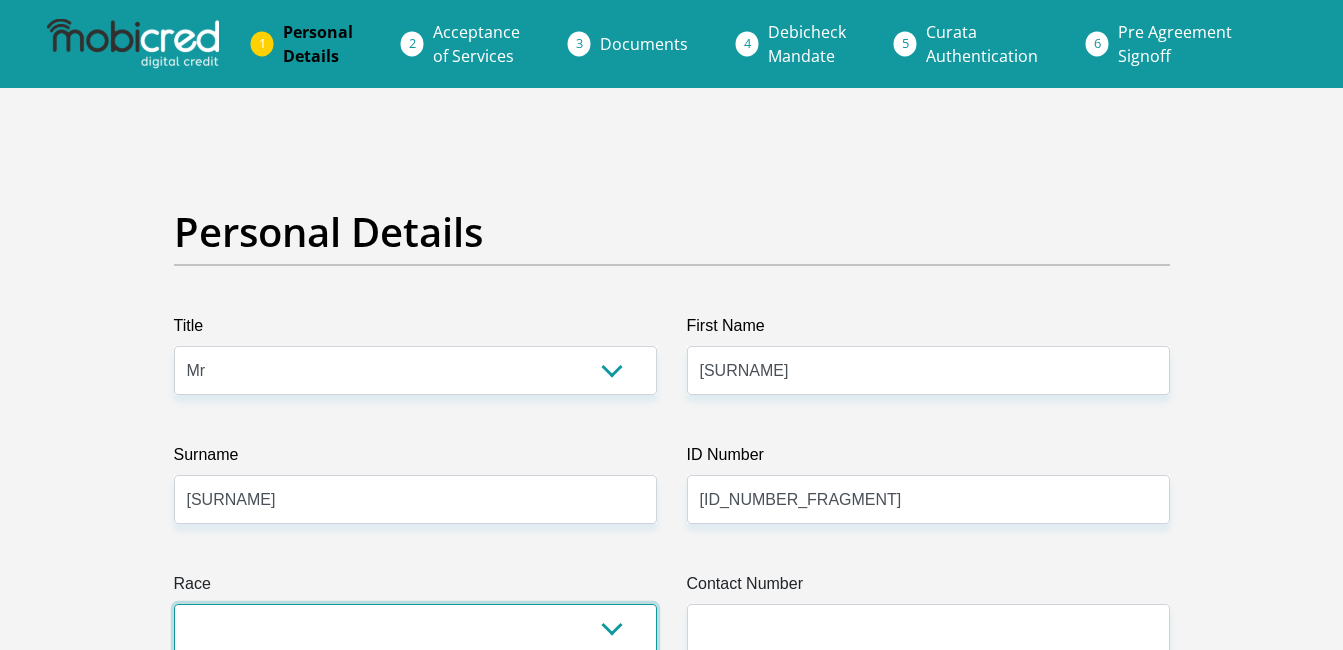 scroll, scrollTop: 4, scrollLeft: 0, axis: vertical 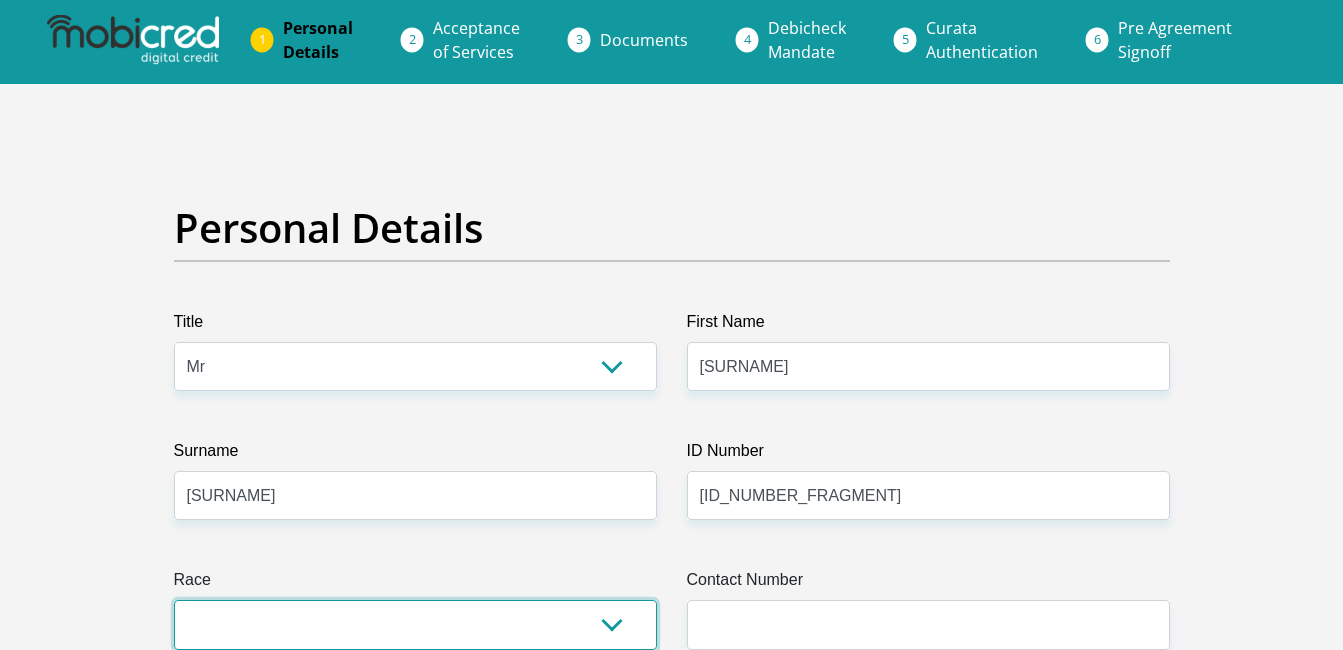 click on "Black
Coloured
Indian
White
Other" at bounding box center [415, 624] 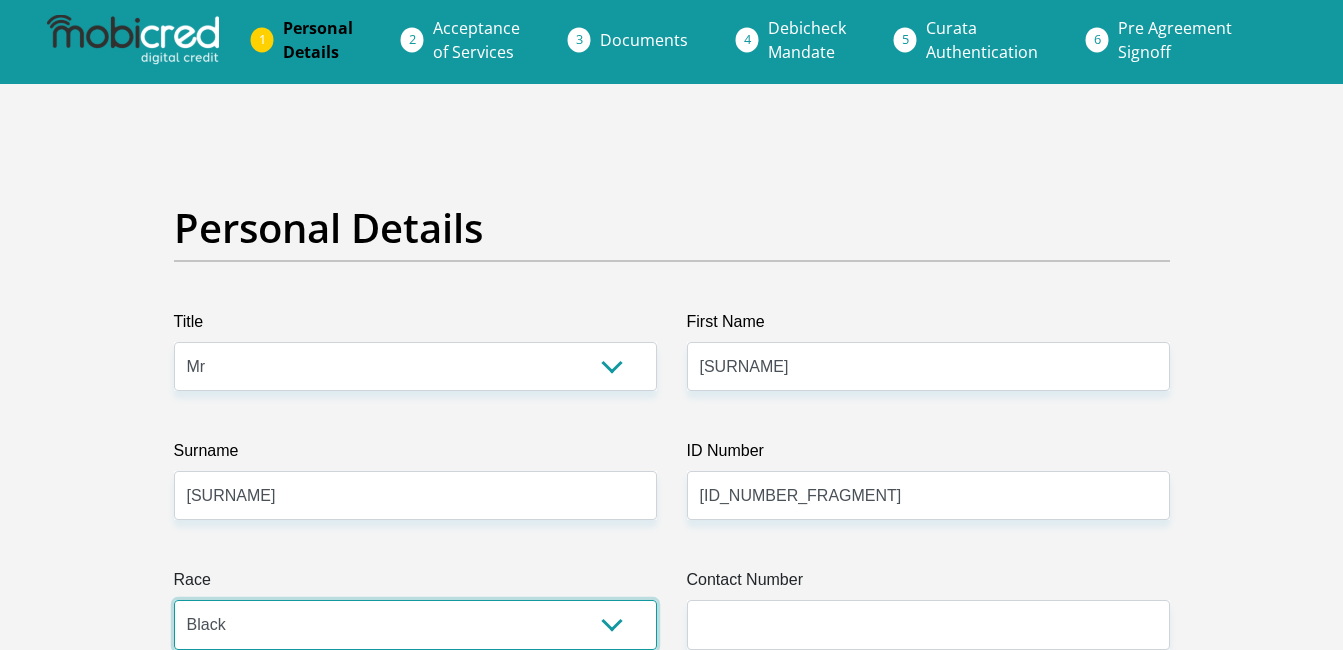 click on "Black
Coloured
Indian
White
Other" at bounding box center [415, 624] 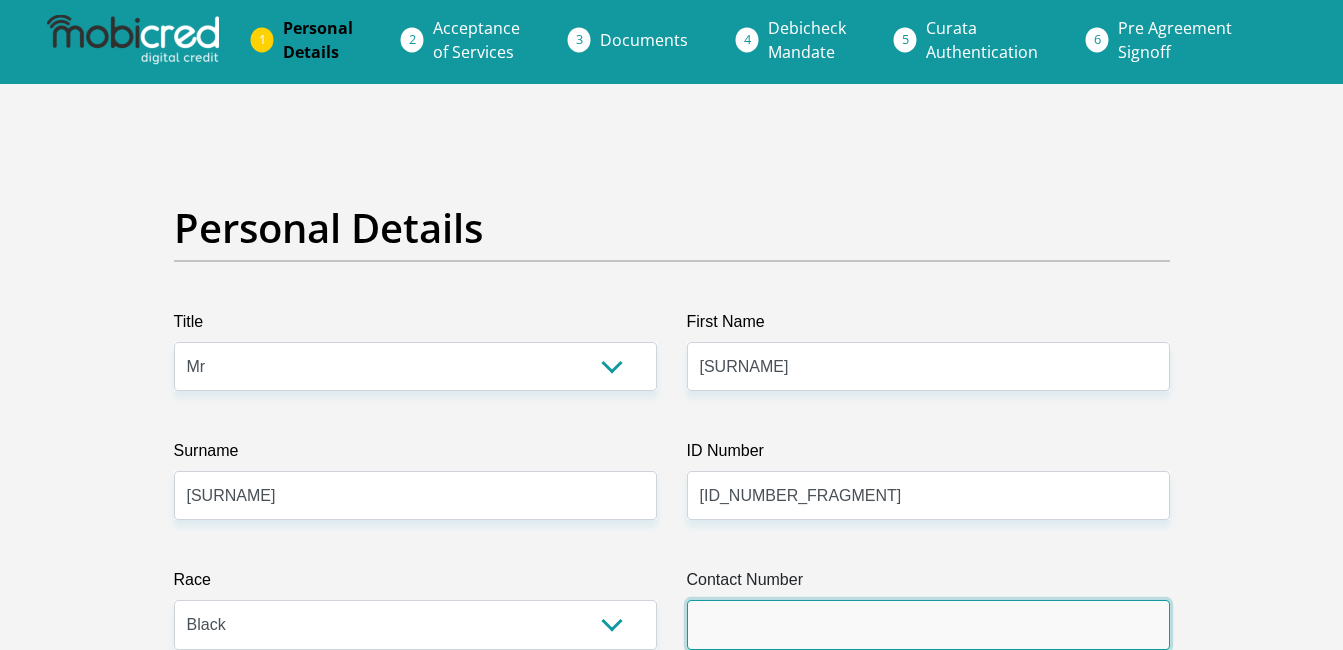 click on "Contact Number" at bounding box center (928, 624) 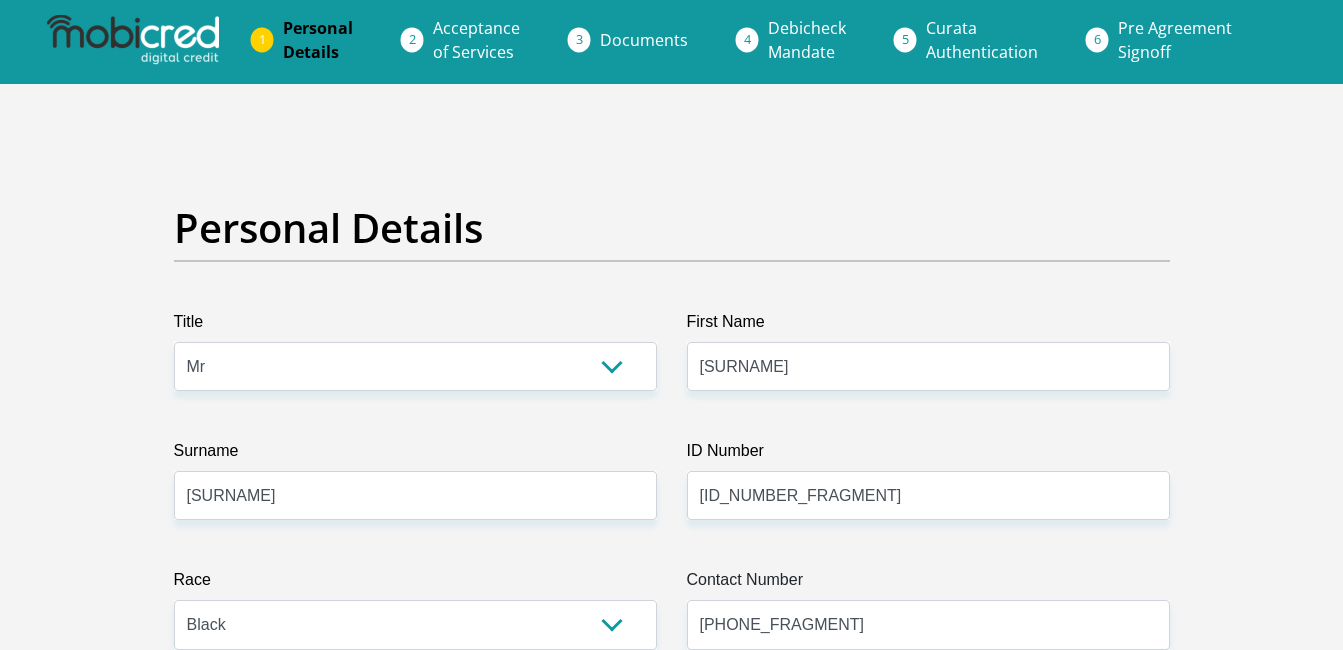 select on "ZAF" 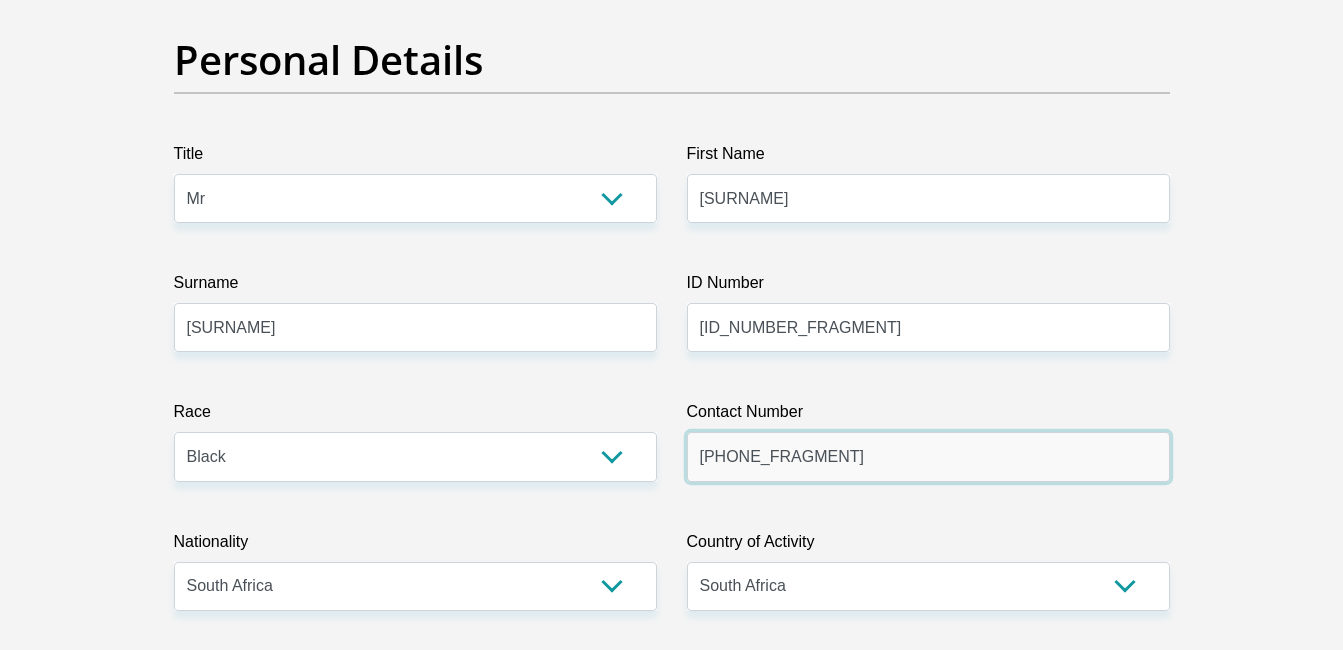 scroll, scrollTop: 204, scrollLeft: 0, axis: vertical 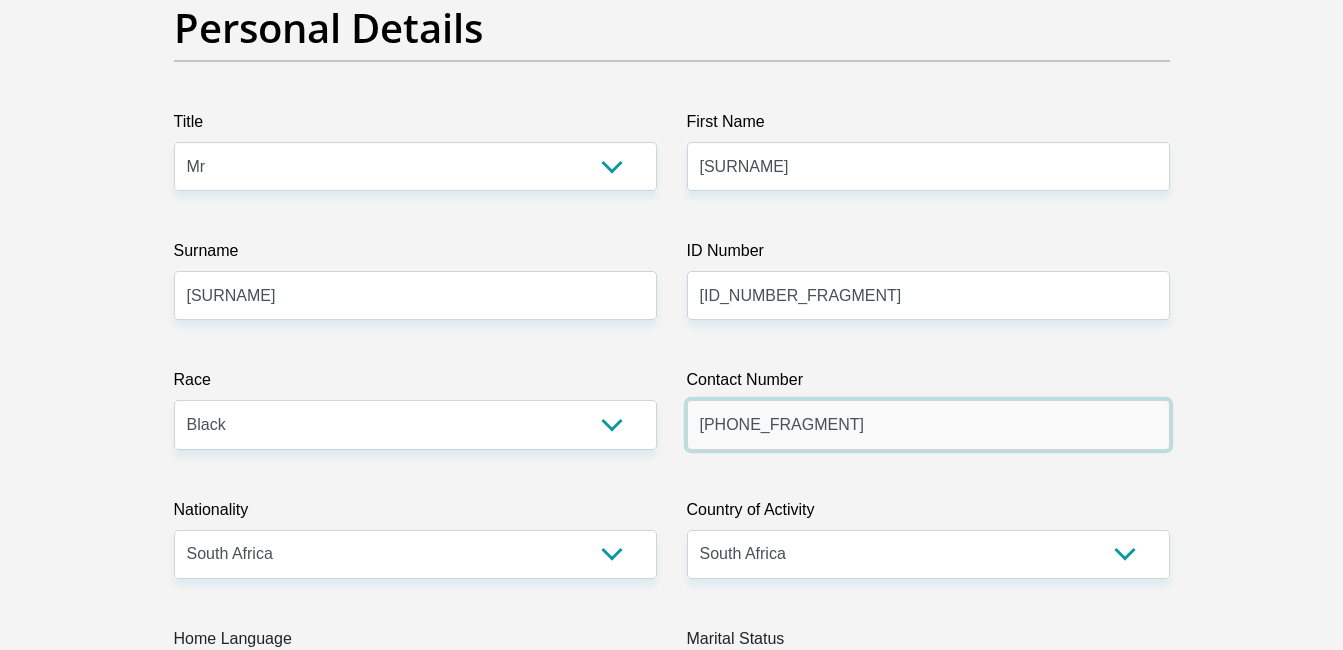 click on "[PHONE_FRAGMENT]" at bounding box center [928, 424] 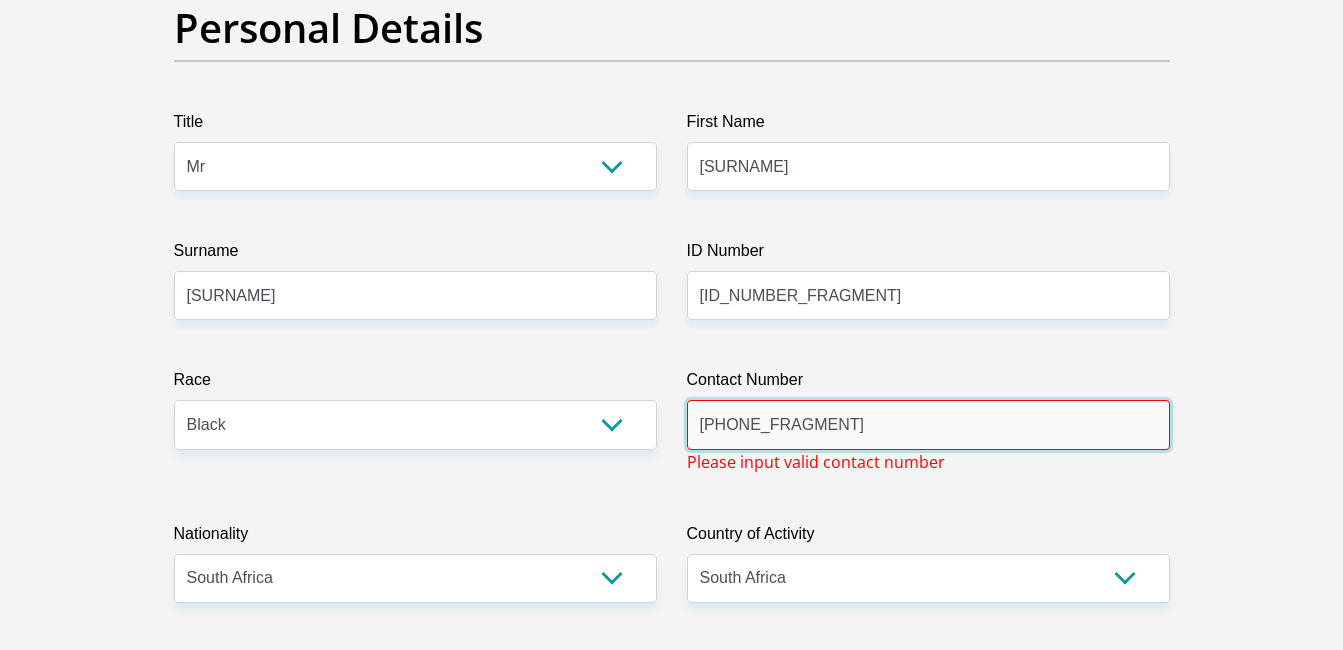 type on "[PHONE_FRAGMENT]" 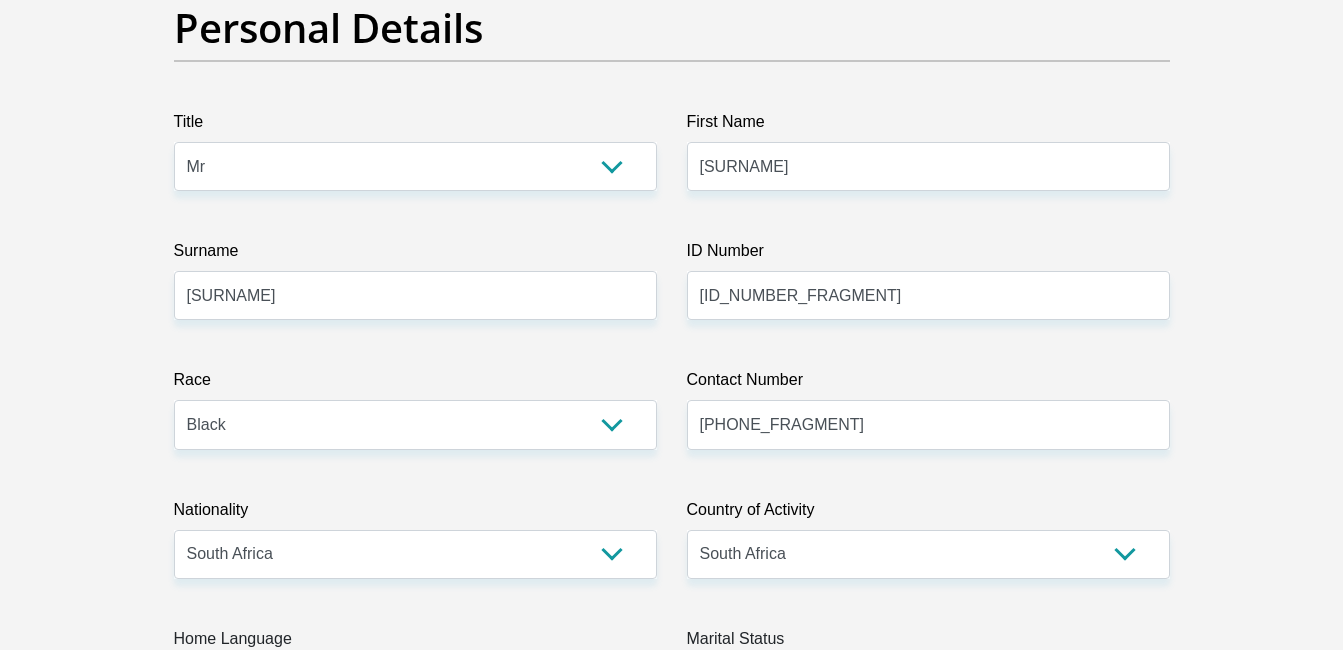 drag, startPoint x: 603, startPoint y: 579, endPoint x: 587, endPoint y: 614, distance: 38.483765 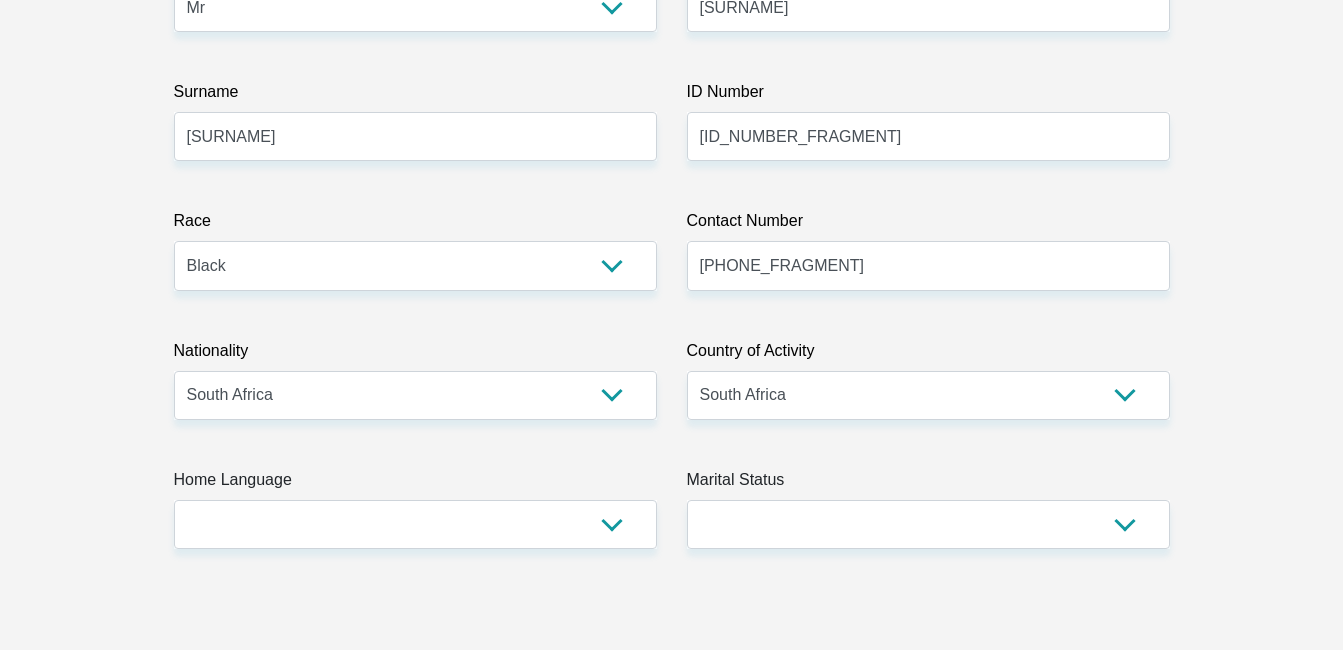 scroll, scrollTop: 364, scrollLeft: 0, axis: vertical 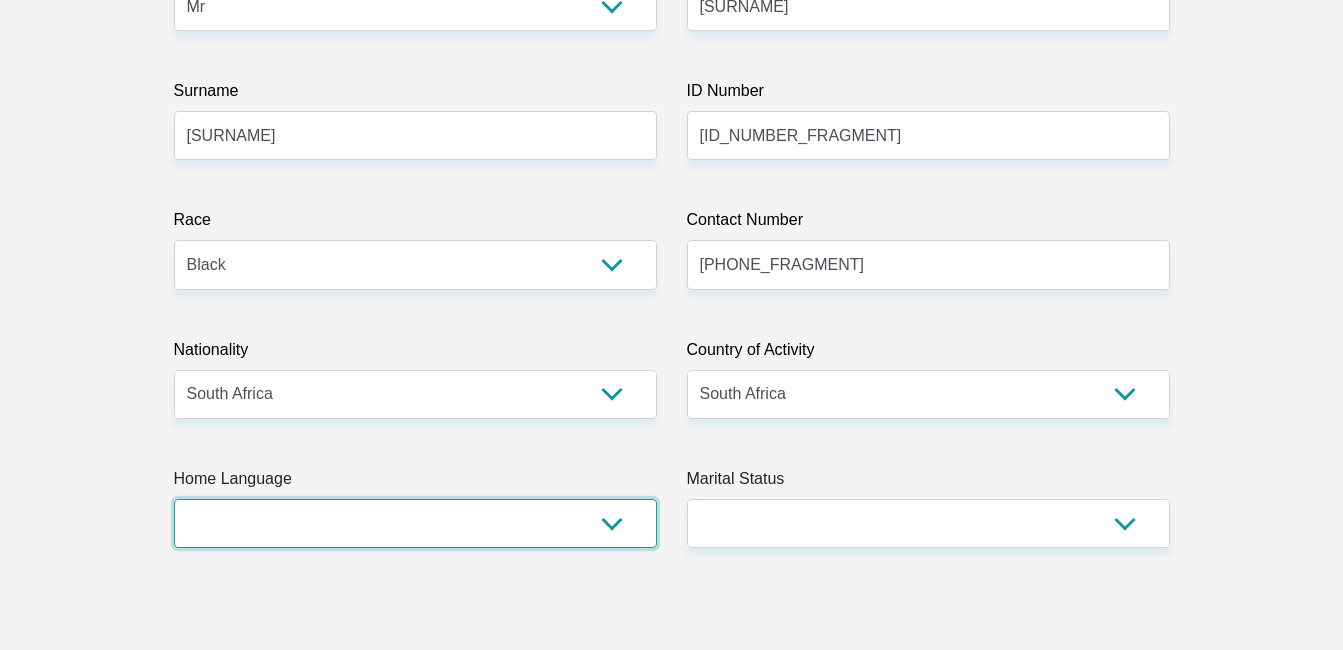 click on "Afrikaans
English
Sepedi
South Ndebele
Southern Sotho
Swati
Tsonga
Tswana
Venda
Xhosa
Zulu
Other" at bounding box center (415, 523) 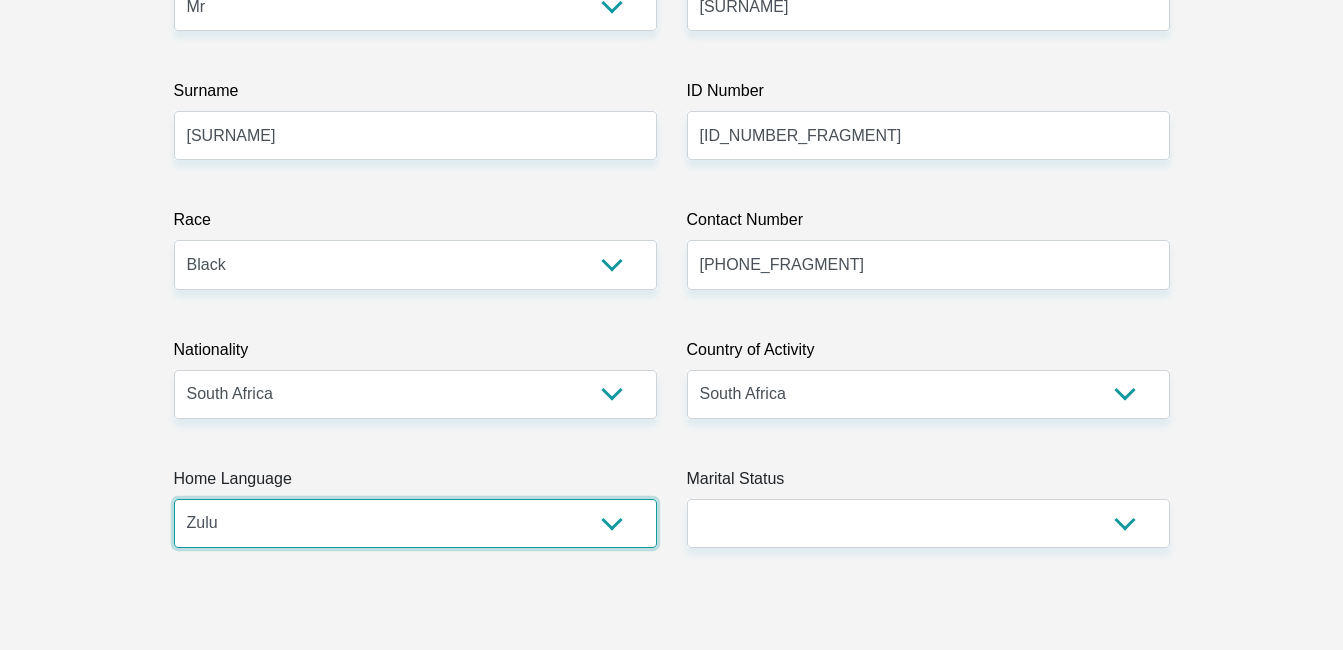 click on "Afrikaans
English
Sepedi
South Ndebele
Southern Sotho
Swati
Tsonga
Tswana
Venda
Xhosa
Zulu
Other" at bounding box center [415, 523] 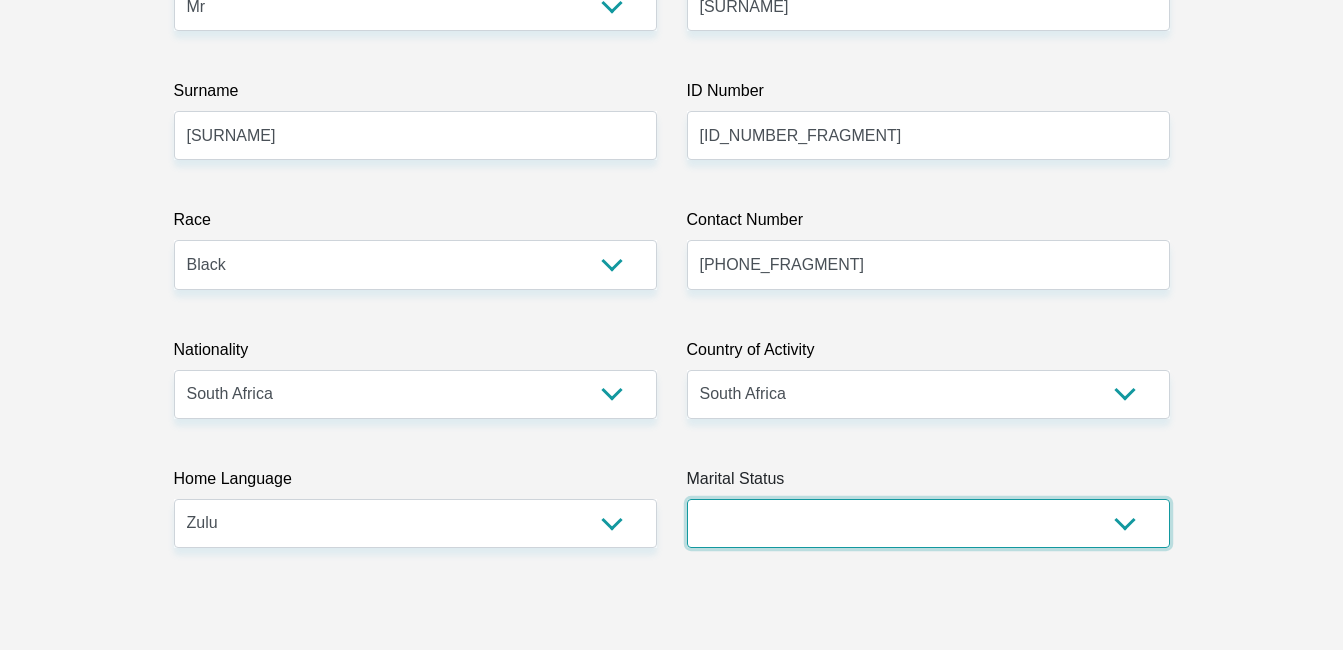 click on "Married ANC
Single
Divorced
Widowed
Married COP or Customary Law" at bounding box center [928, 523] 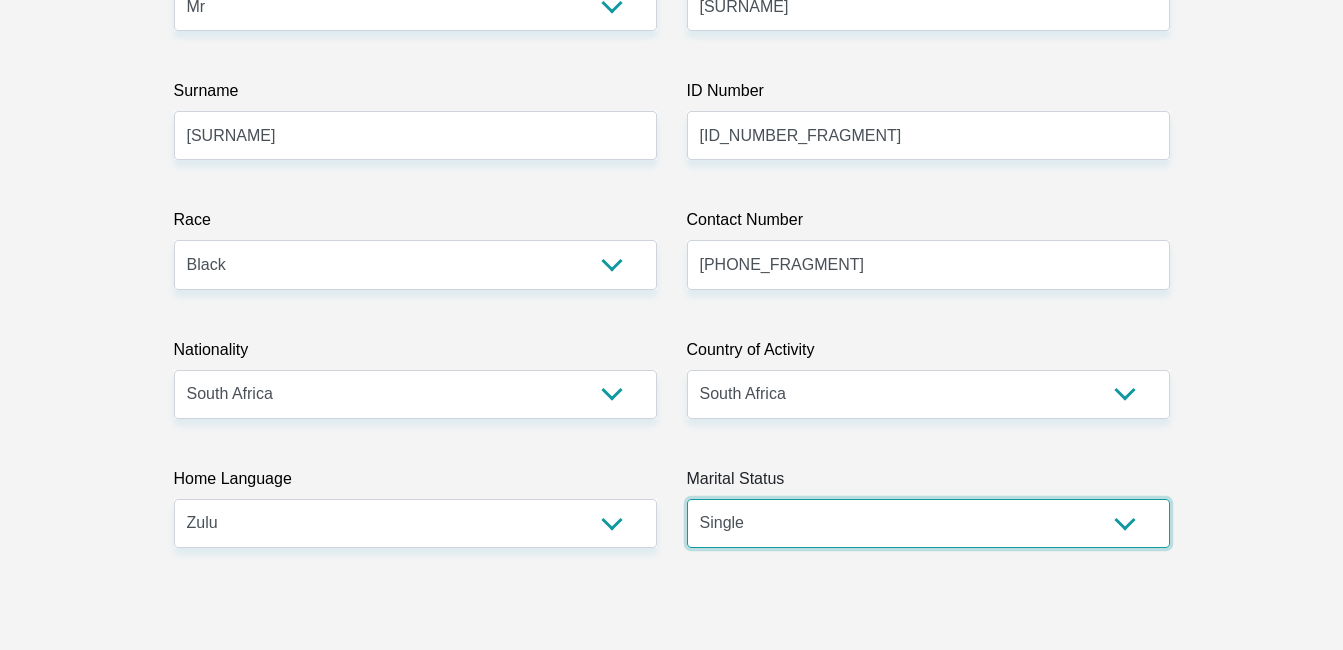 click on "Married ANC
Single
Divorced
Widowed
Married COP or Customary Law" at bounding box center (928, 523) 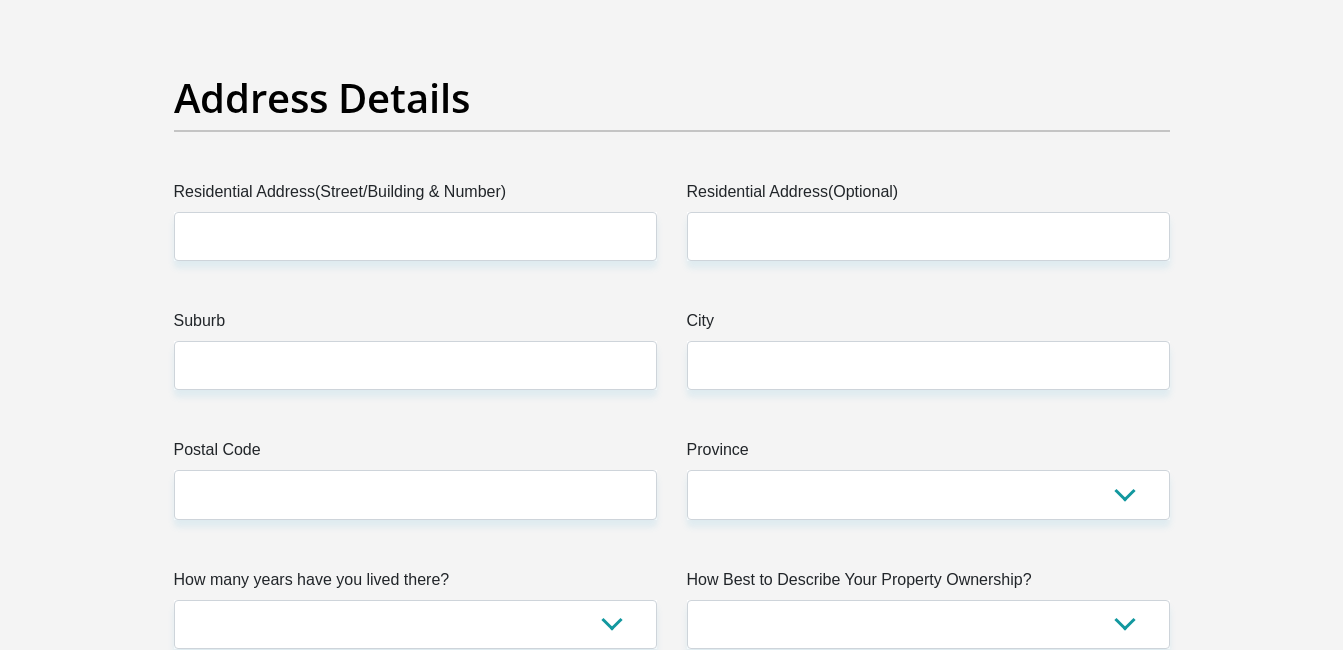 scroll, scrollTop: 964, scrollLeft: 0, axis: vertical 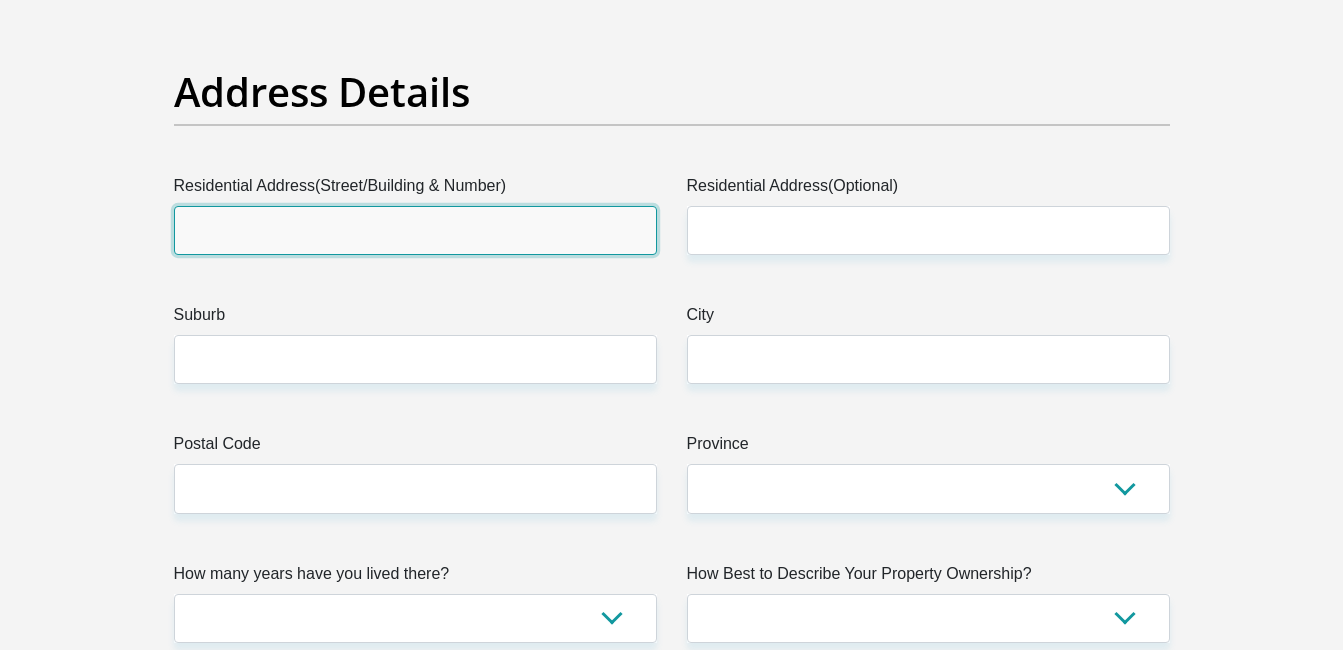 click on "Residential Address(Street/Building & Number)" at bounding box center (415, 230) 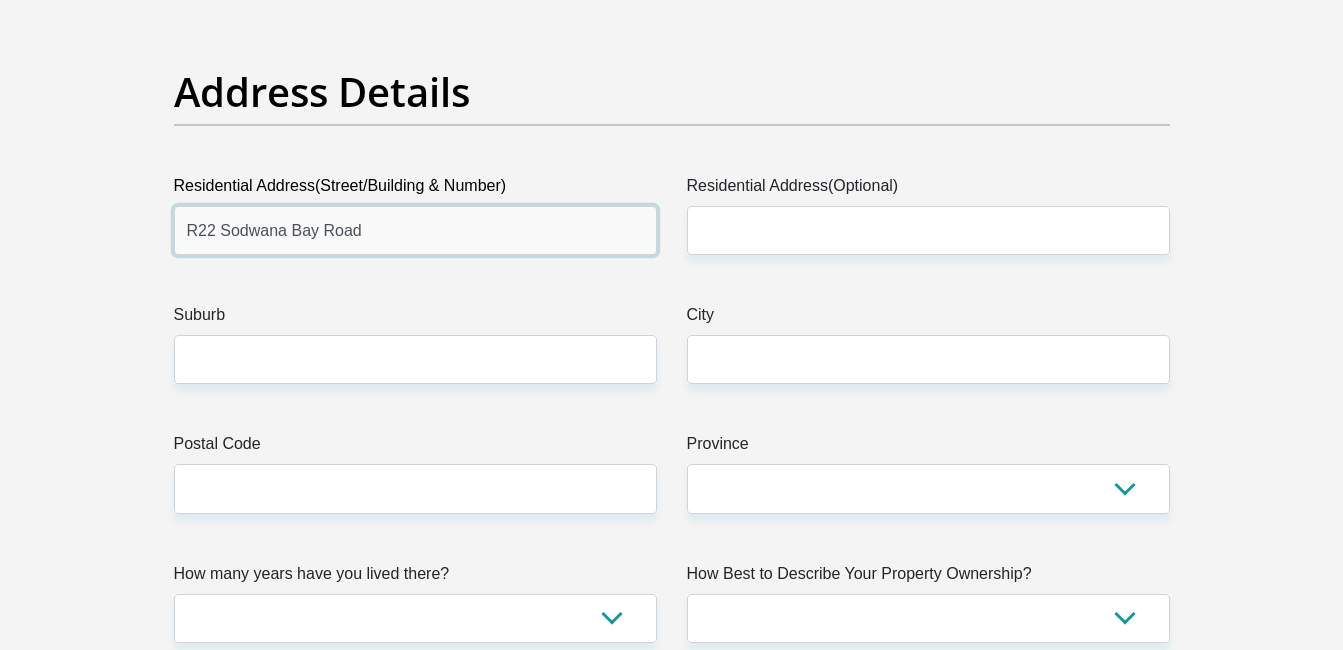 type on "R22 Sodwana Bay Road" 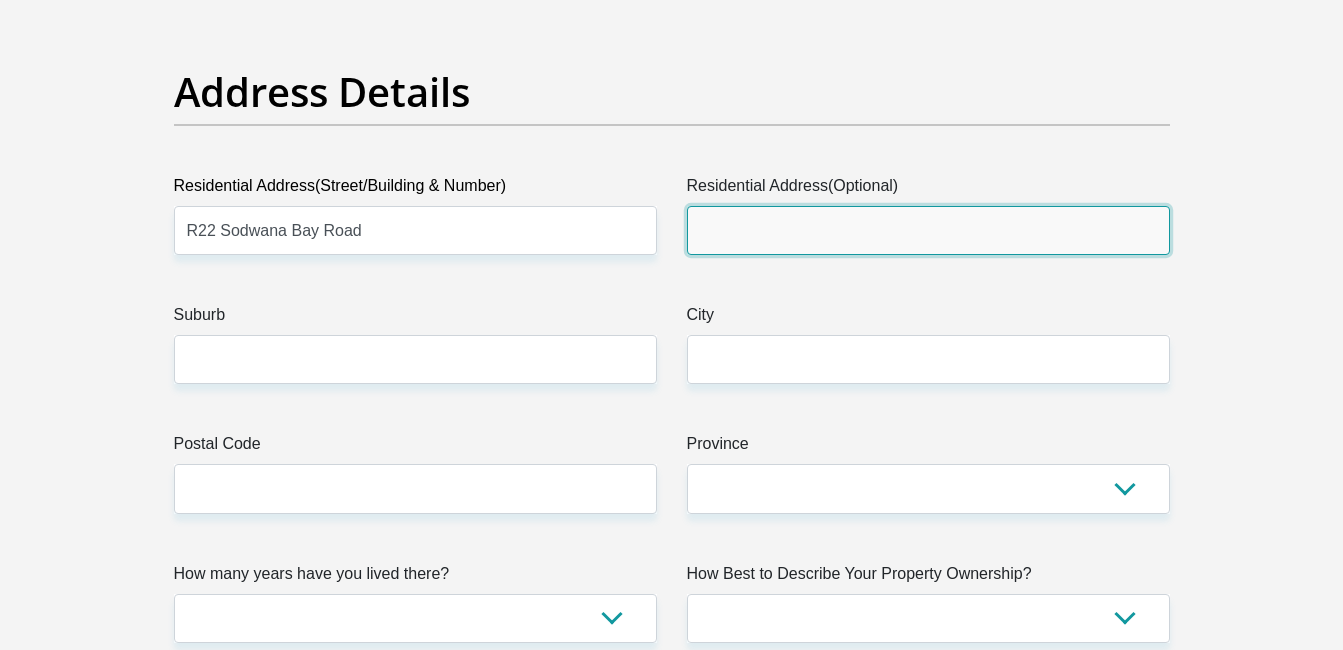 click on "Residential Address(Optional)" at bounding box center [928, 230] 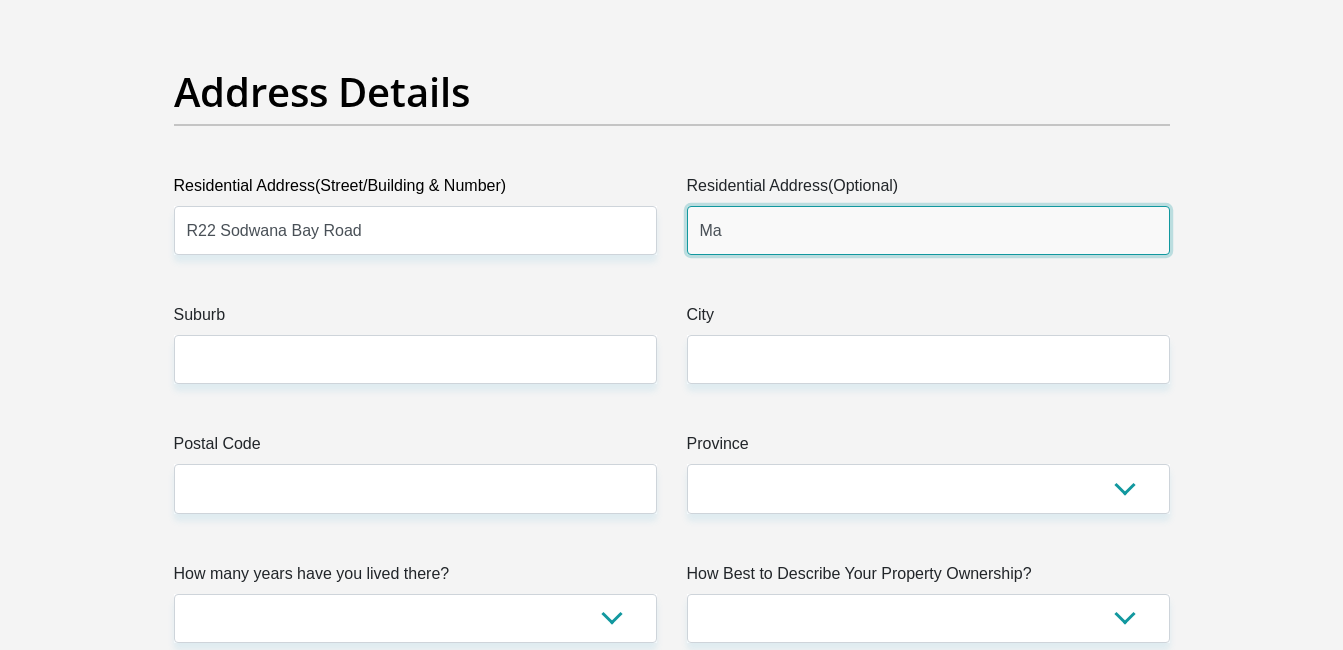 type on "M" 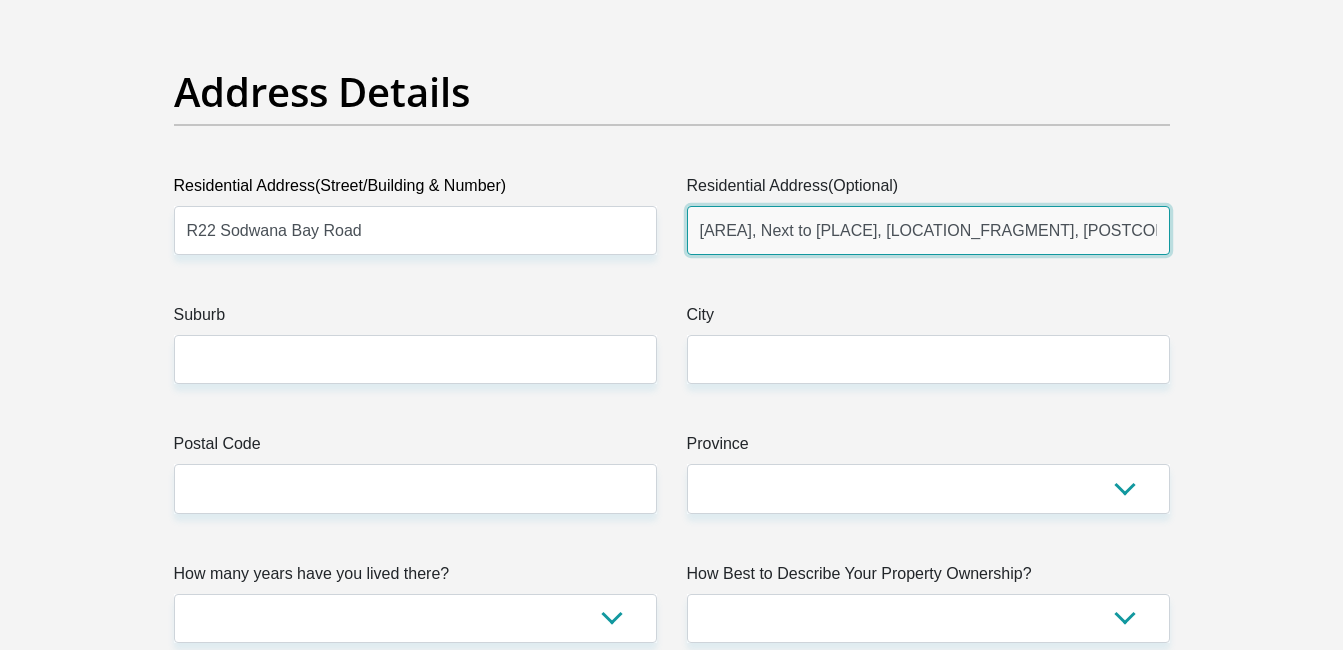 type on "[AREA], Next to [PLACE], [LOCATION_FRAGMENT], [POSTCODE_FRAGMENT]" 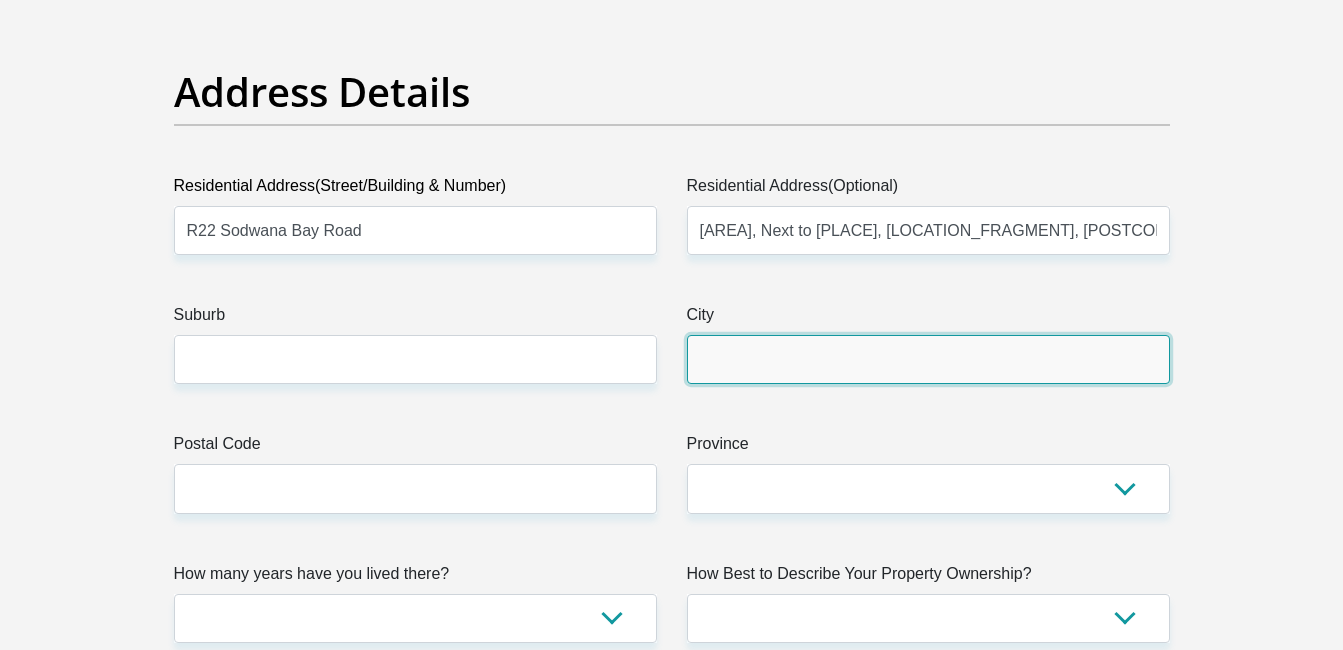 click on "City" at bounding box center (928, 359) 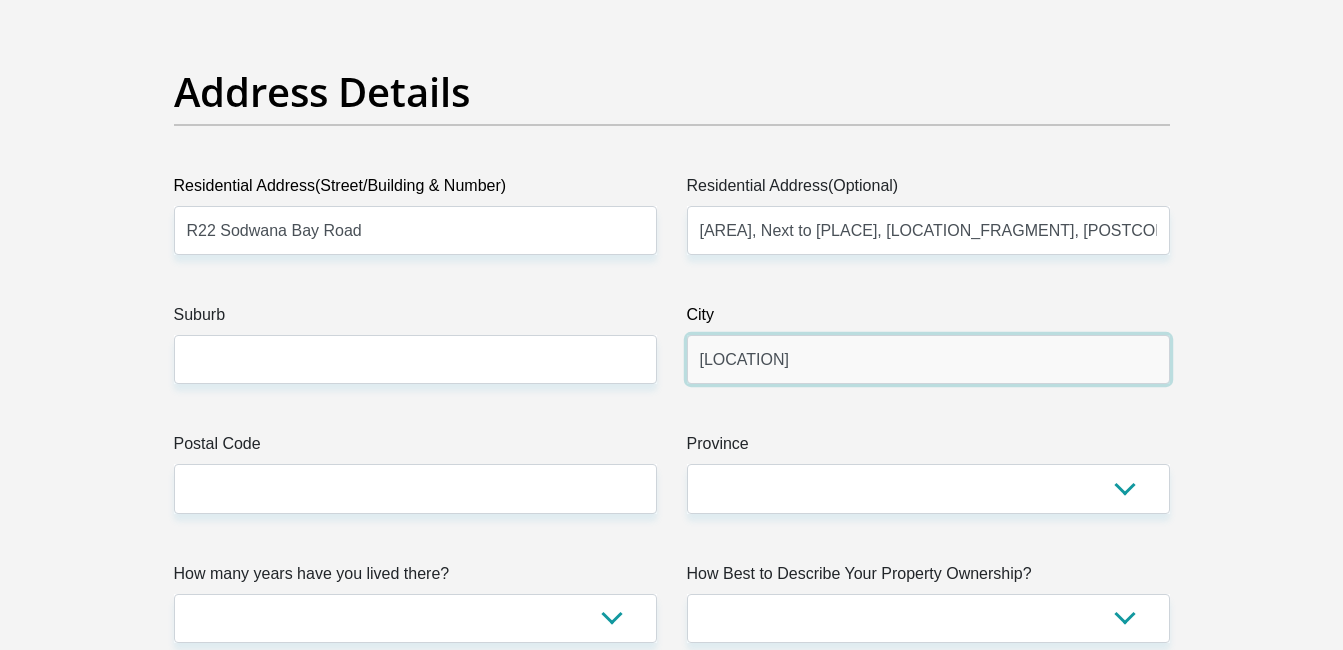 type on "[LOCATION]" 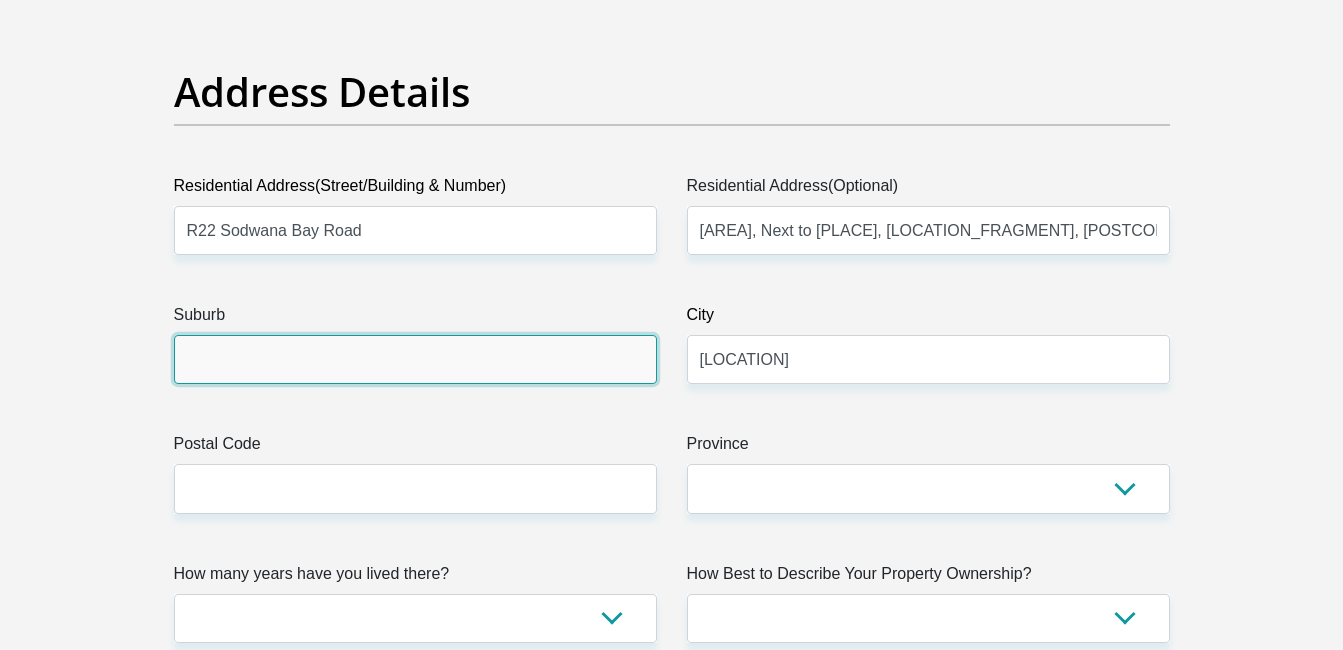 click on "Suburb" at bounding box center [415, 359] 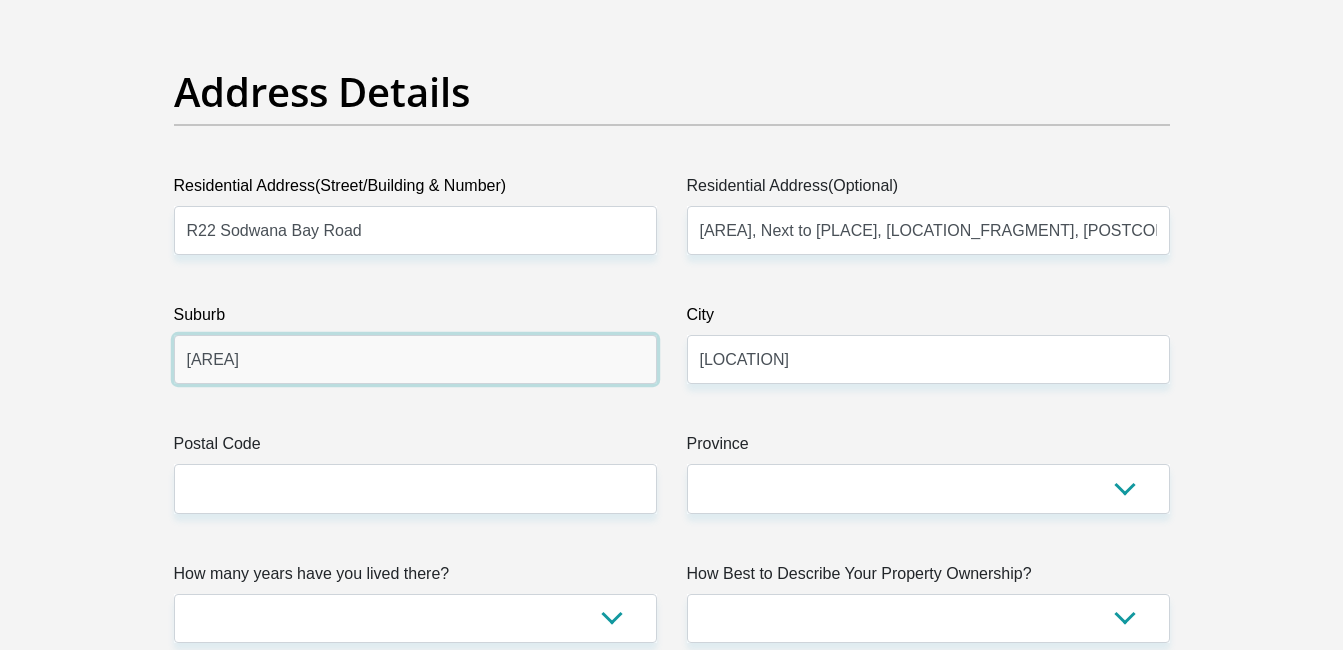 type on "[AREA]" 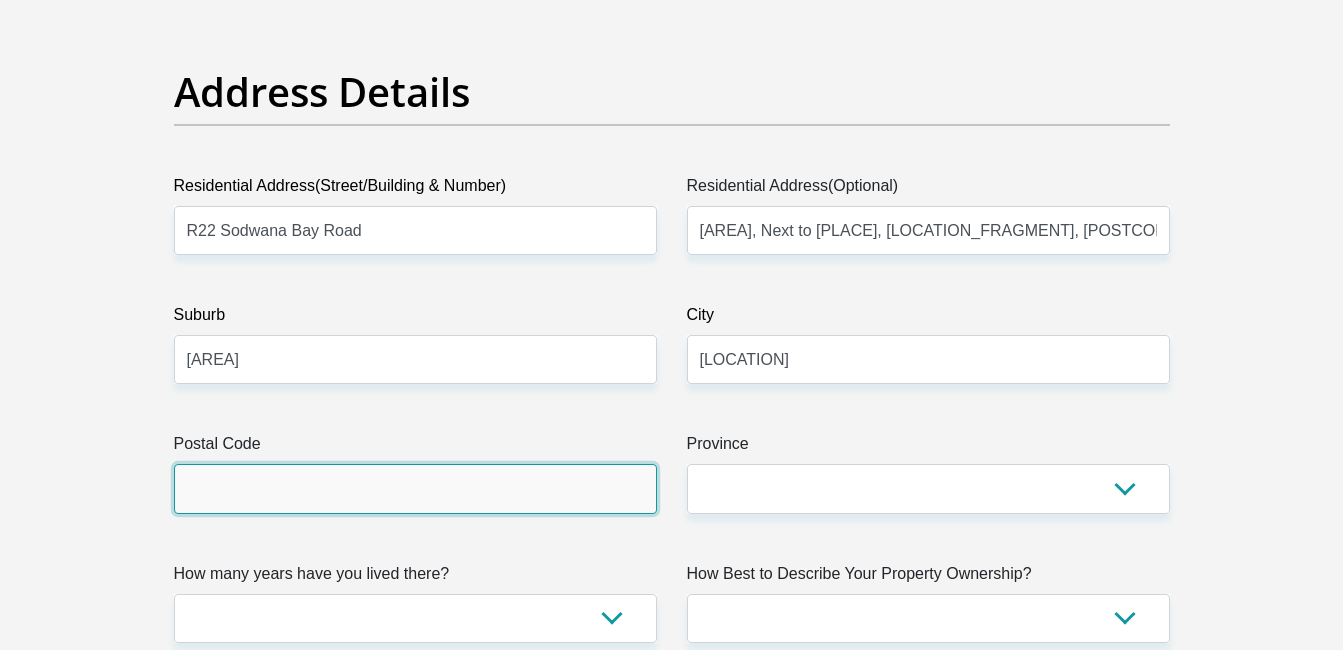 click on "Postal Code" at bounding box center (415, 488) 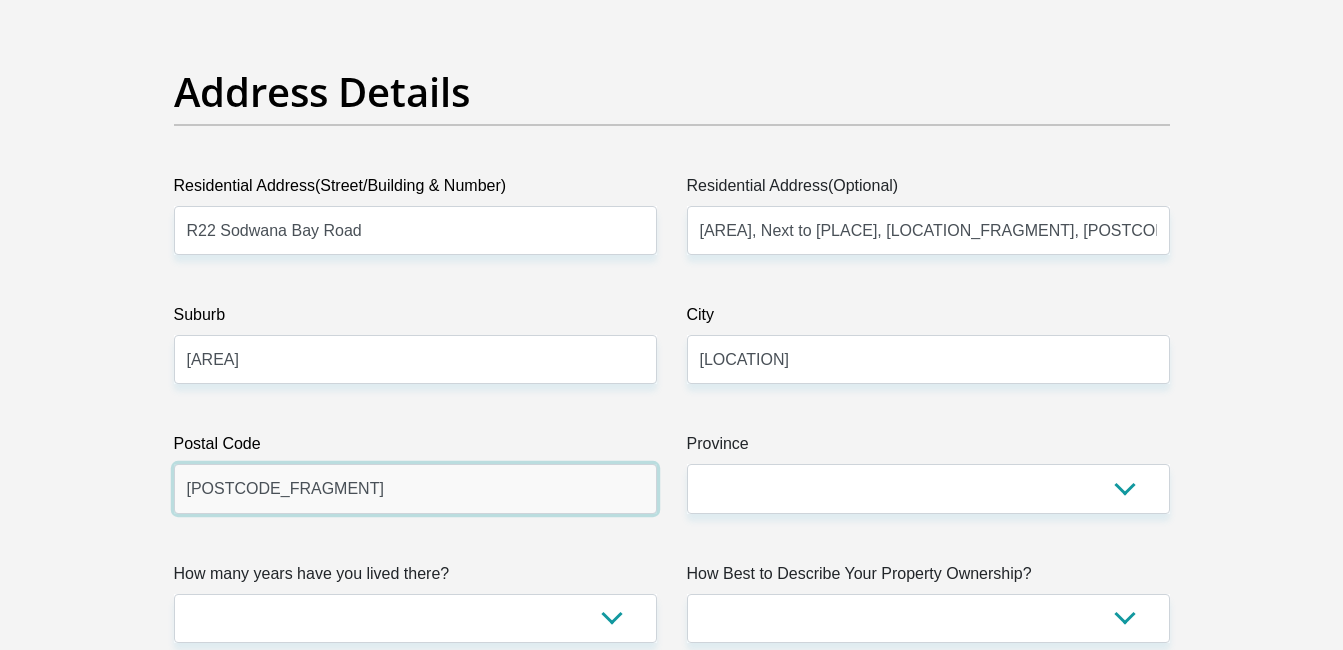 type on "[POSTCODE_FRAGMENT]" 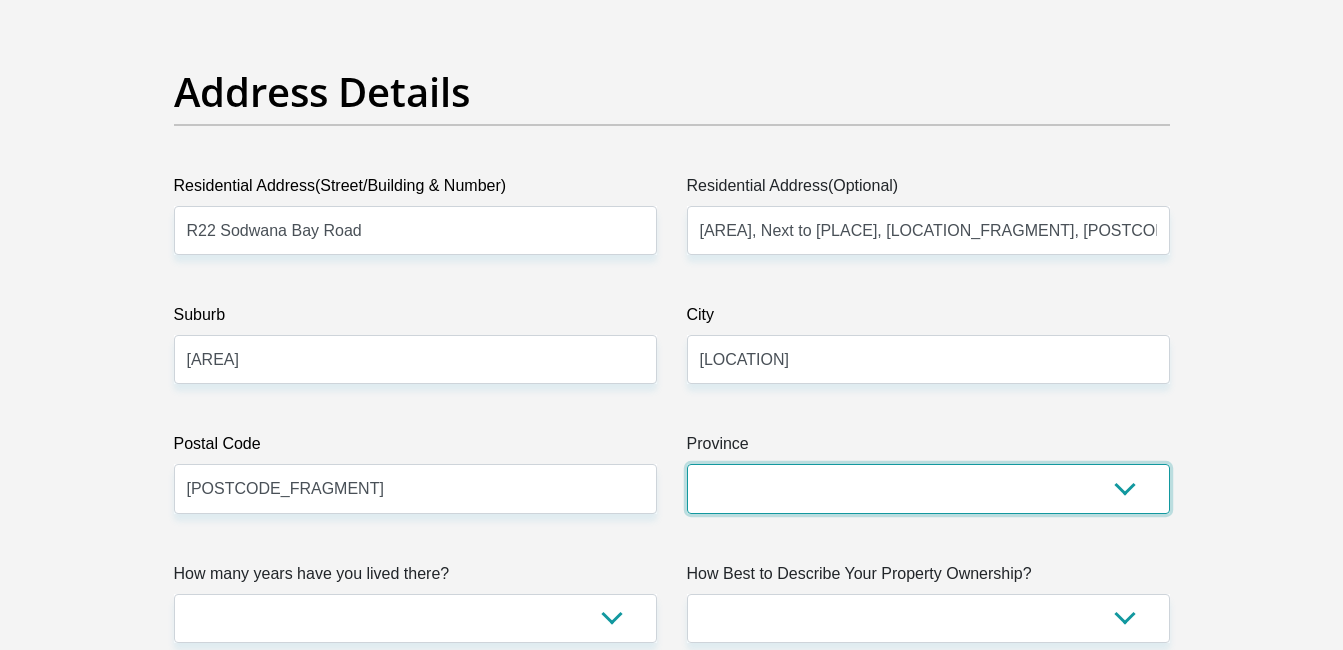 click on "Eastern Cape
Free State
Gauteng
KwaZulu-Natal
Limpopo
Mpumalanga
Northern Cape
North West
Western Cape" at bounding box center [928, 488] 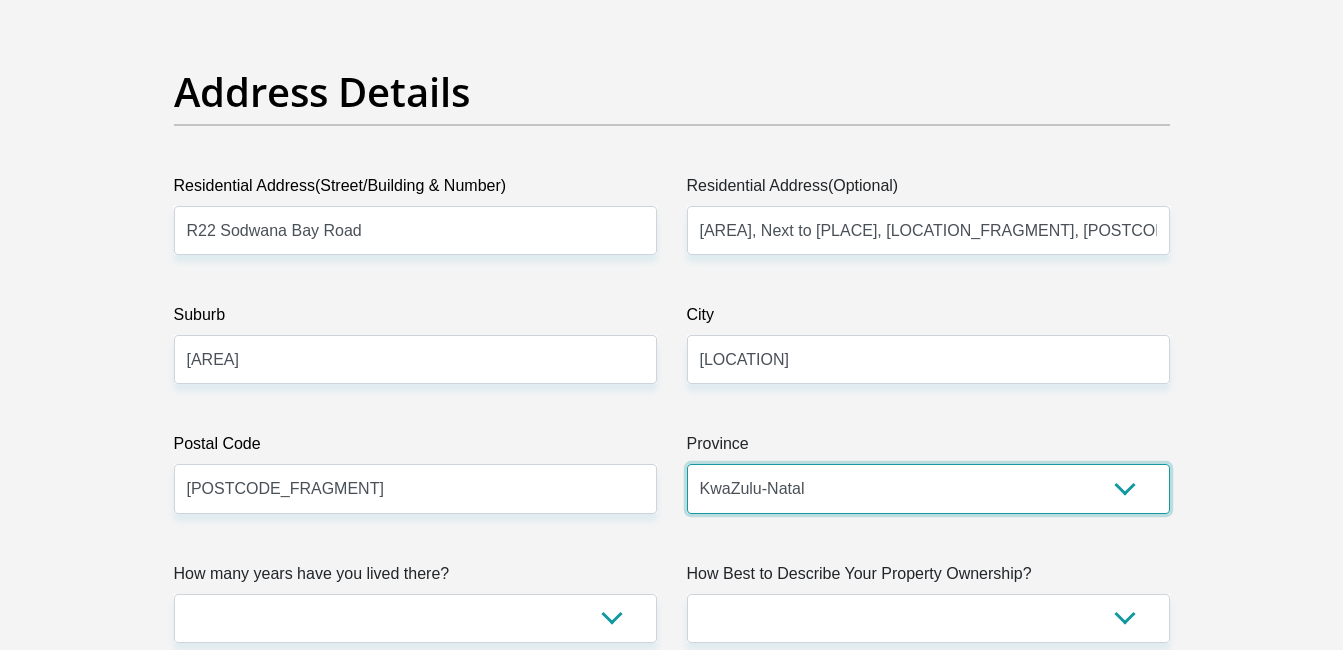 click on "Eastern Cape
Free State
Gauteng
KwaZulu-Natal
Limpopo
Mpumalanga
Northern Cape
North West
Western Cape" at bounding box center [928, 488] 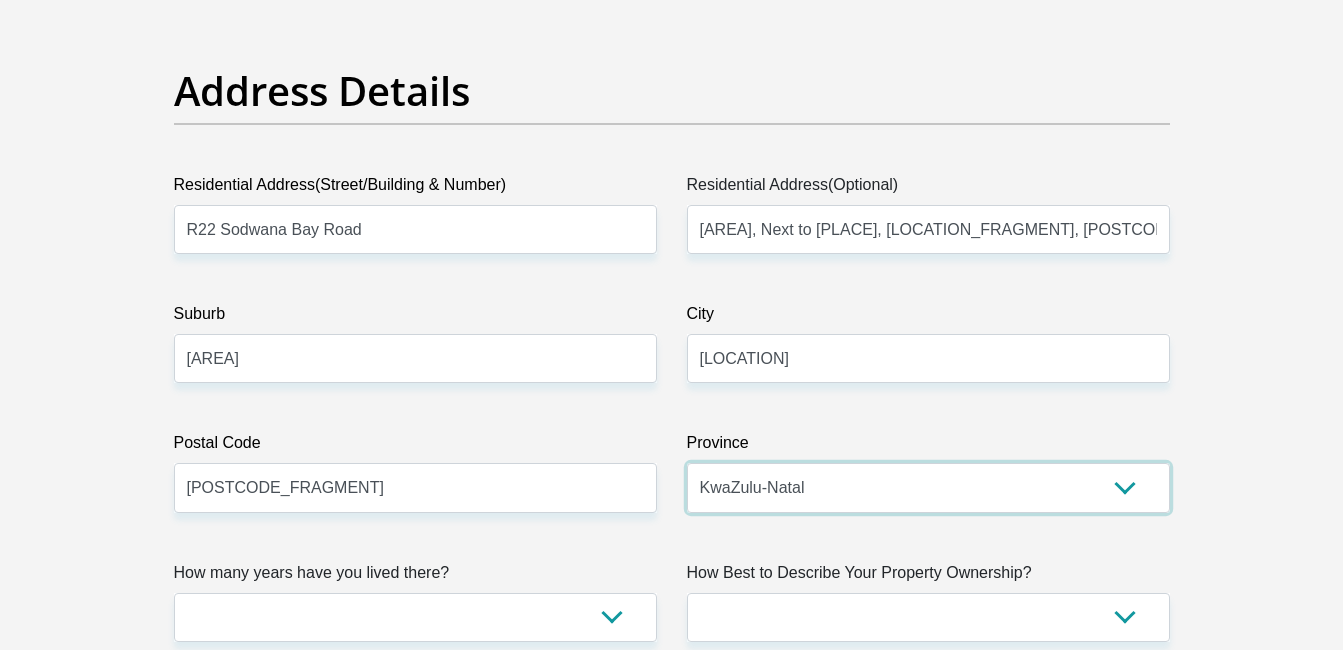 scroll, scrollTop: 1064, scrollLeft: 0, axis: vertical 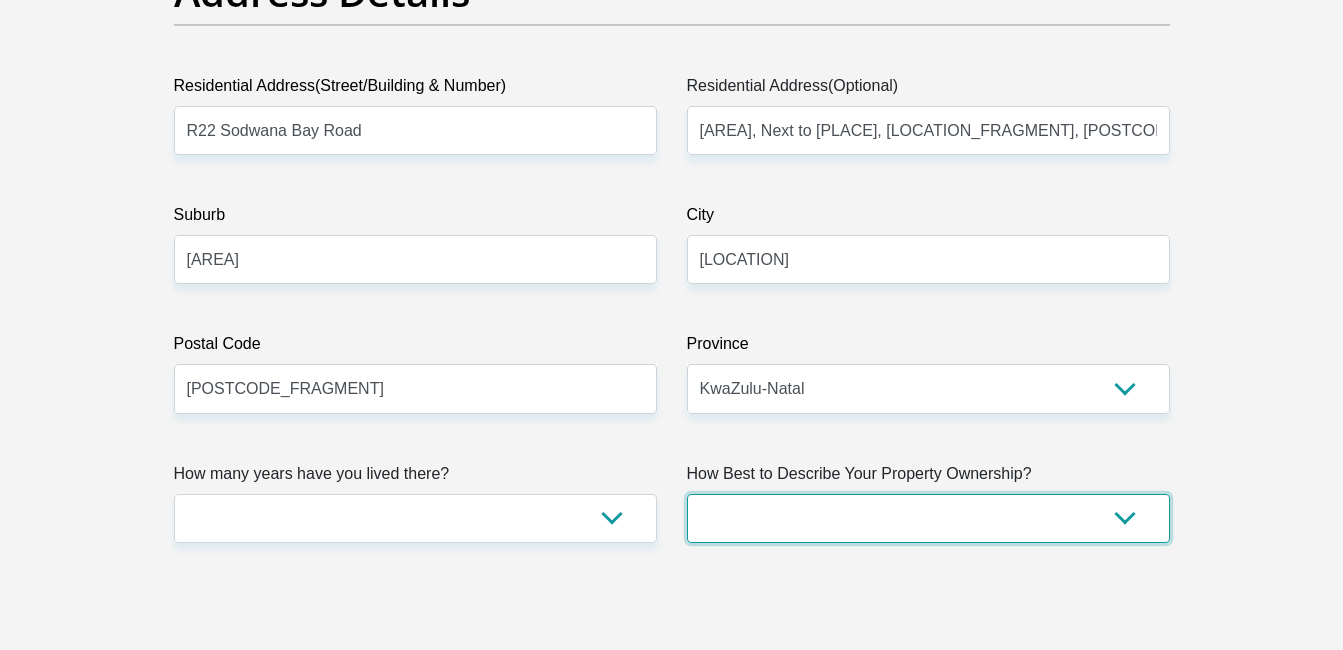 click on "Owned
Rented
Family Owned
Company Dwelling" at bounding box center (928, 518) 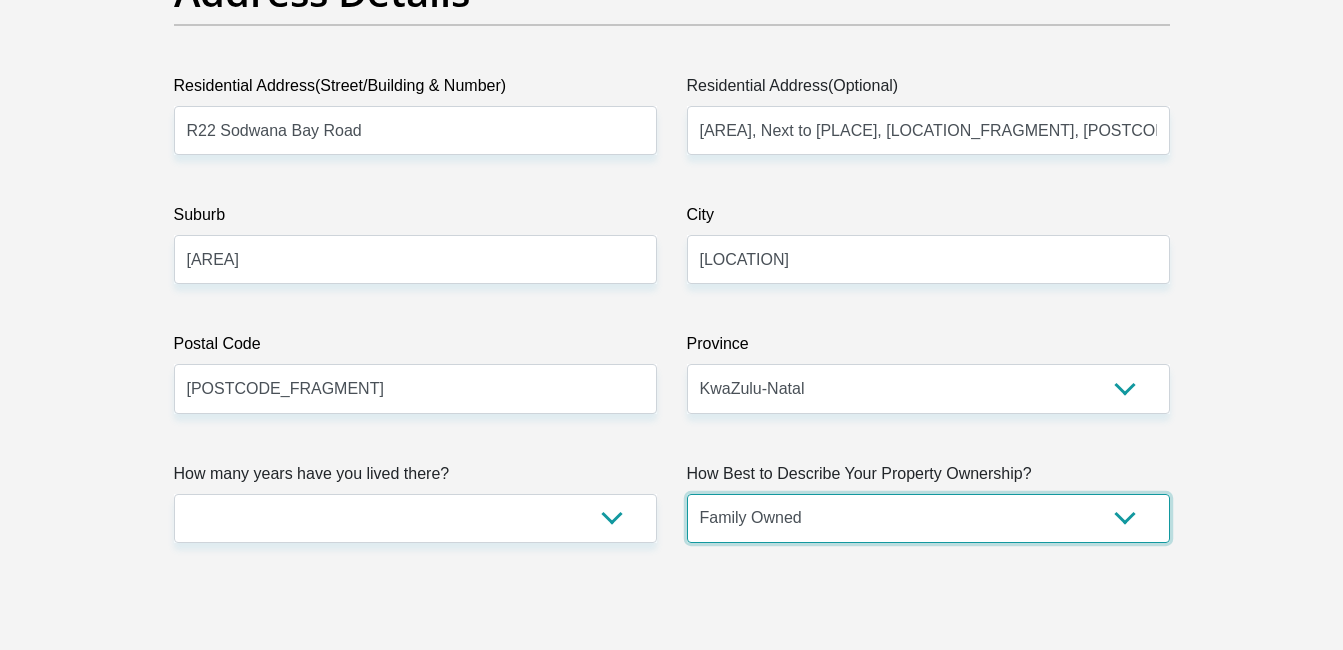 click on "Owned
Rented
Family Owned
Company Dwelling" at bounding box center (928, 518) 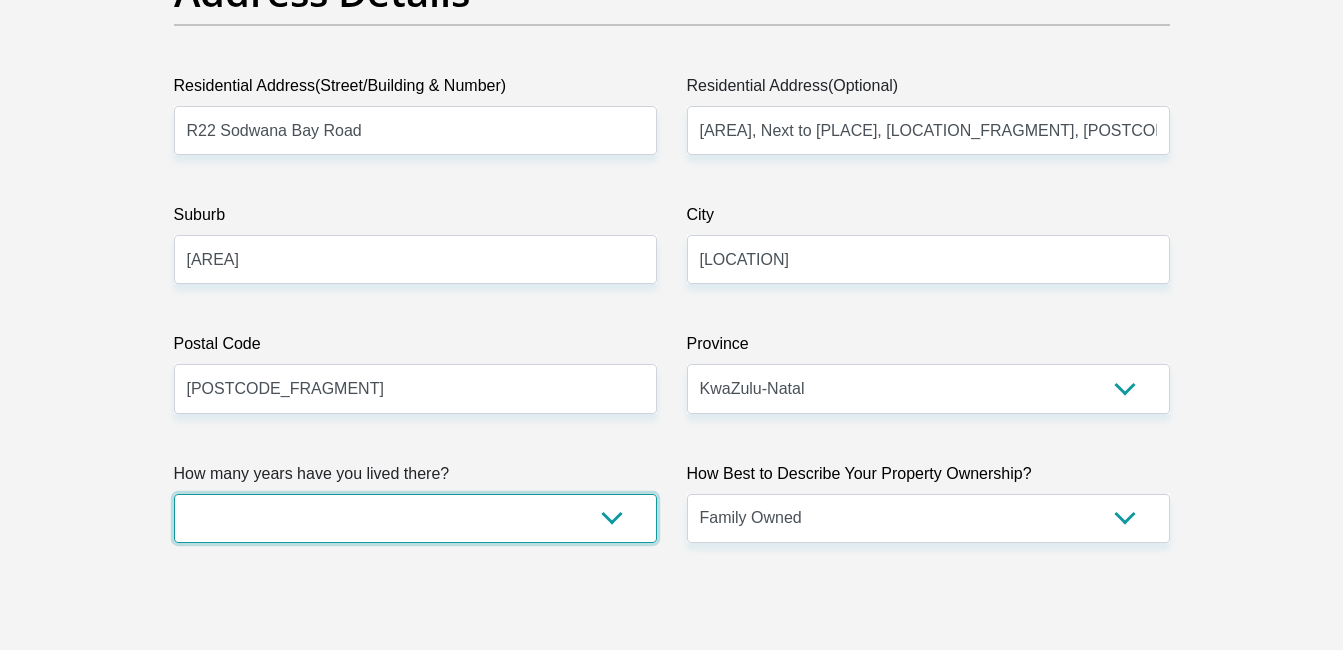 click on "less than 1 year
1-3 years
3-5 years
5+ years" at bounding box center (415, 518) 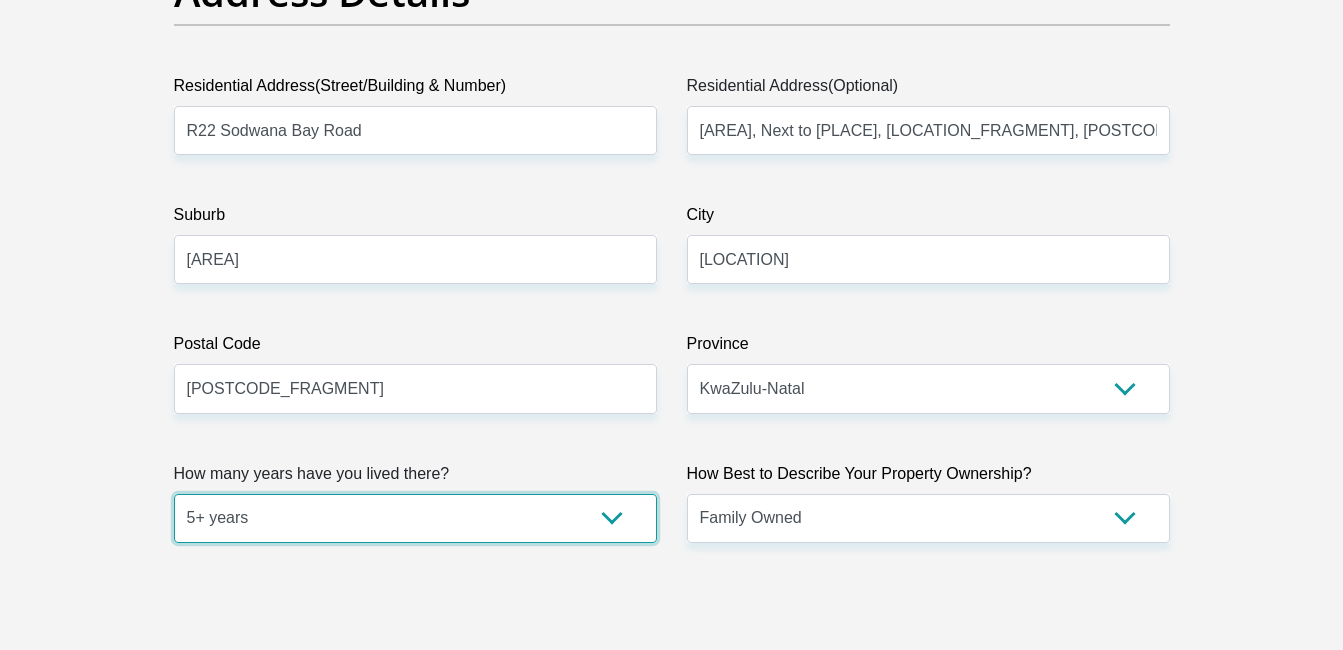 click on "less than 1 year
1-3 years
3-5 years
5+ years" at bounding box center (415, 518) 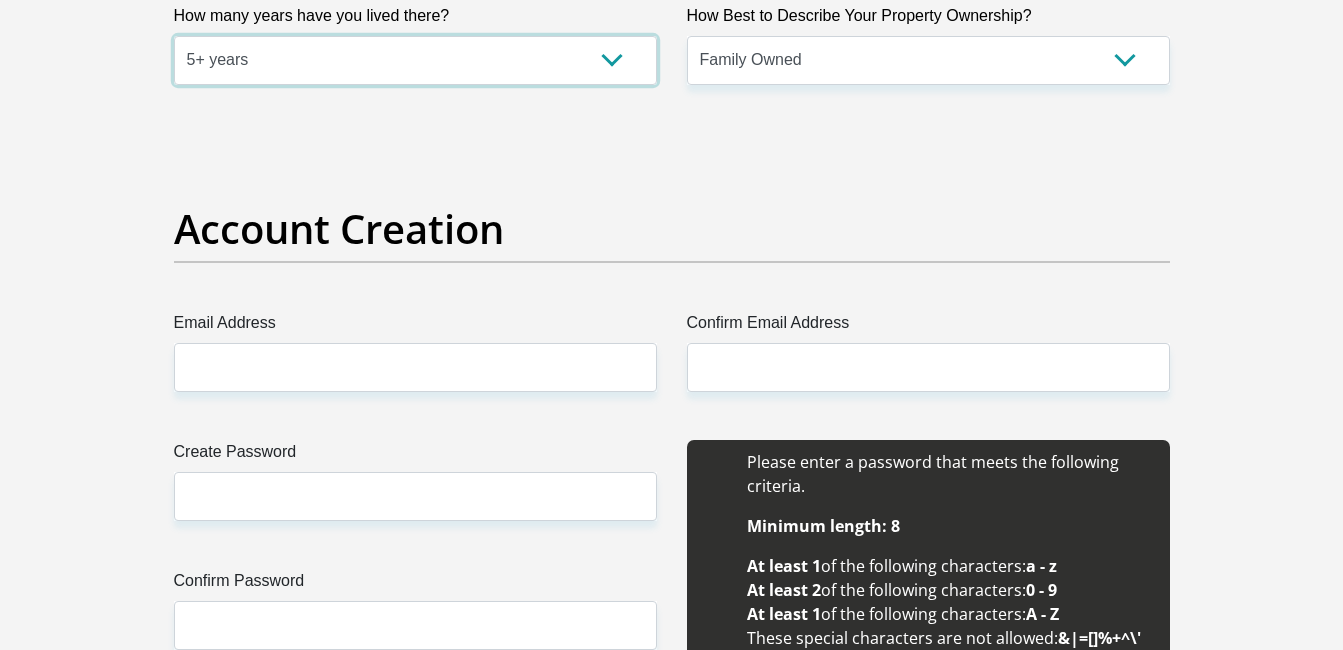 scroll, scrollTop: 1564, scrollLeft: 0, axis: vertical 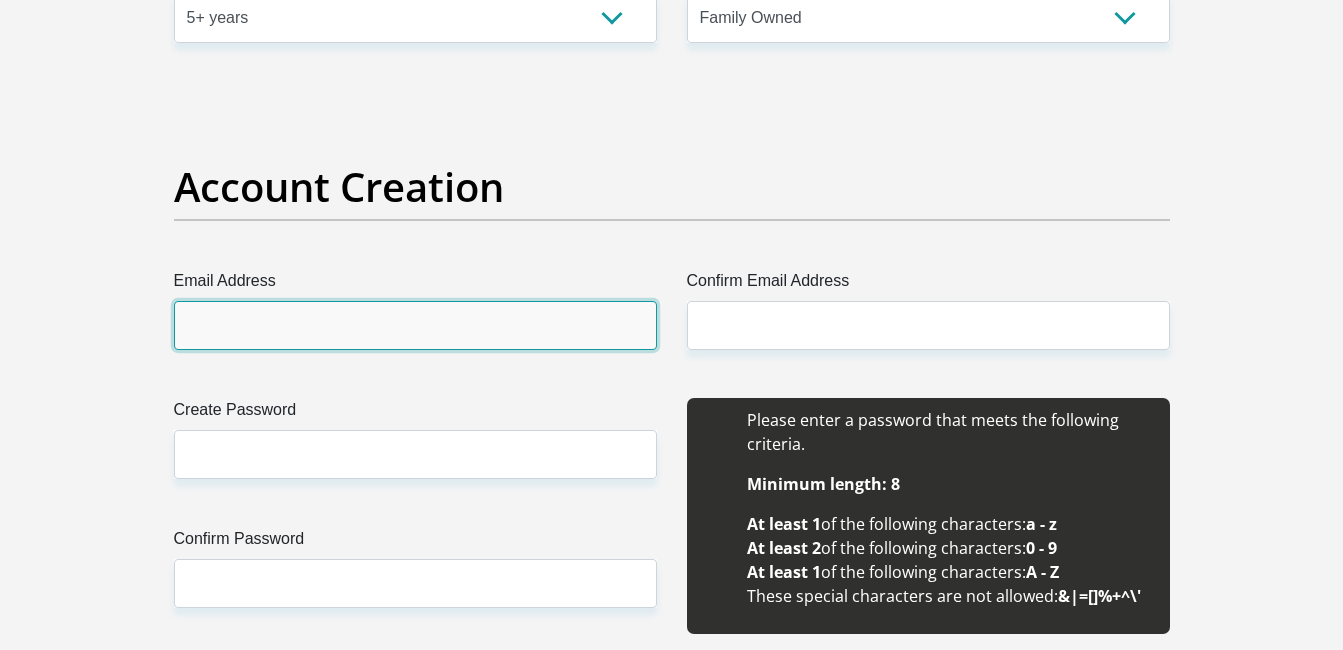 click on "Email Address" at bounding box center [415, 325] 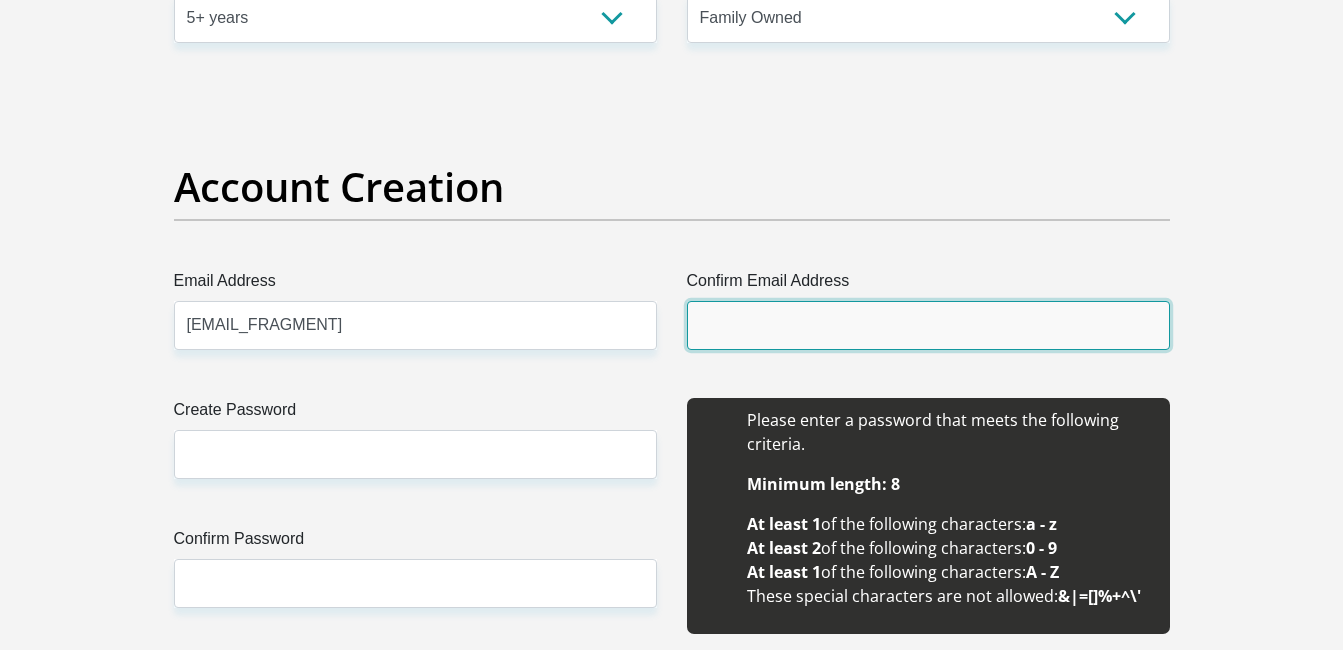 type on "[EMAIL_FRAGMENT]" 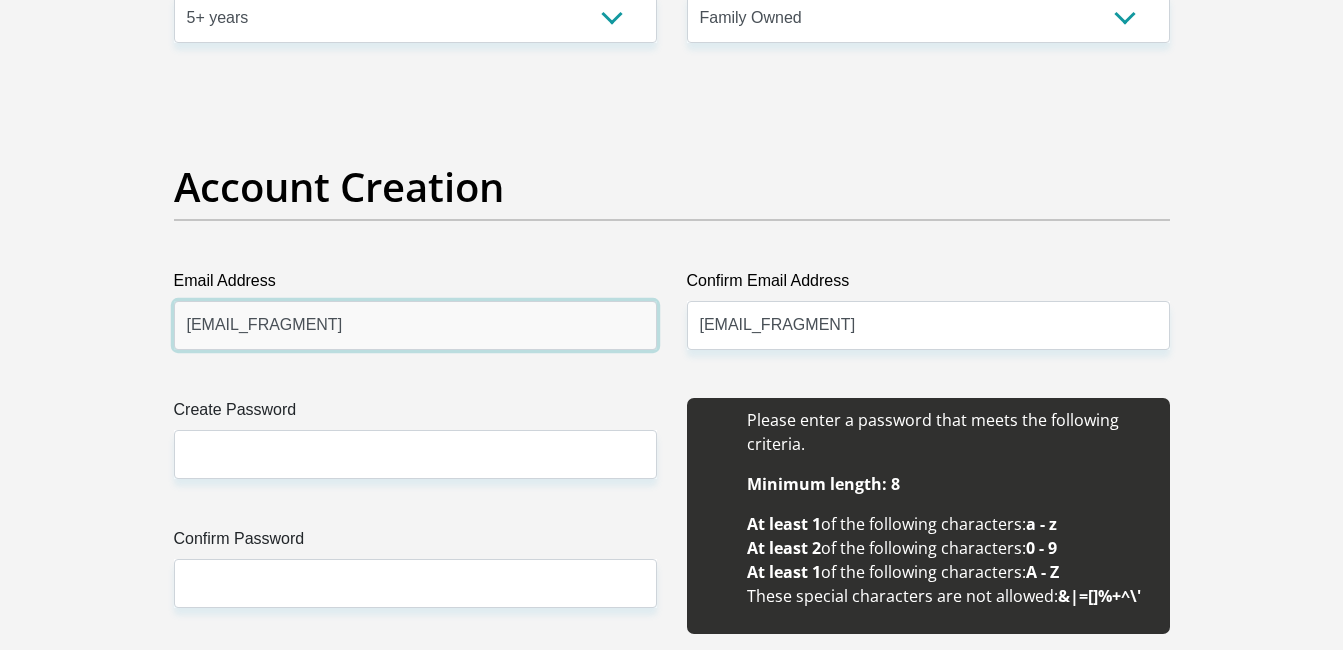 click on "[EMAIL_FRAGMENT]" at bounding box center [415, 325] 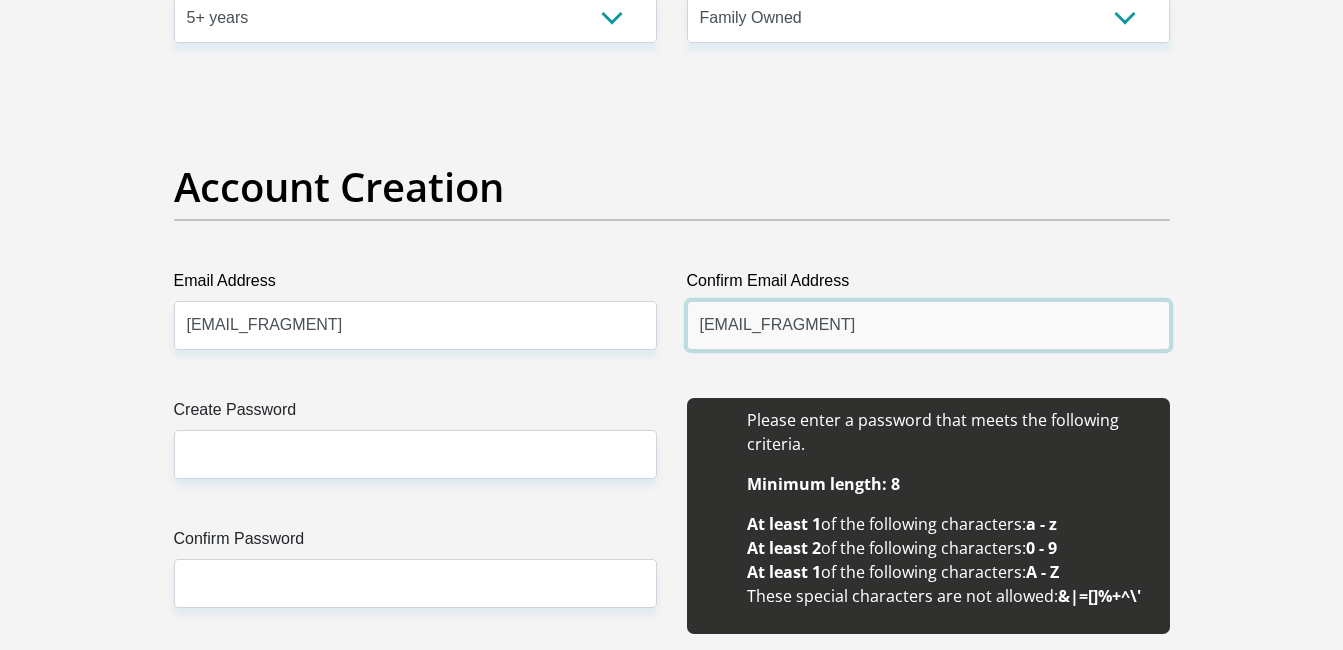 click on "[EMAIL_FRAGMENT]" at bounding box center (928, 325) 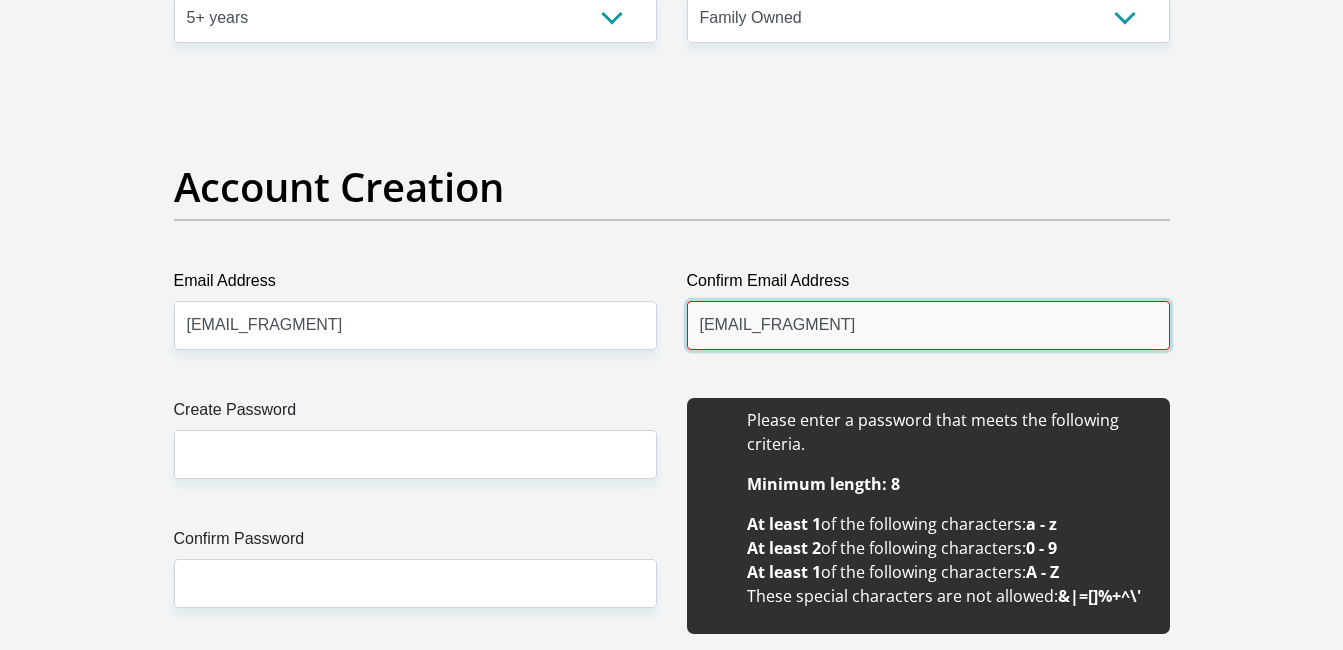 type on "[EMAIL_FRAGMENT]" 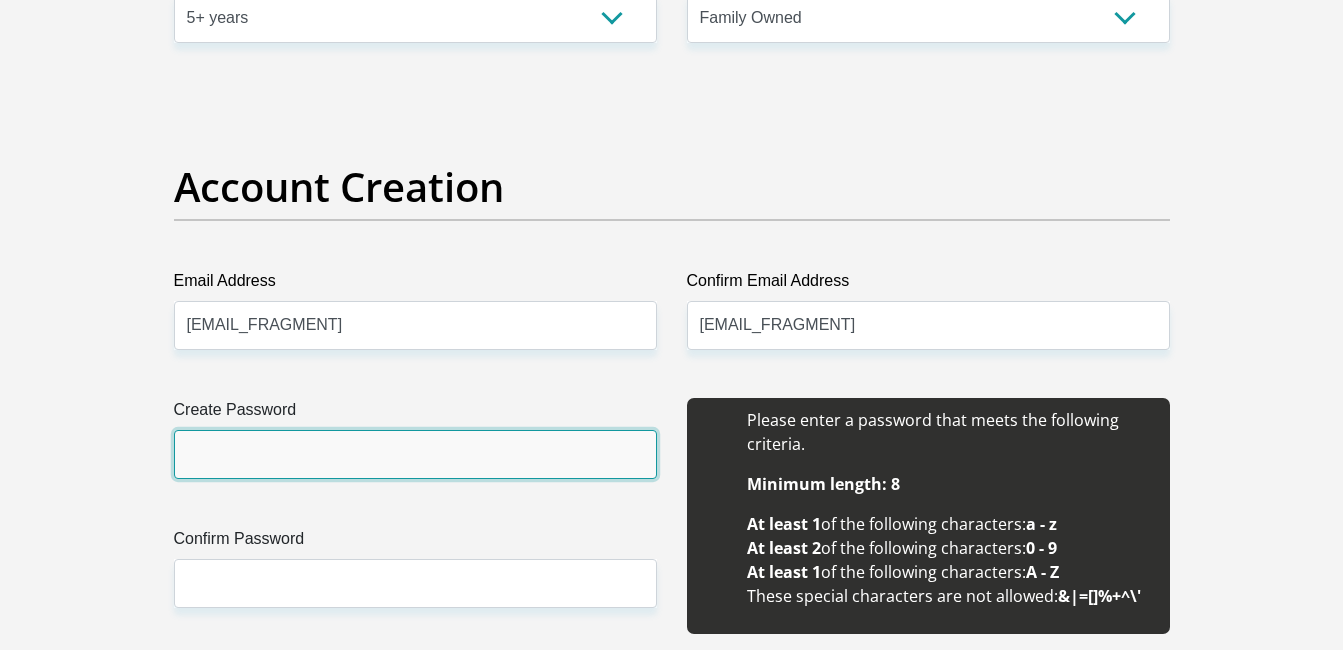 click on "Create Password" at bounding box center [415, 454] 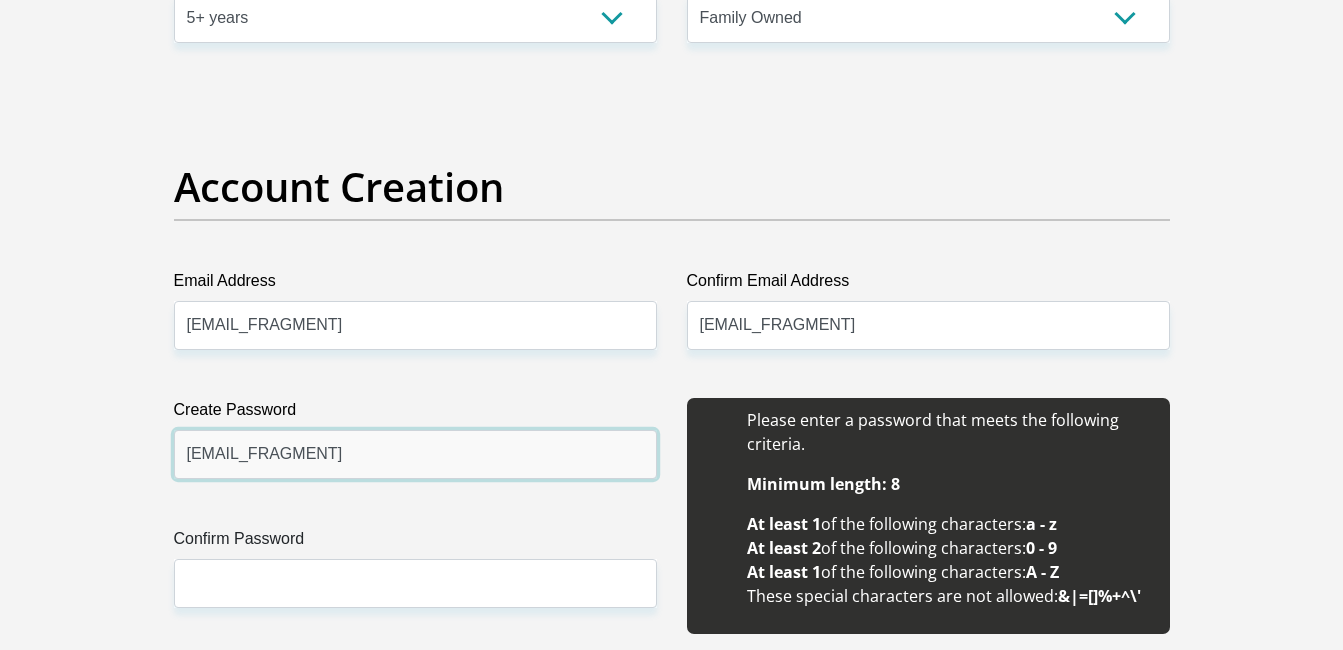 type on "[EMAIL_FRAGMENT]" 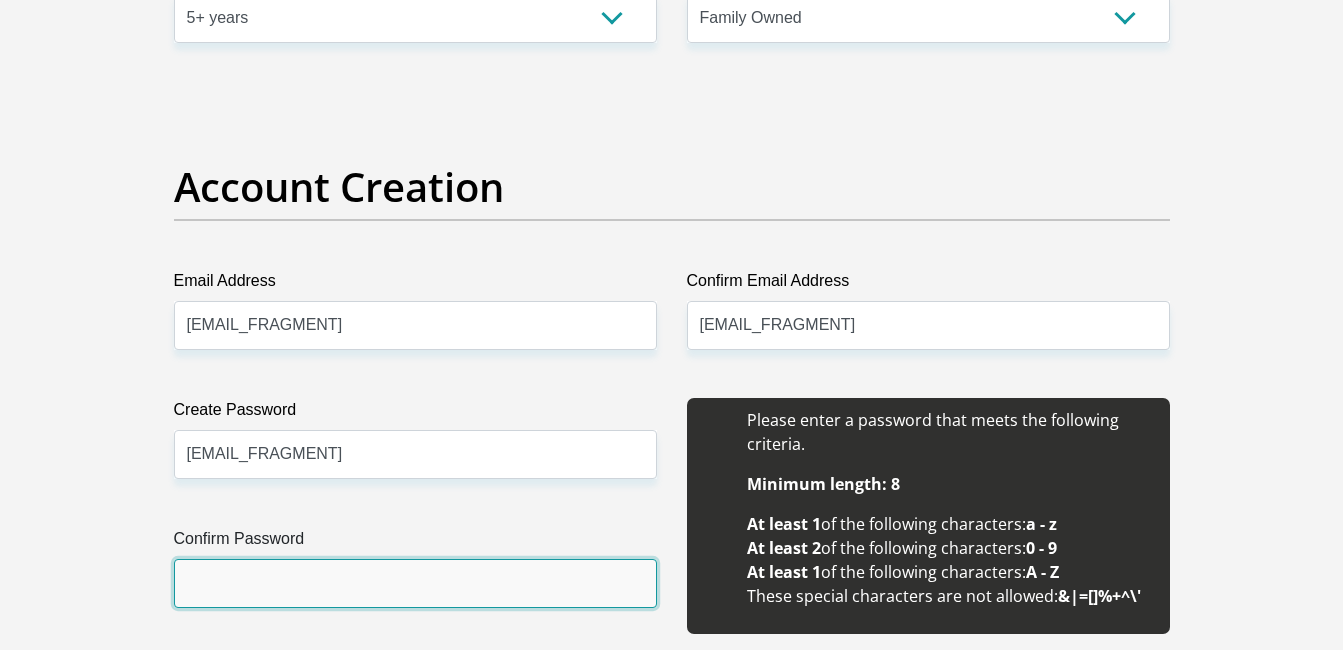 click on "Confirm Password" at bounding box center [415, 583] 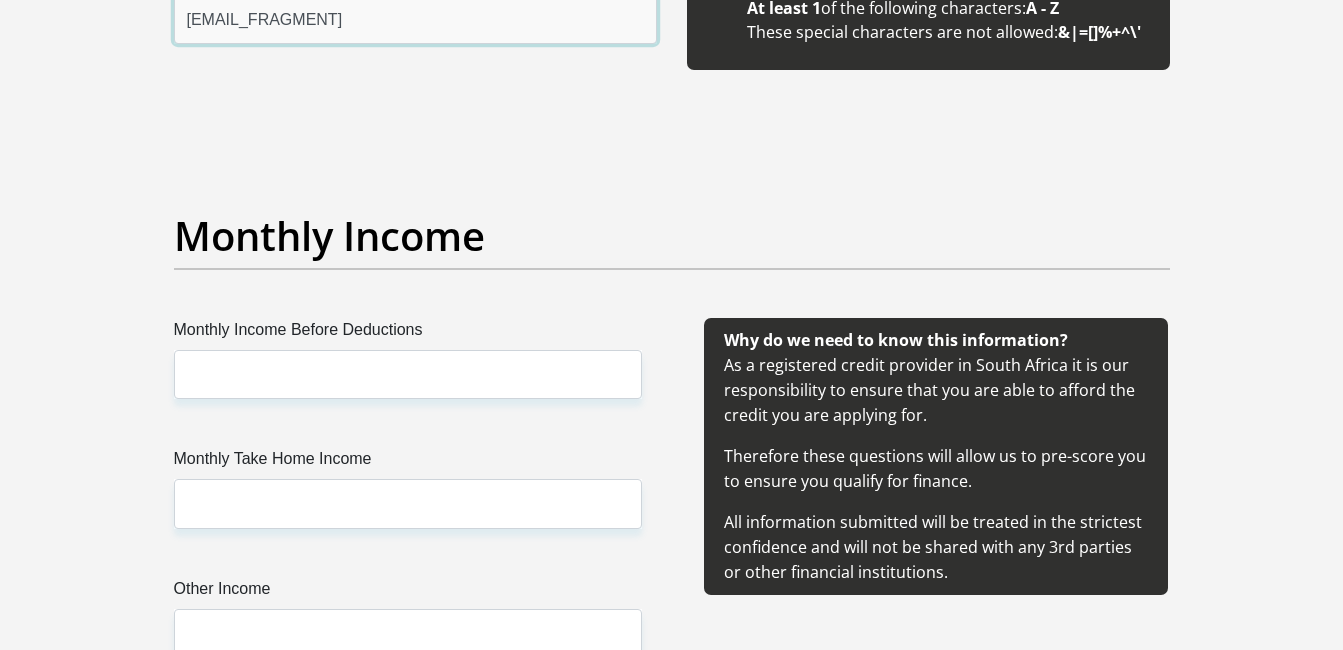 scroll, scrollTop: 2164, scrollLeft: 0, axis: vertical 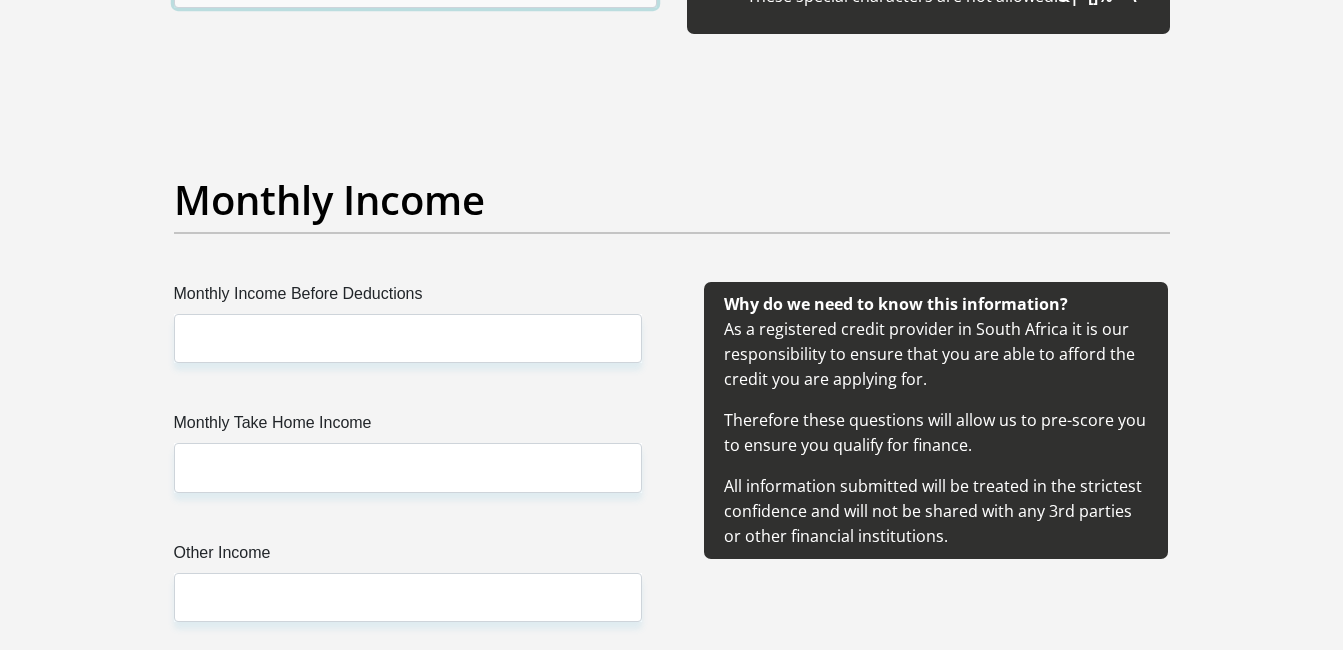 type on "[EMAIL_FRAGMENT]" 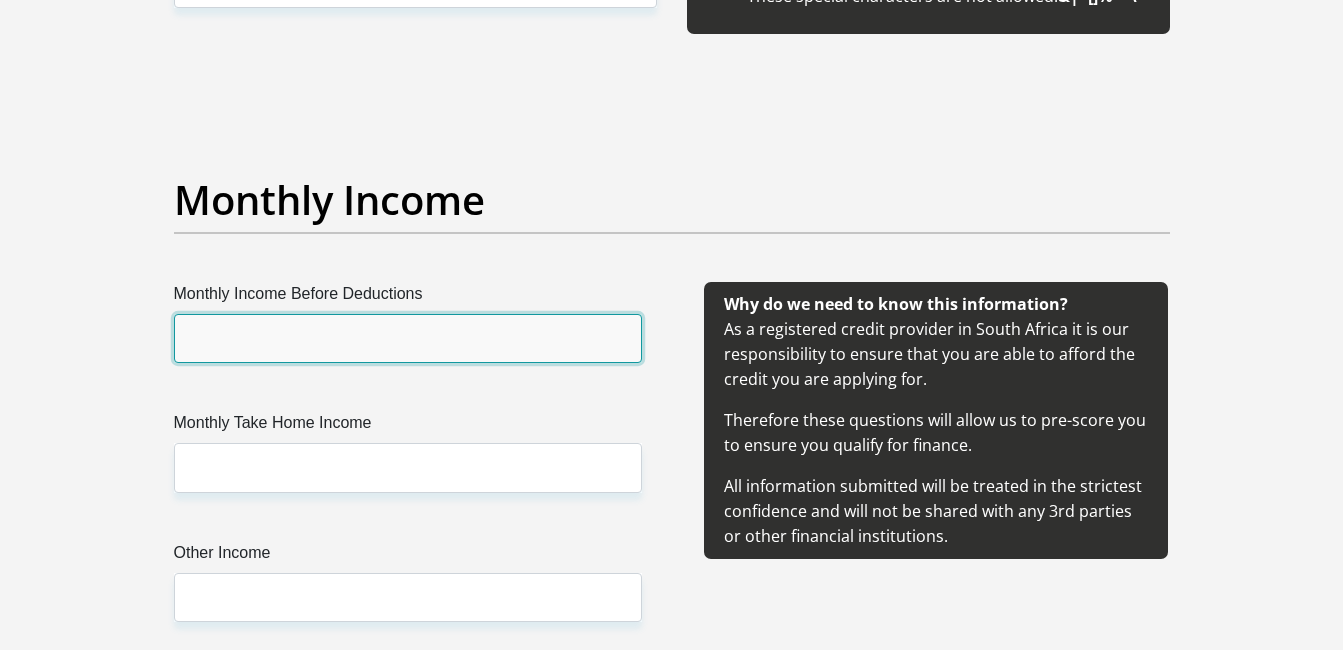 click on "Monthly Income Before Deductions" at bounding box center [408, 338] 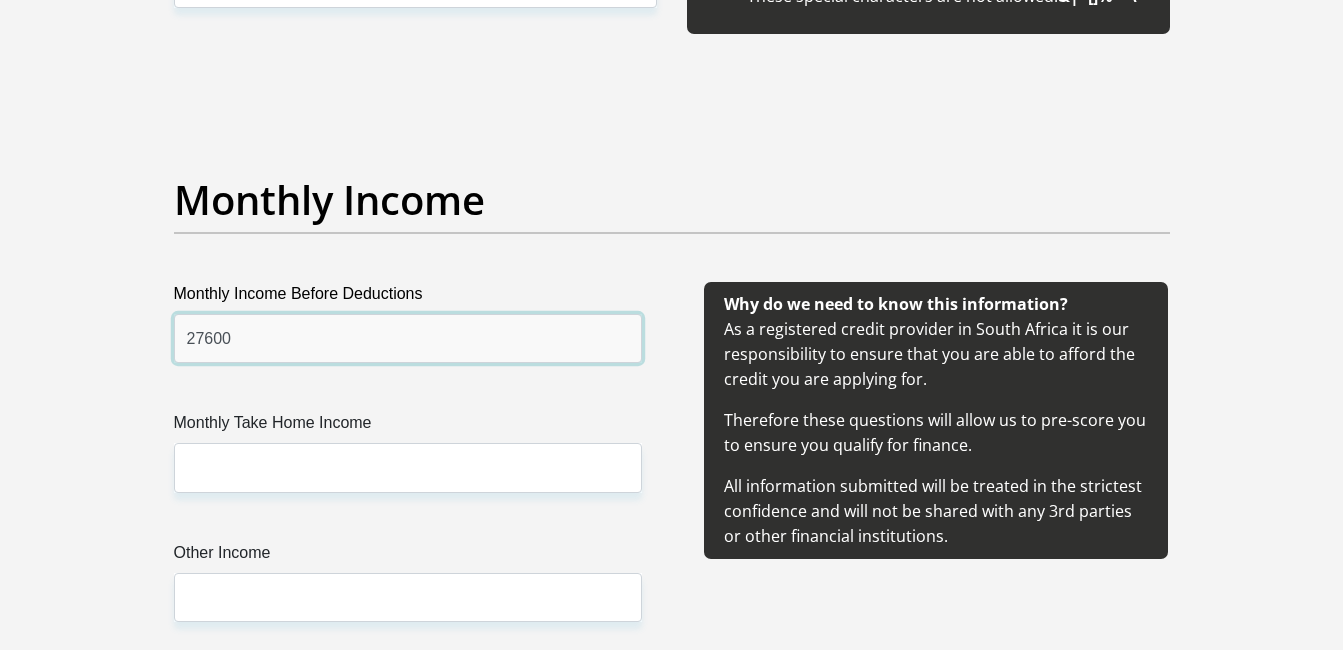 type on "27600" 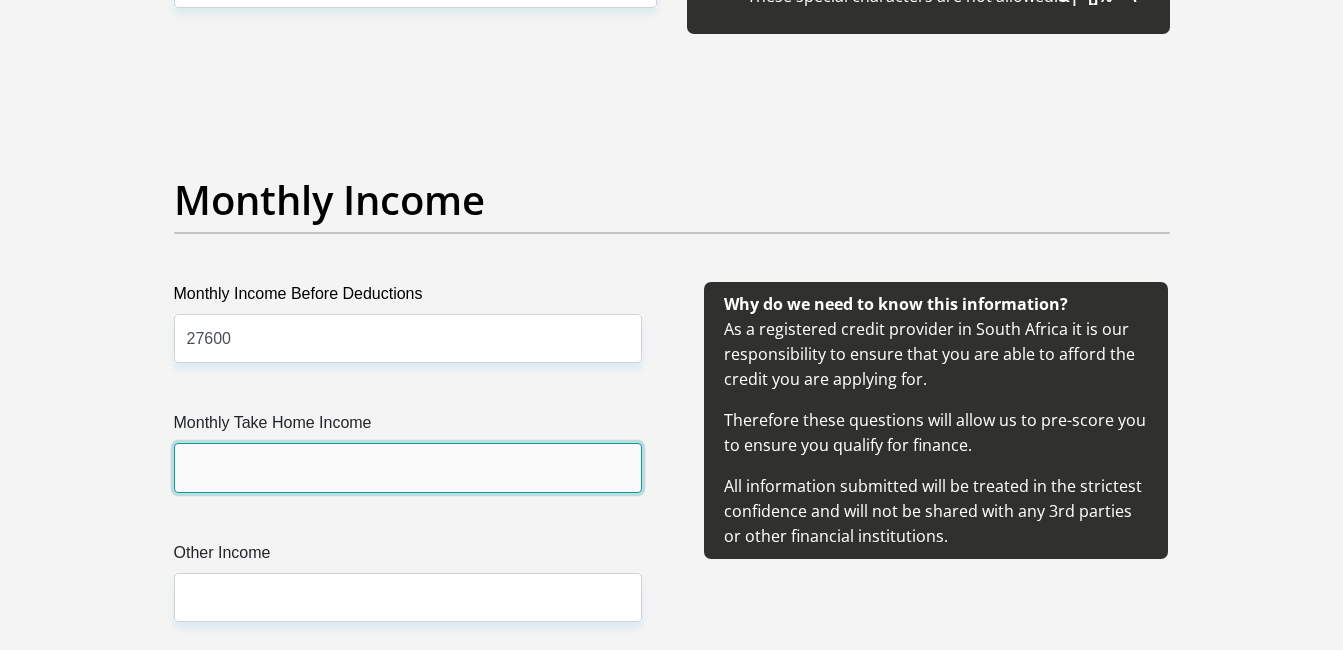 click on "Monthly Take Home Income" at bounding box center [408, 467] 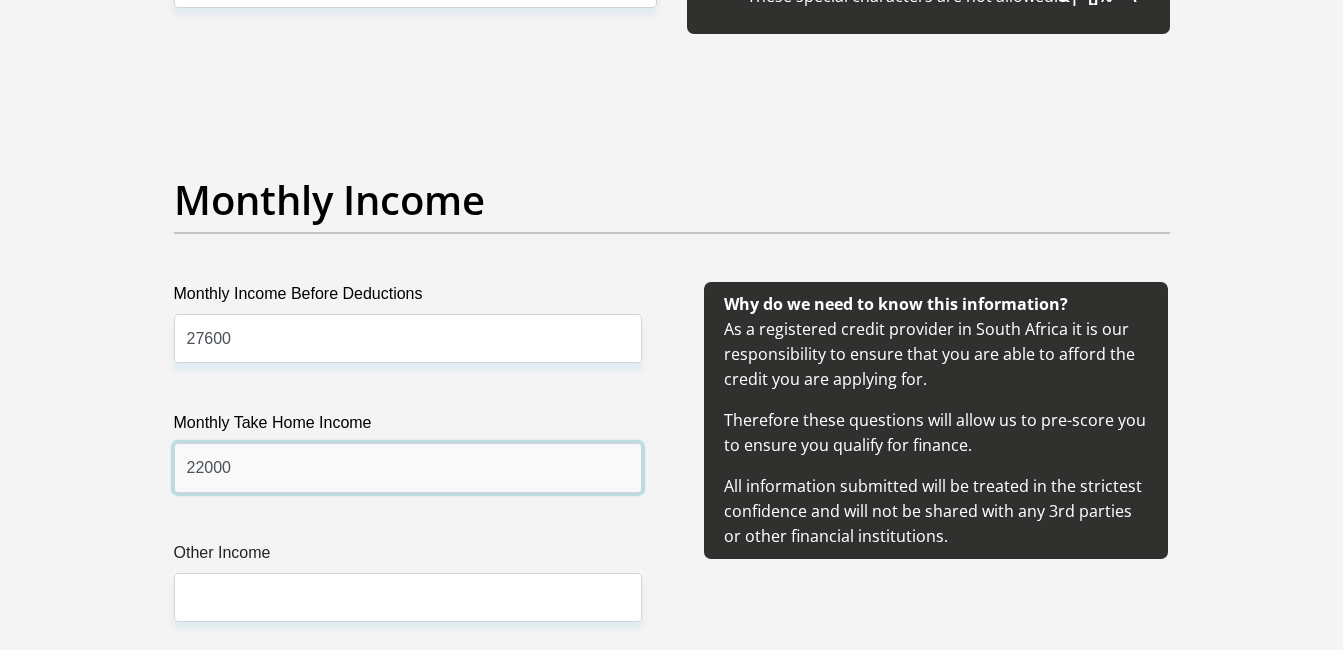 type on "22000" 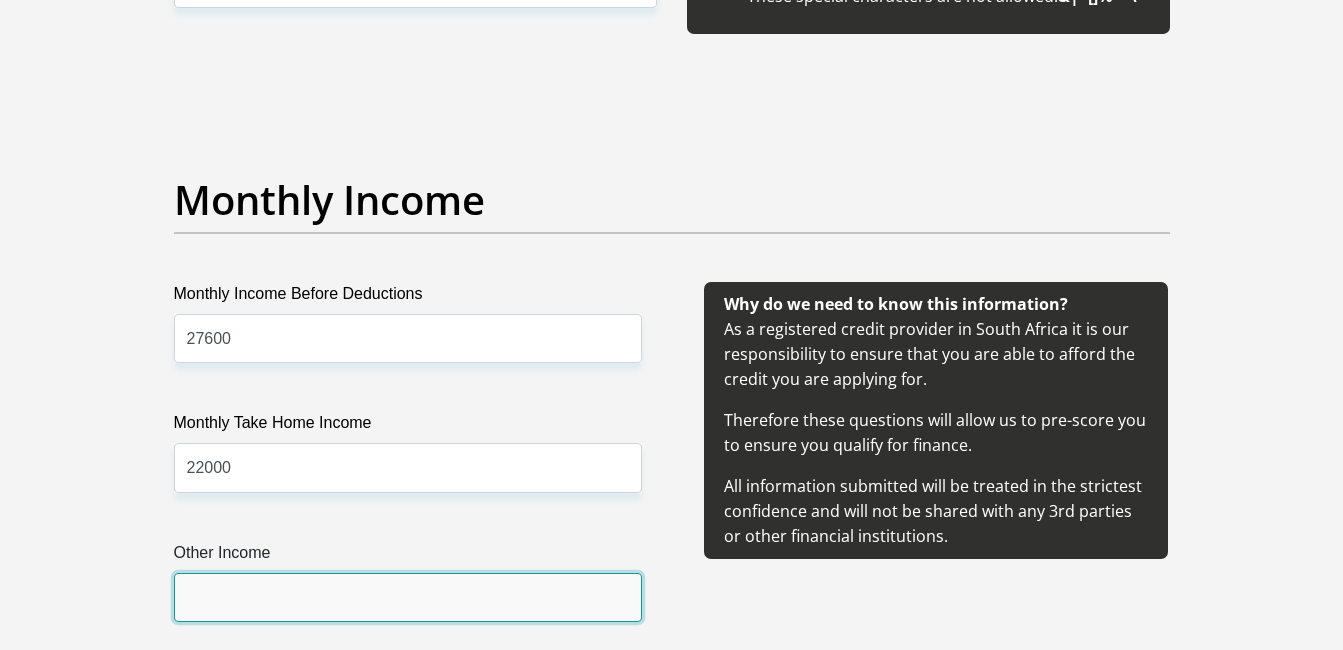 click on "Other Income" at bounding box center (408, 597) 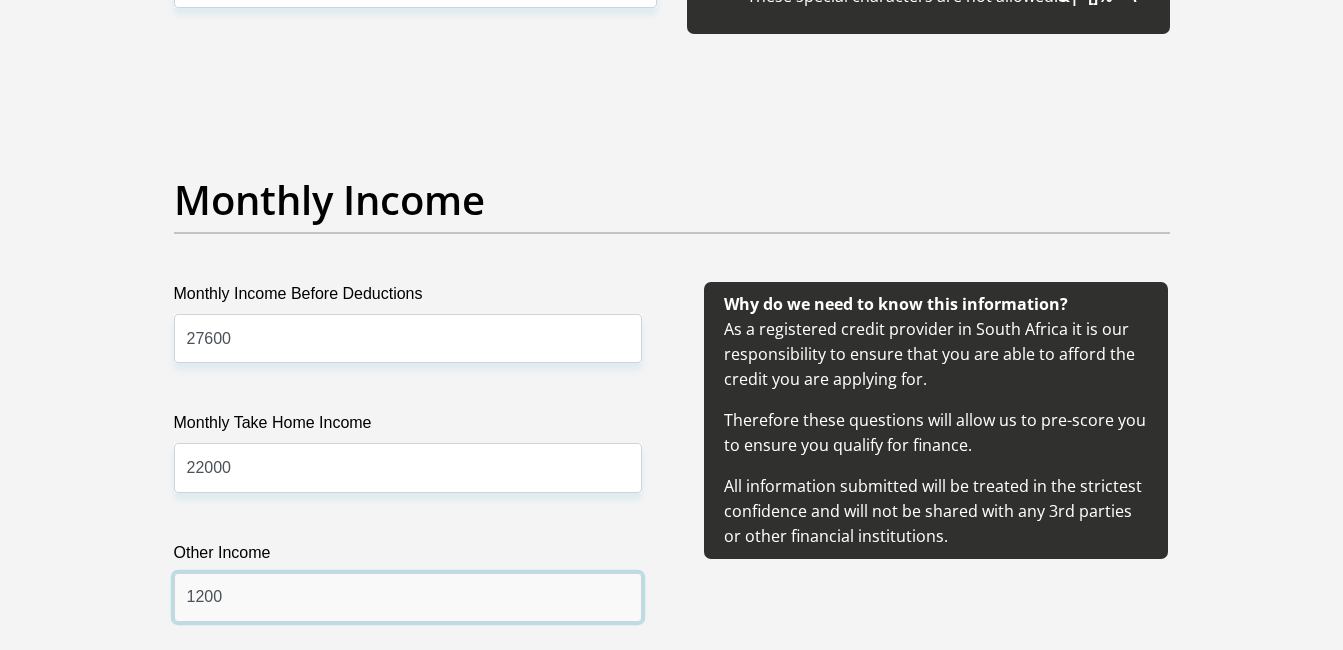 type on "1200" 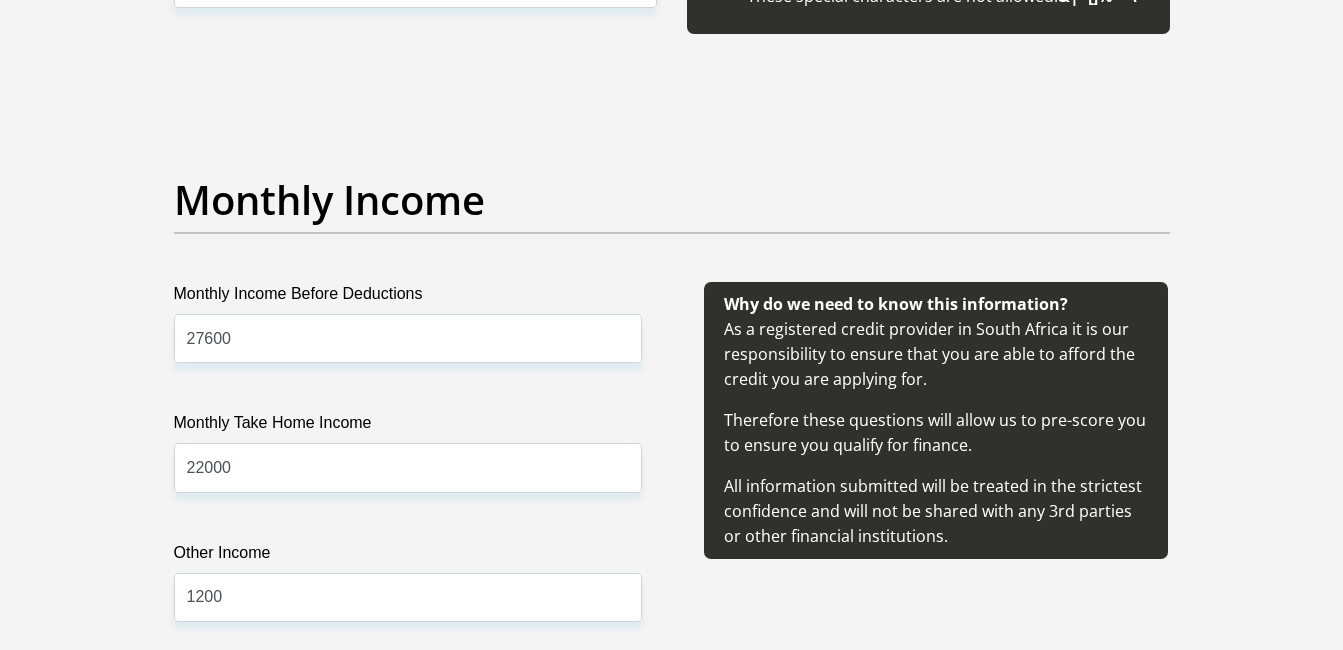 click on "Monthly Income Before Deductions
27600
Monthly Take Home Income
22000
Other Income
1200" at bounding box center [408, 476] 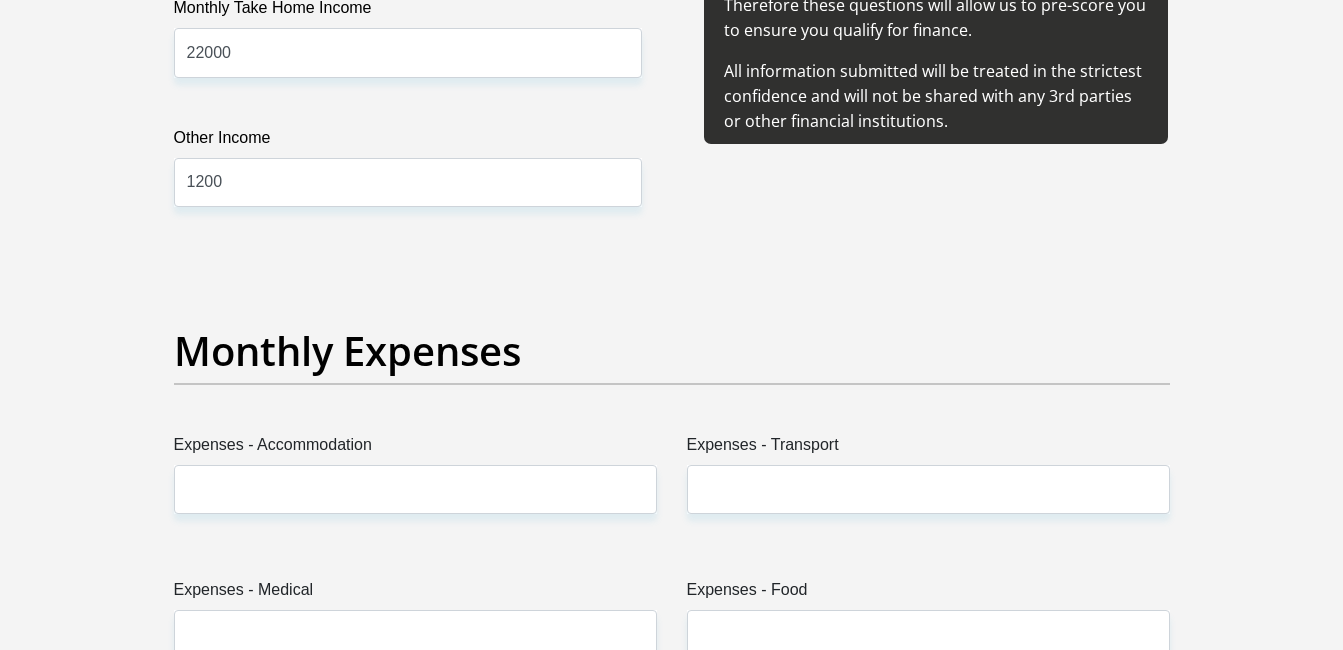 scroll, scrollTop: 2617, scrollLeft: 0, axis: vertical 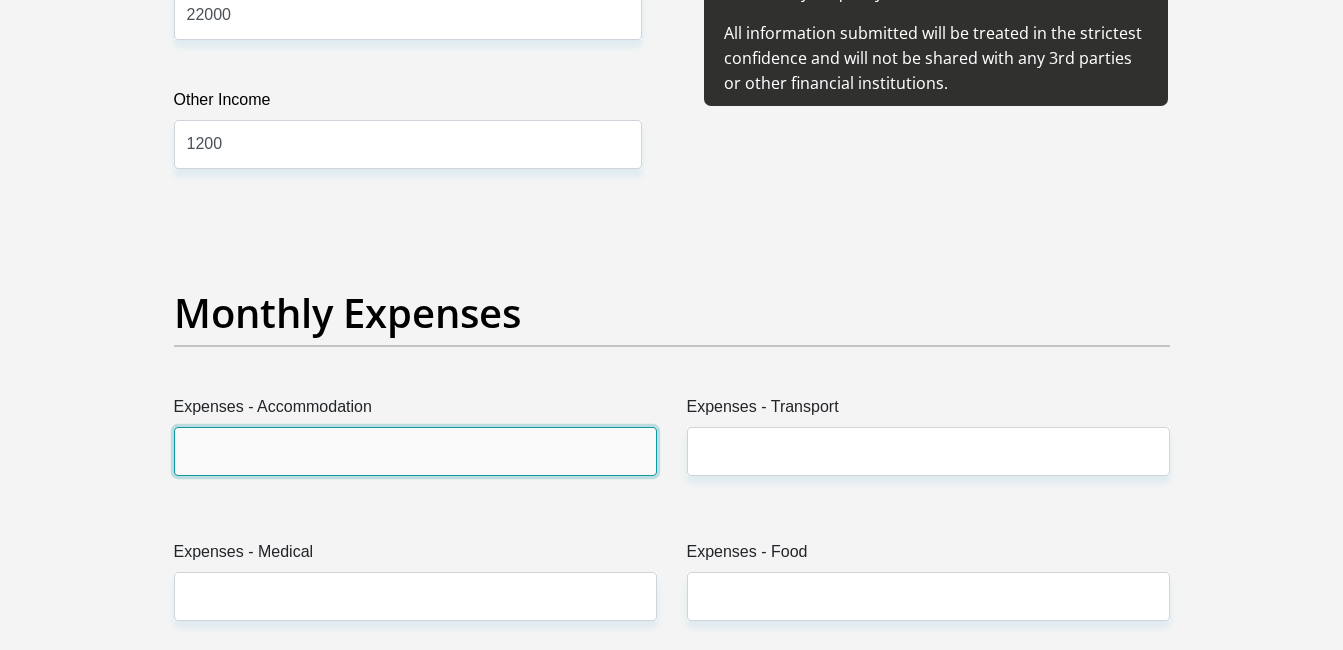 click on "Expenses - Accommodation" at bounding box center (415, 451) 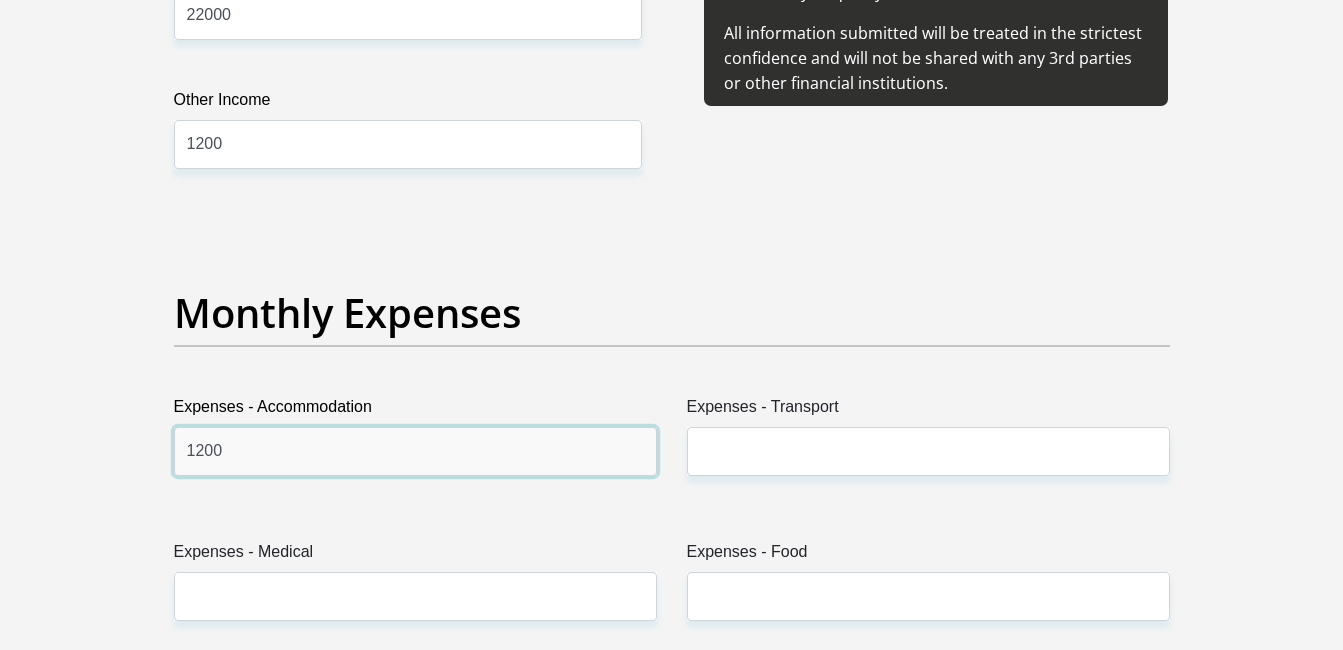 type on "1200" 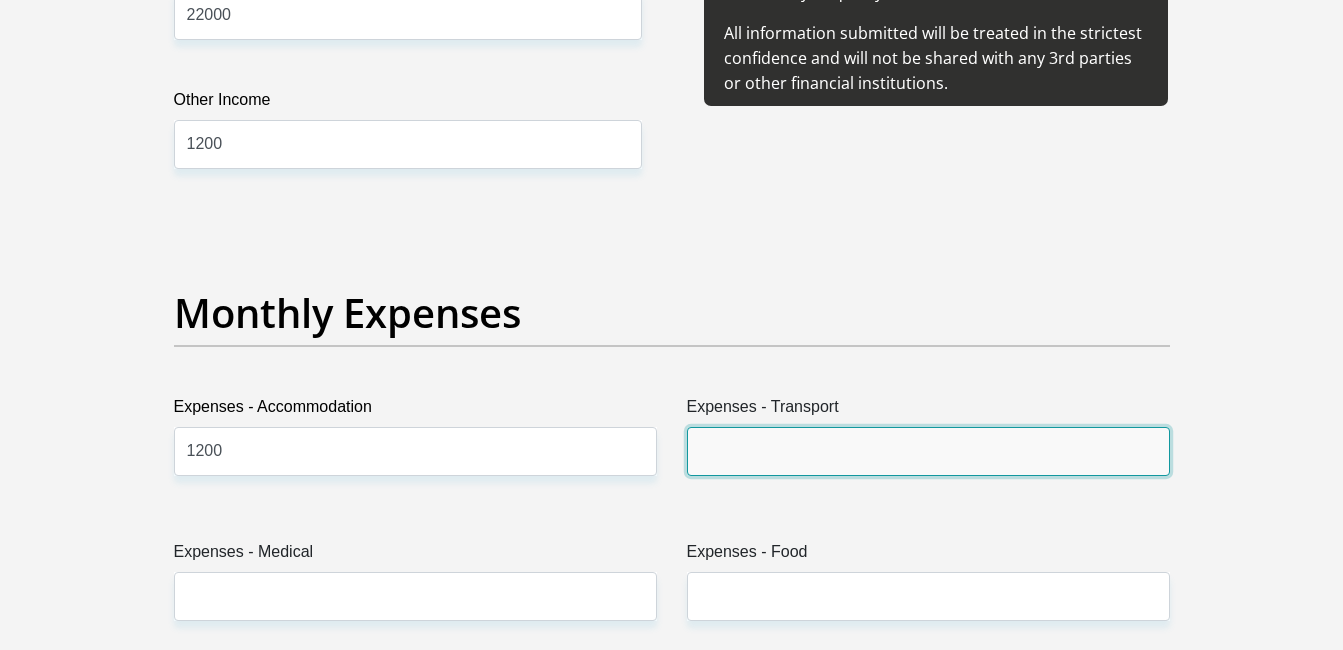 click on "Expenses - Transport" at bounding box center [928, 451] 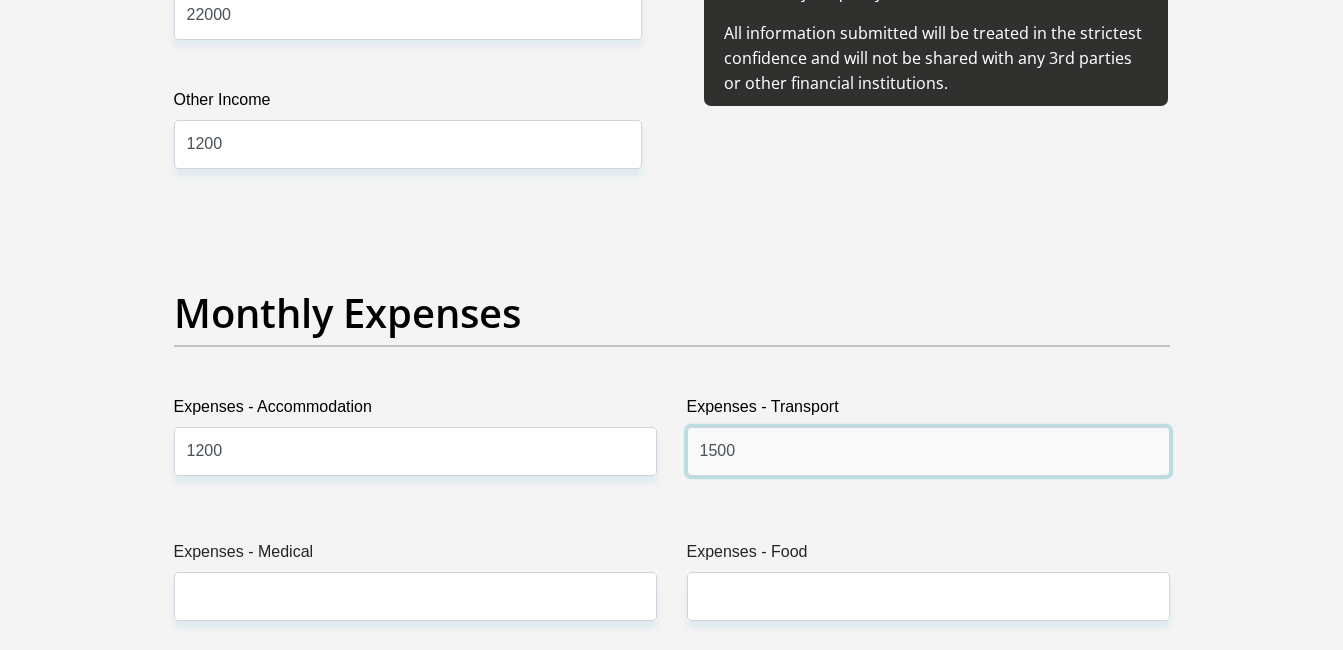type on "1500" 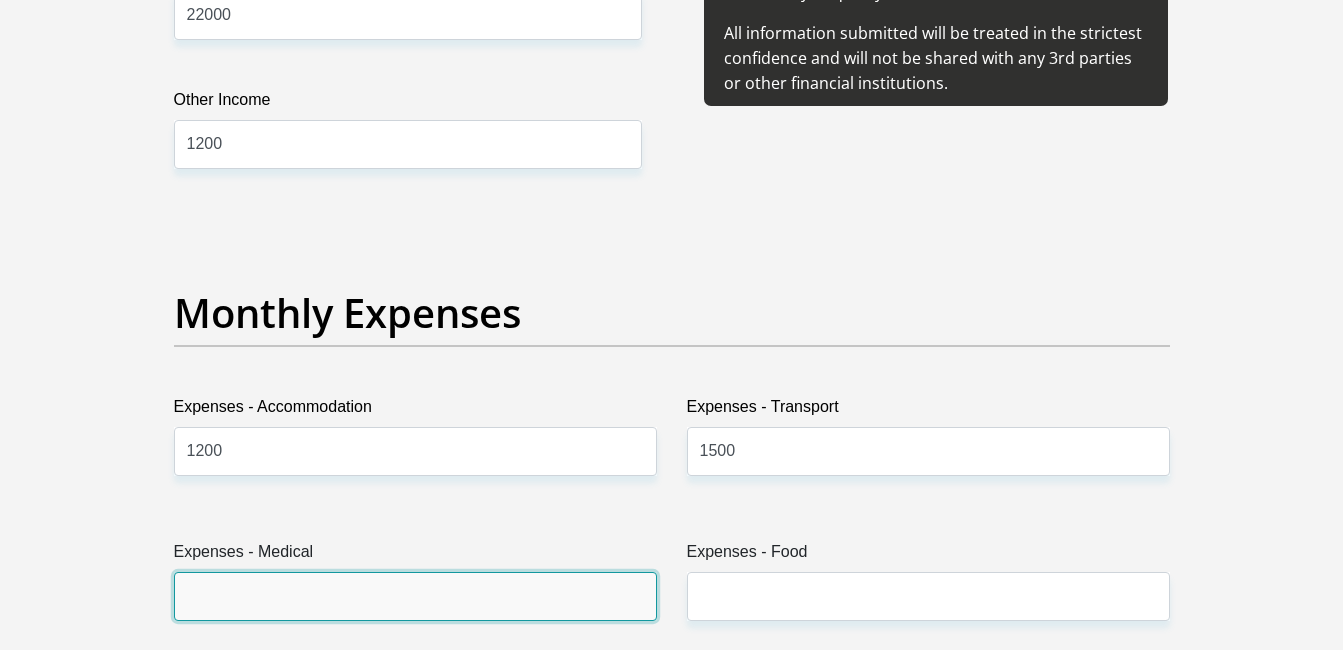 click on "Expenses - Medical" at bounding box center (415, 596) 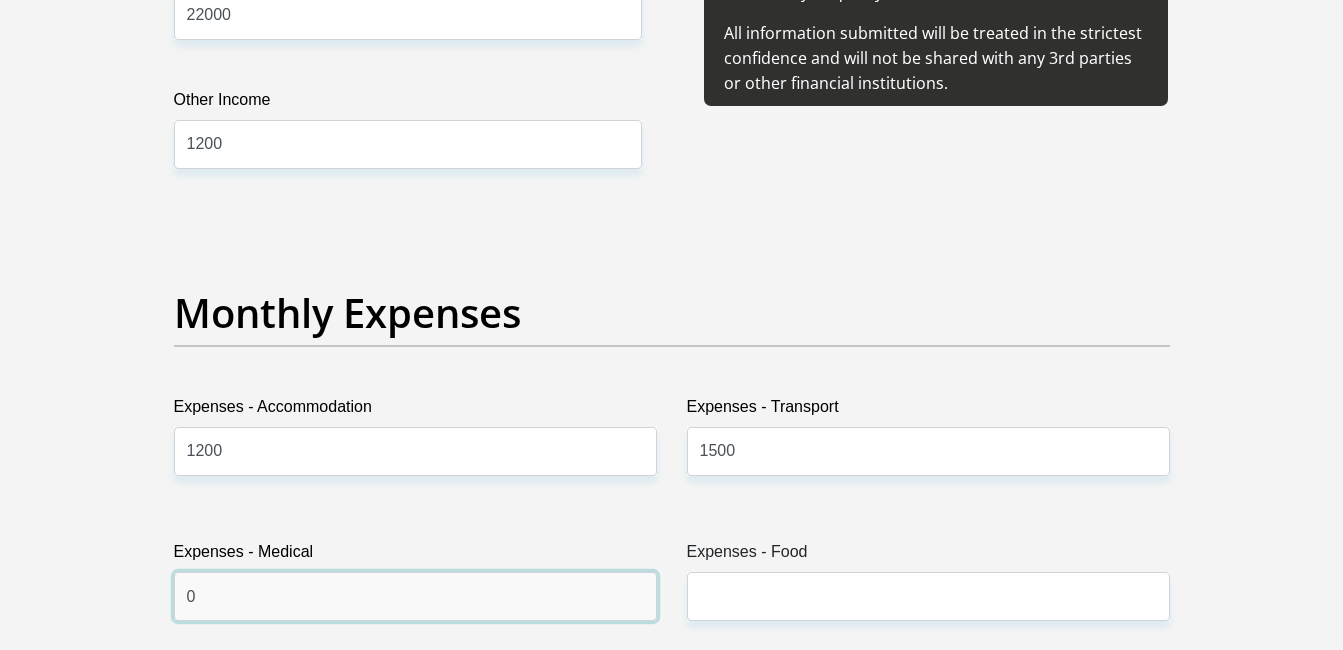 type on "0" 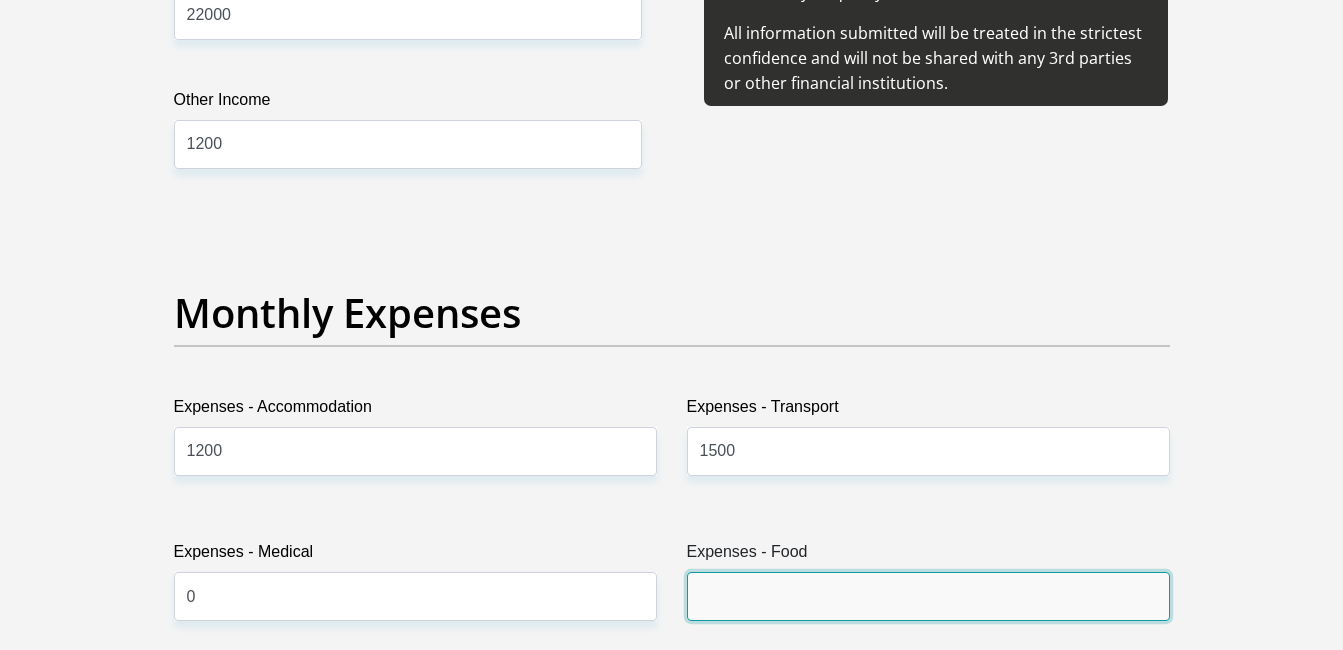 click on "Expenses - Food" at bounding box center [928, 596] 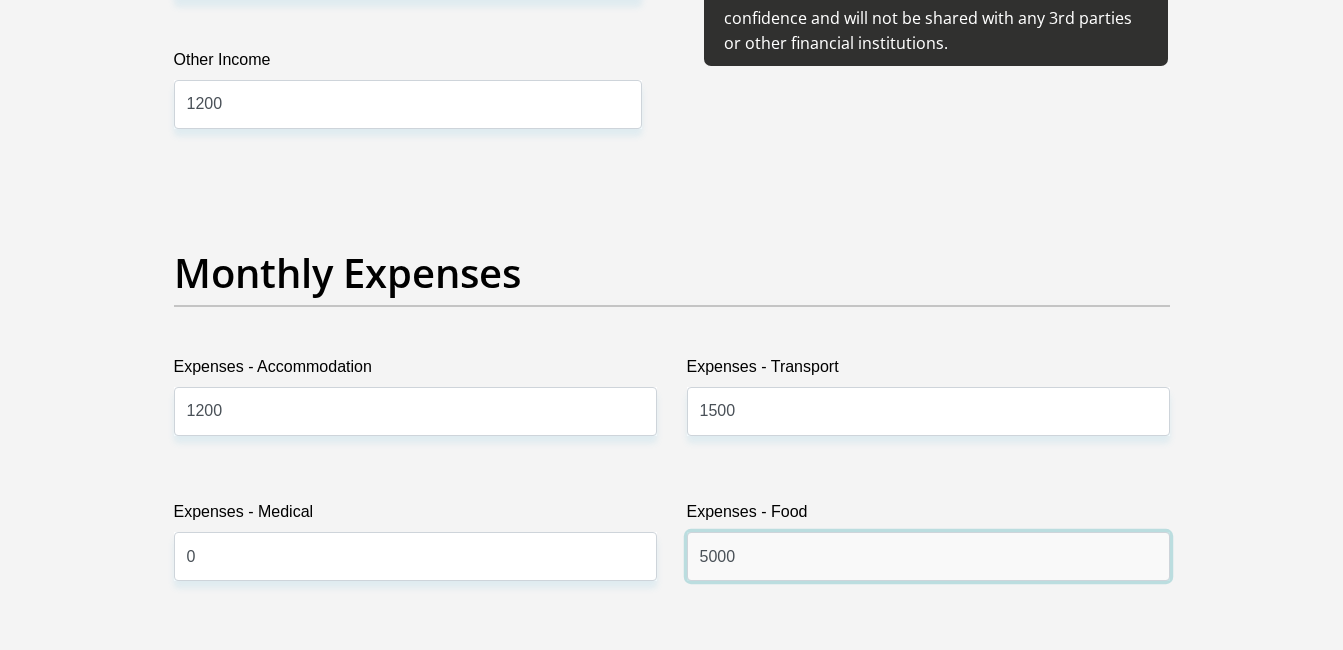 scroll, scrollTop: 2697, scrollLeft: 0, axis: vertical 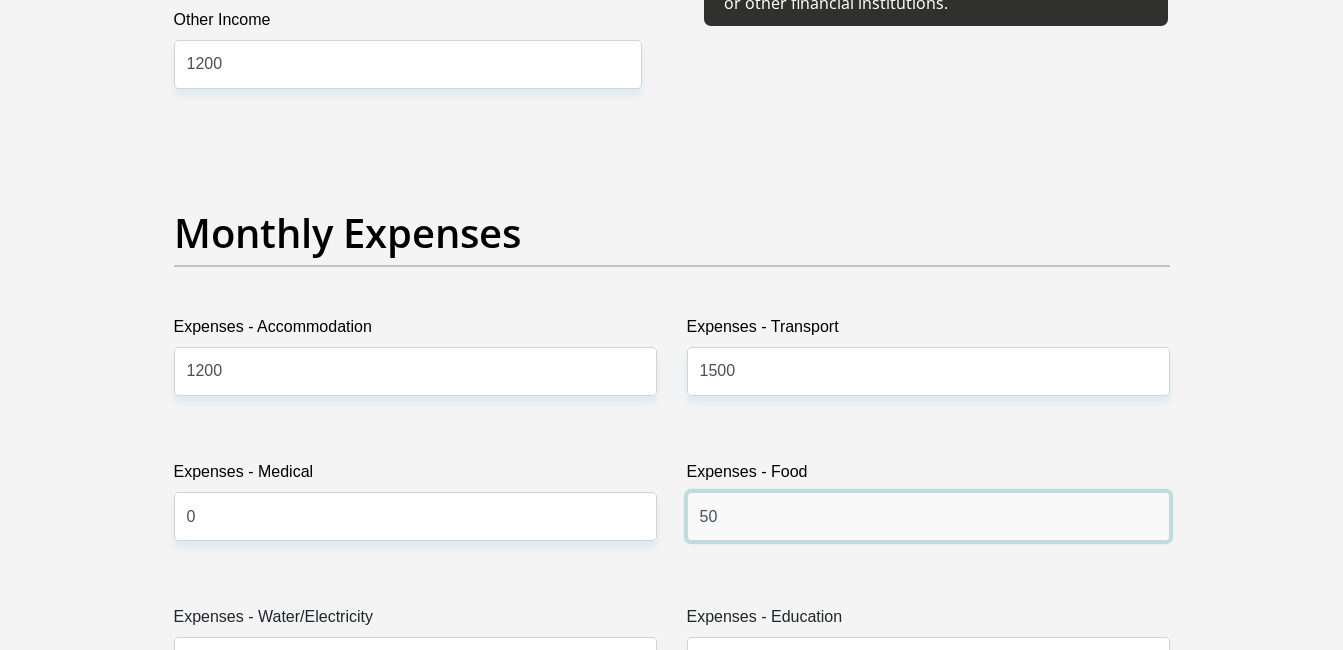 type on "5" 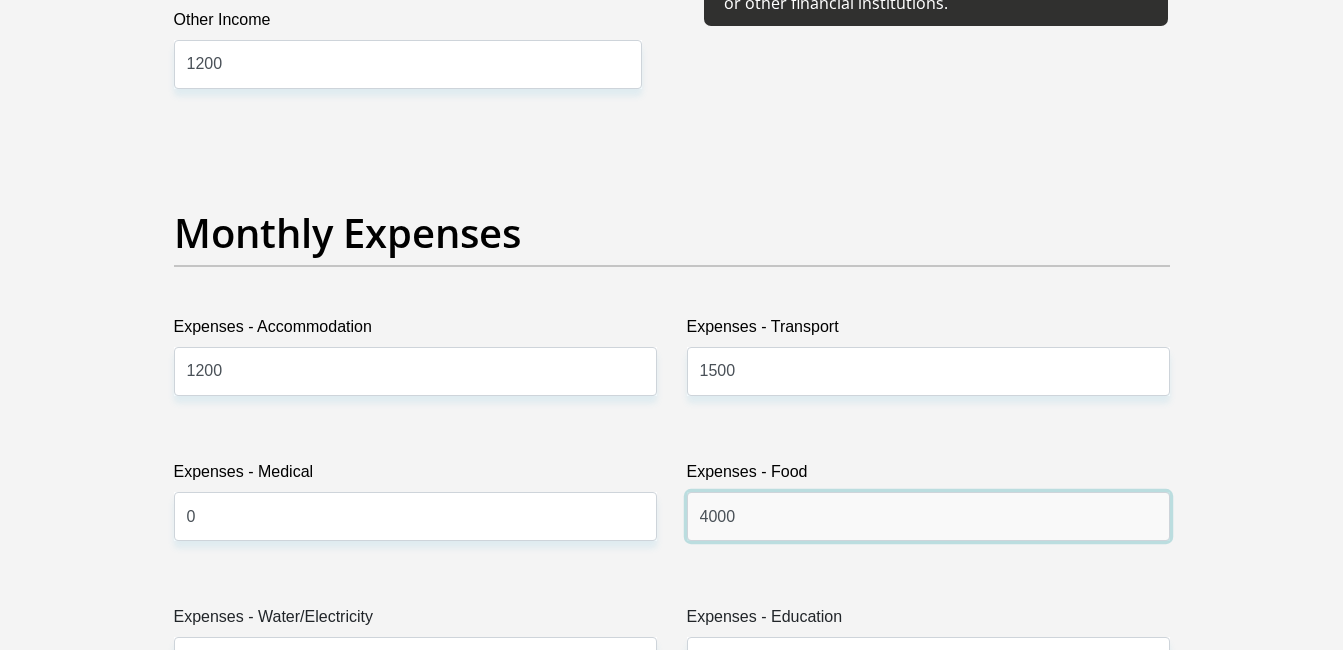 type on "4000" 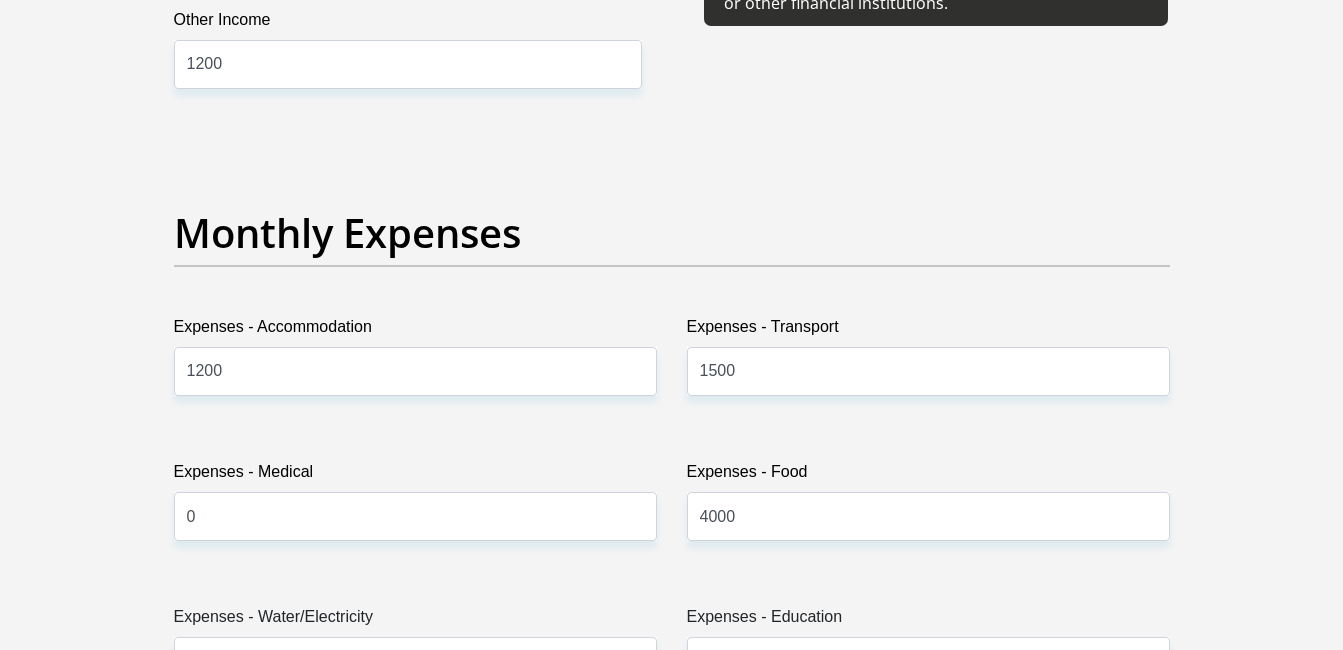 click on "Expenses - Water/Electricity" at bounding box center (415, 621) 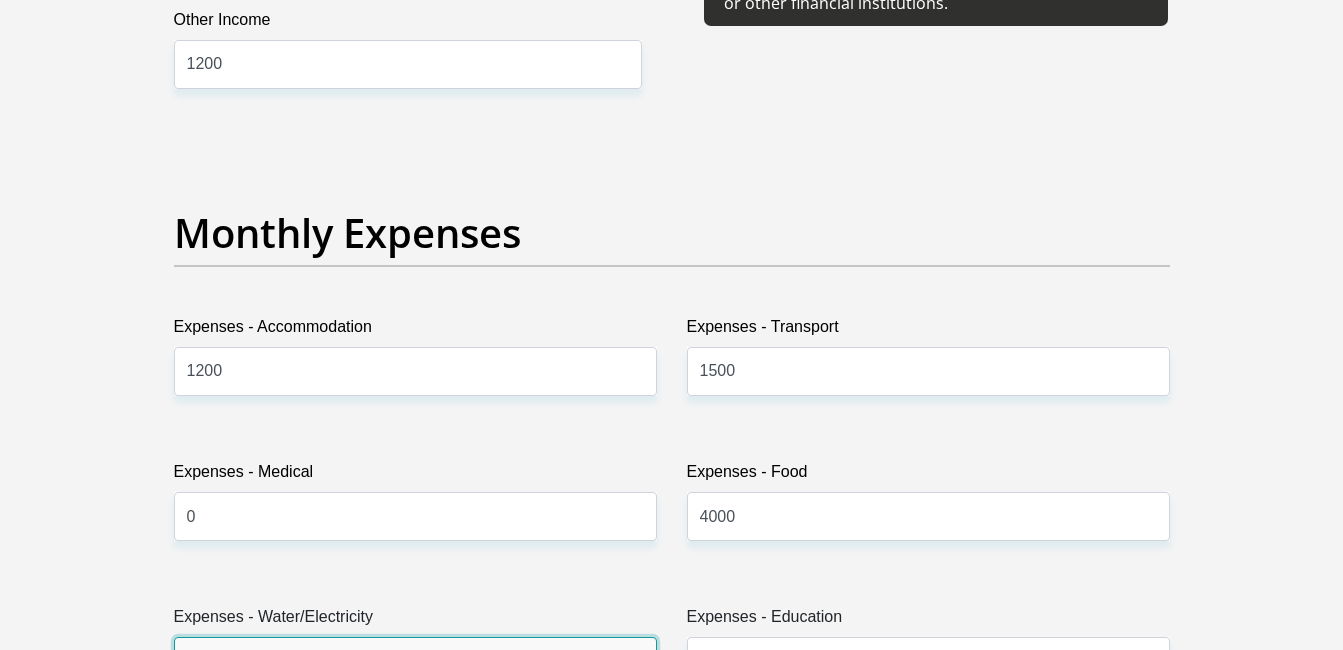 click on "Expenses - Water/Electricity" at bounding box center [415, 661] 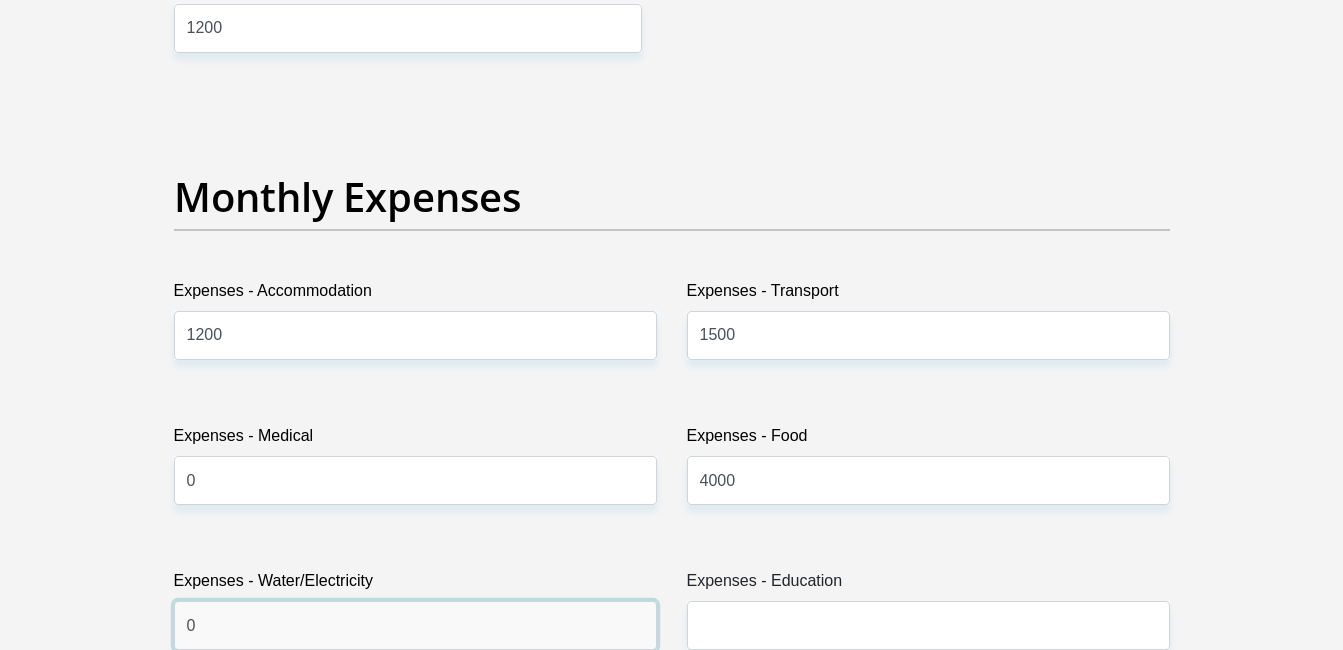 type on "0" 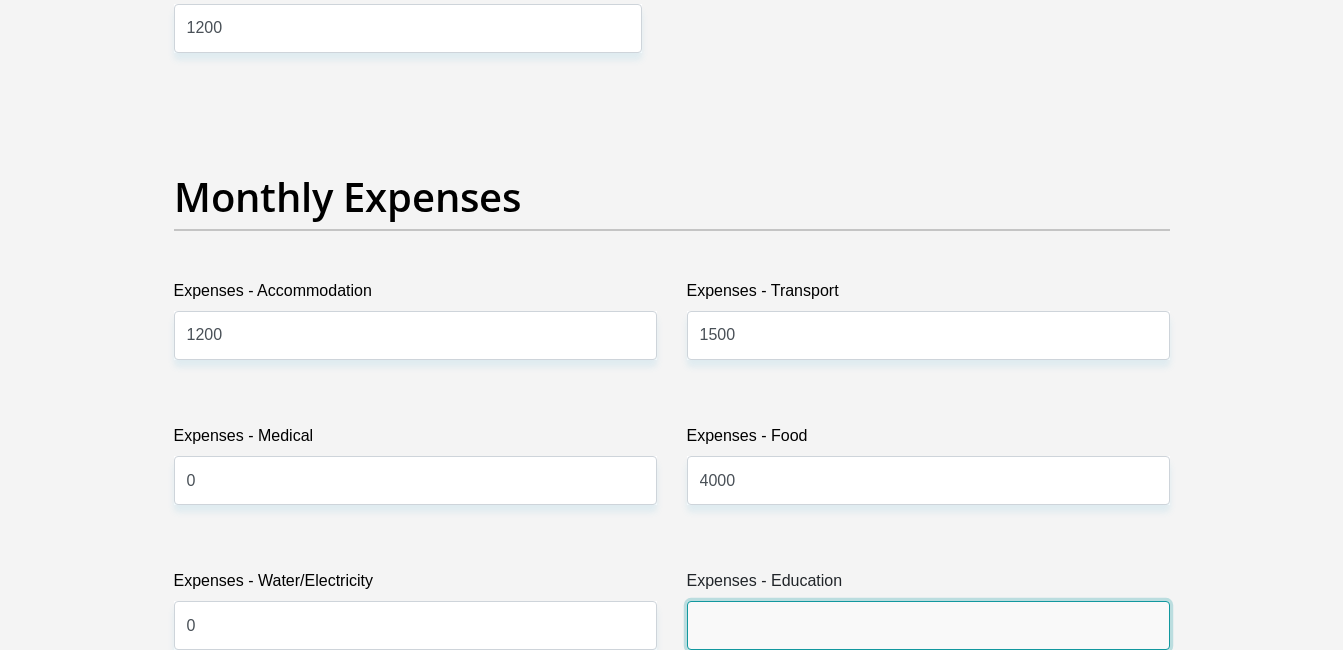 click on "Expenses - Education" at bounding box center (928, 625) 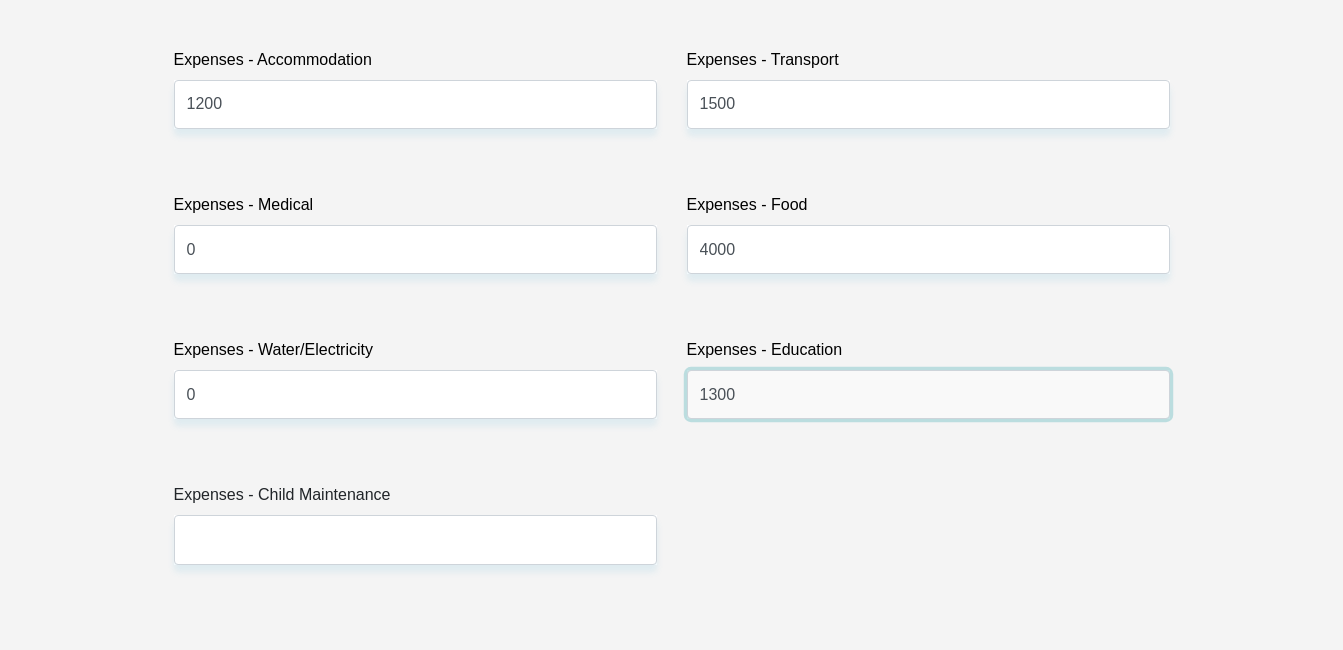 scroll, scrollTop: 2973, scrollLeft: 0, axis: vertical 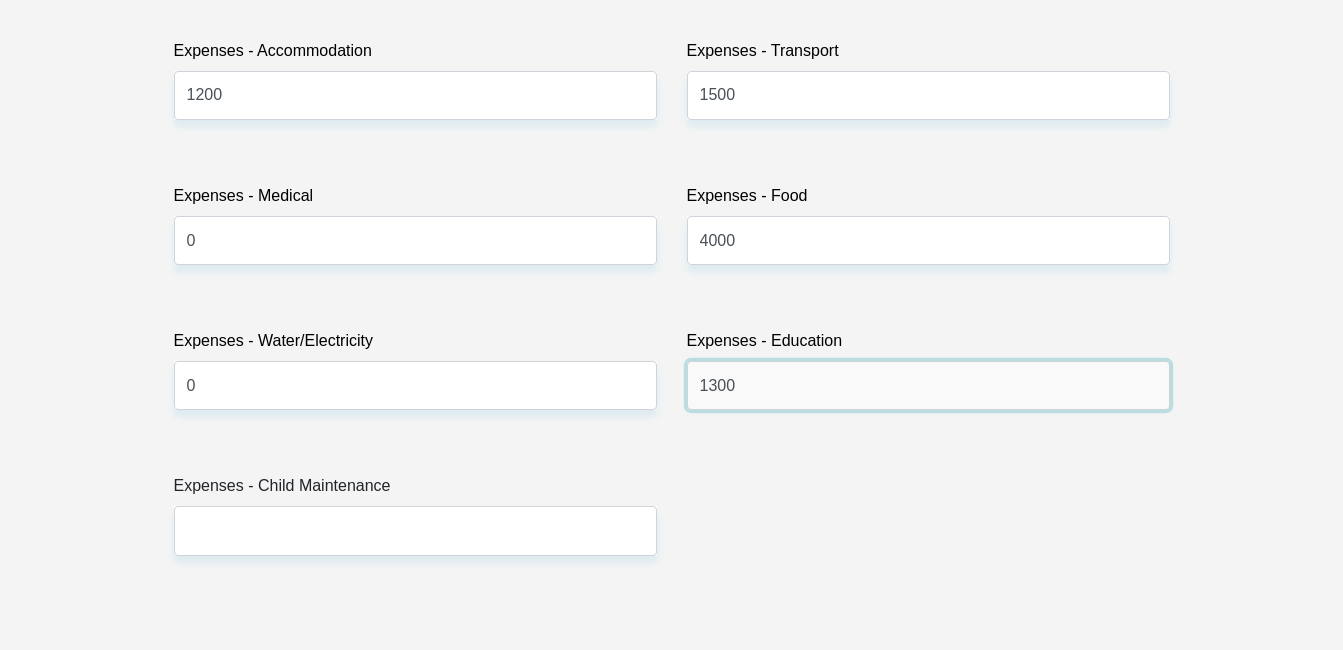 type on "1300" 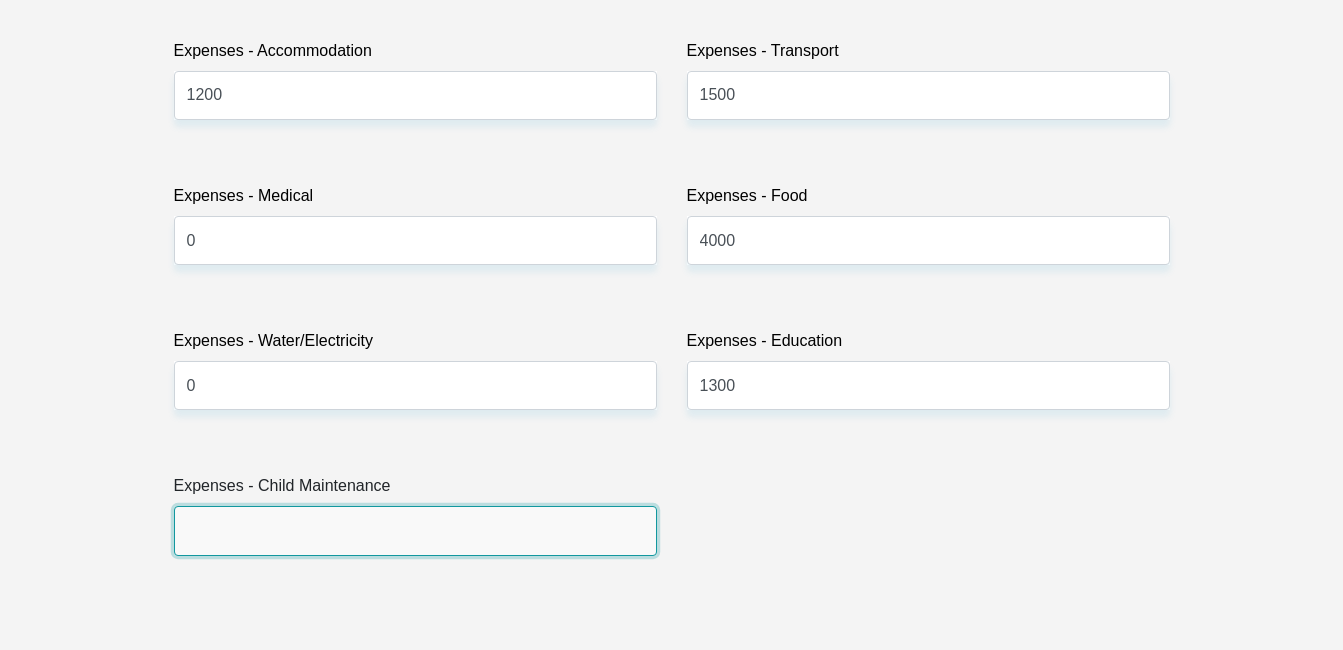 click on "Expenses - Child Maintenance" at bounding box center (415, 530) 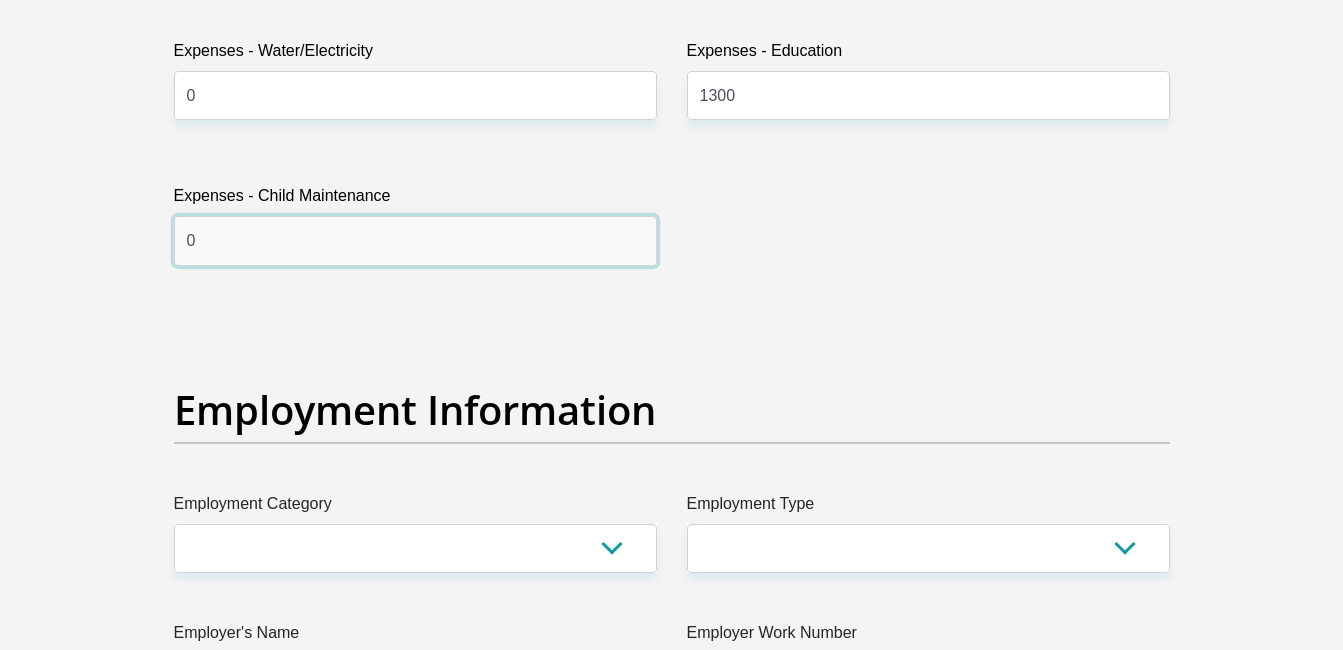 scroll, scrollTop: 3351, scrollLeft: 0, axis: vertical 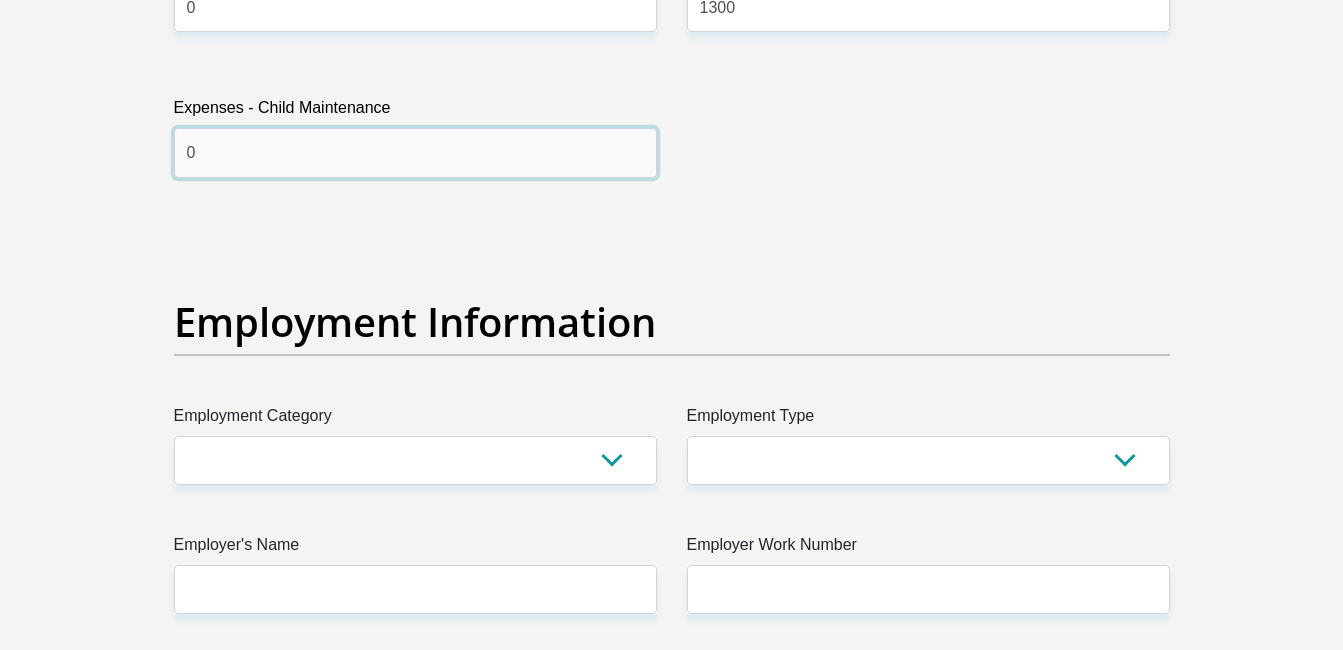 type on "0" 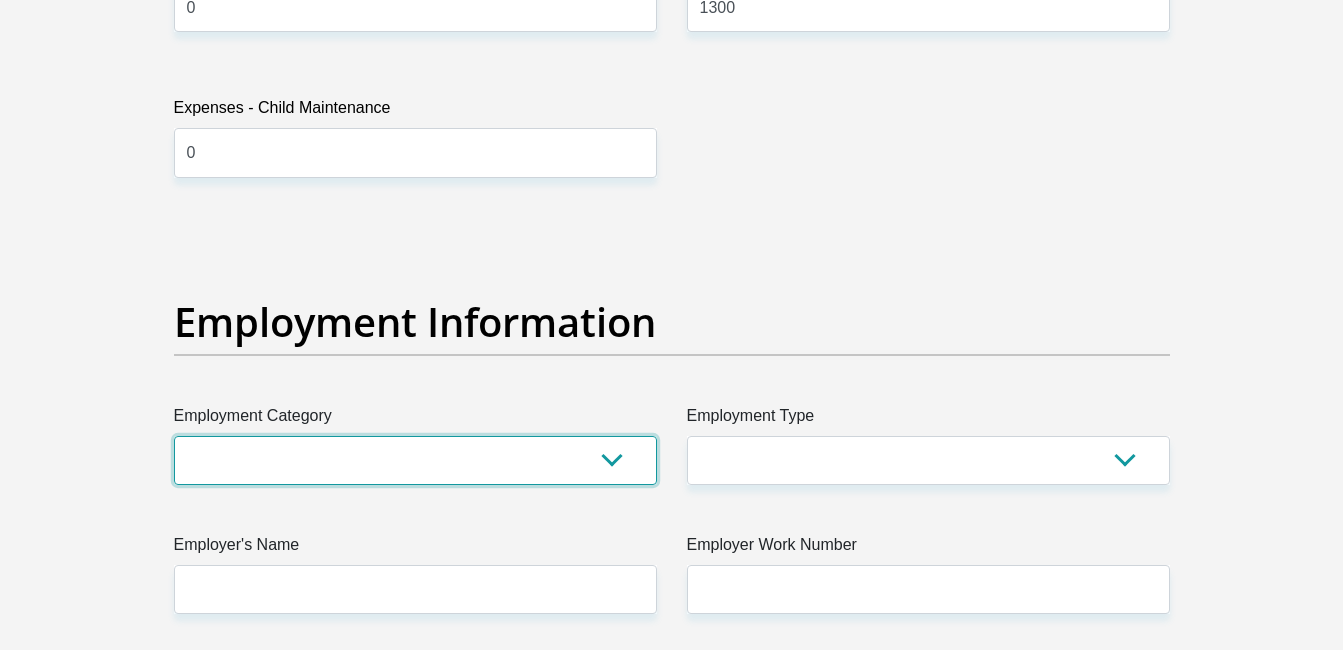 click on "AGRICULTURE
ALCOHOL & TOBACCO
CONSTRUCTION MATERIALS
METALLURGY
EQUIPMENT FOR RENEWABLE ENERGY
SPECIALIZED CONTRACTORS
CAR
GAMING (INCL. INTERNET
OTHER WHOLESALE
UNLICENSED PHARMACEUTICALS
CURRENCY EXCHANGE HOUSES
OTHER FINANCIAL INSTITUTIONS & INSURANCE
REAL ESTATE AGENTS
OIL & GAS
OTHER MATERIALS (E.G. IRON ORE)
PRECIOUS STONES & PRECIOUS METALS
POLITICAL ORGANIZATIONS
RELIGIOUS ORGANIZATIONS(NOT SECTS)
ACTI. HAVING BUSINESS DEAL WITH PUBLIC ADMINISTRATION
LAUNDROMATS" at bounding box center (415, 460) 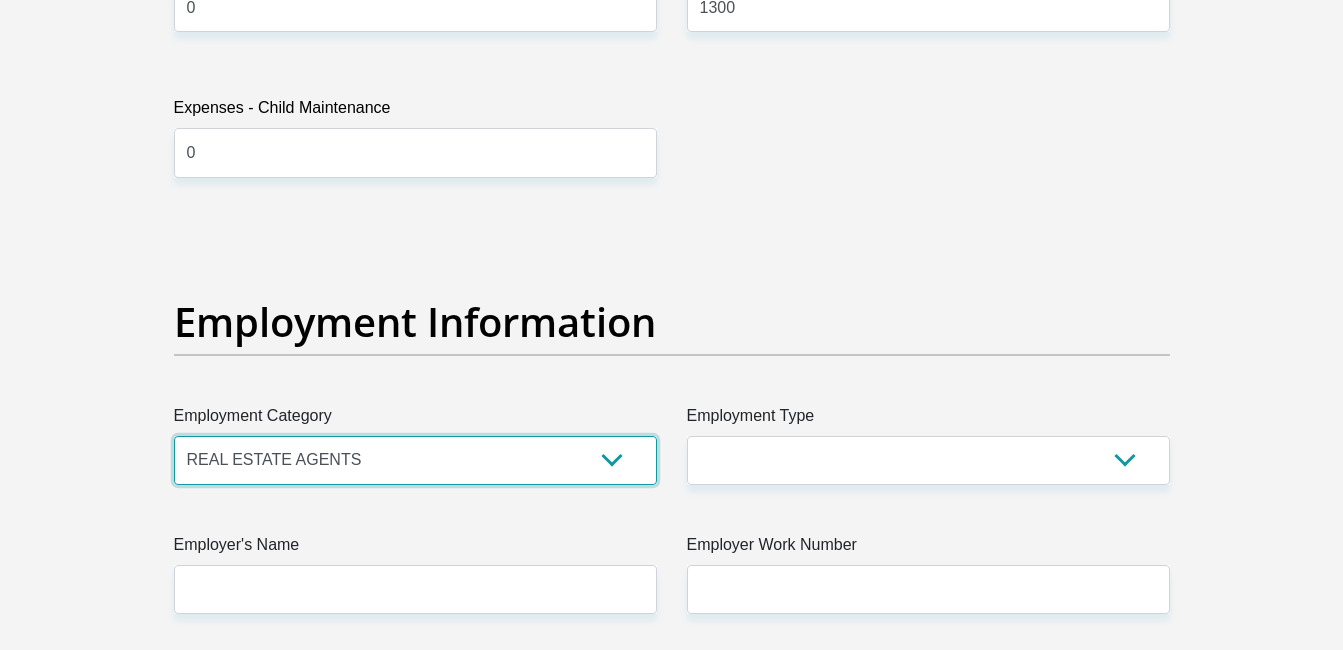 click on "AGRICULTURE
ALCOHOL & TOBACCO
CONSTRUCTION MATERIALS
METALLURGY
EQUIPMENT FOR RENEWABLE ENERGY
SPECIALIZED CONTRACTORS
CAR
GAMING (INCL. INTERNET
OTHER WHOLESALE
UNLICENSED PHARMACEUTICALS
CURRENCY EXCHANGE HOUSES
OTHER FINANCIAL INSTITUTIONS & INSURANCE
REAL ESTATE AGENTS
OIL & GAS
OTHER MATERIALS (E.G. IRON ORE)
PRECIOUS STONES & PRECIOUS METALS
POLITICAL ORGANIZATIONS
RELIGIOUS ORGANIZATIONS(NOT SECTS)
ACTI. HAVING BUSINESS DEAL WITH PUBLIC ADMINISTRATION
LAUNDROMATS" at bounding box center (415, 460) 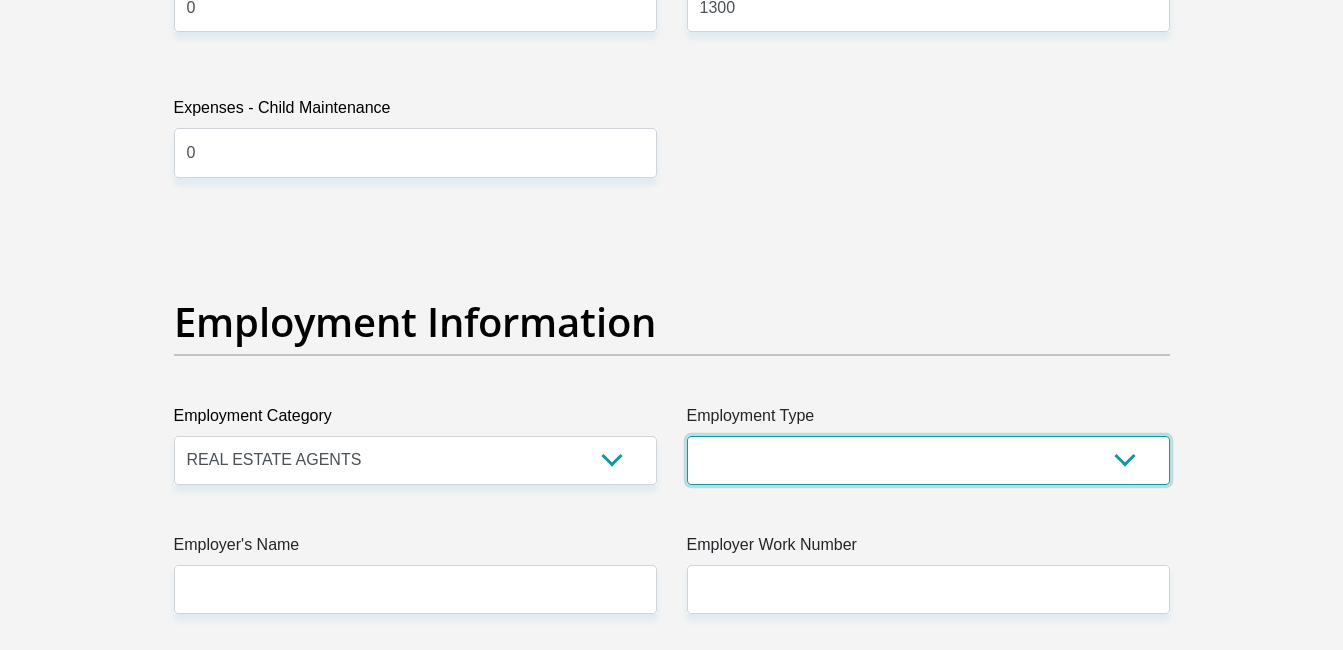 click on "College/Lecturer
Craft Seller
Creative
Driver
Executive
Farmer
Forces - Non Commissioned
Forces - Officer
Hawker
Housewife
Labourer
Licenced Professional
Manager
Miner
Non Licenced Professional
Office Staff/Clerk
Outside Worker
Pensioner
Permanent Teacher
Production/Manufacturing
Sales
Self-Employed
Semi-Professional Worker
Service Industry  Social Worker  Student" at bounding box center (928, 460) 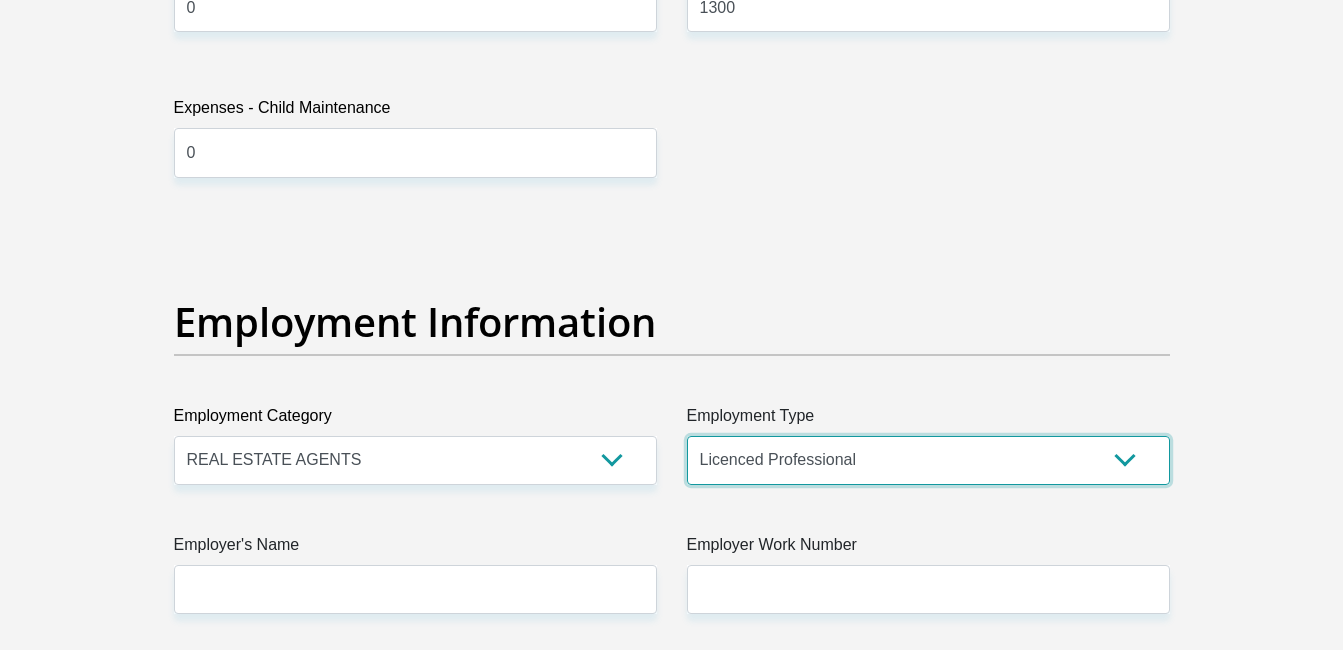 click on "College/Lecturer
Craft Seller
Creative
Driver
Executive
Farmer
Forces - Non Commissioned
Forces - Officer
Hawker
Housewife
Labourer
Licenced Professional
Manager
Miner
Non Licenced Professional
Office Staff/Clerk
Outside Worker
Pensioner
Permanent Teacher
Production/Manufacturing
Sales
Self-Employed
Semi-Professional Worker
Service Industry  Social Worker  Student" at bounding box center [928, 460] 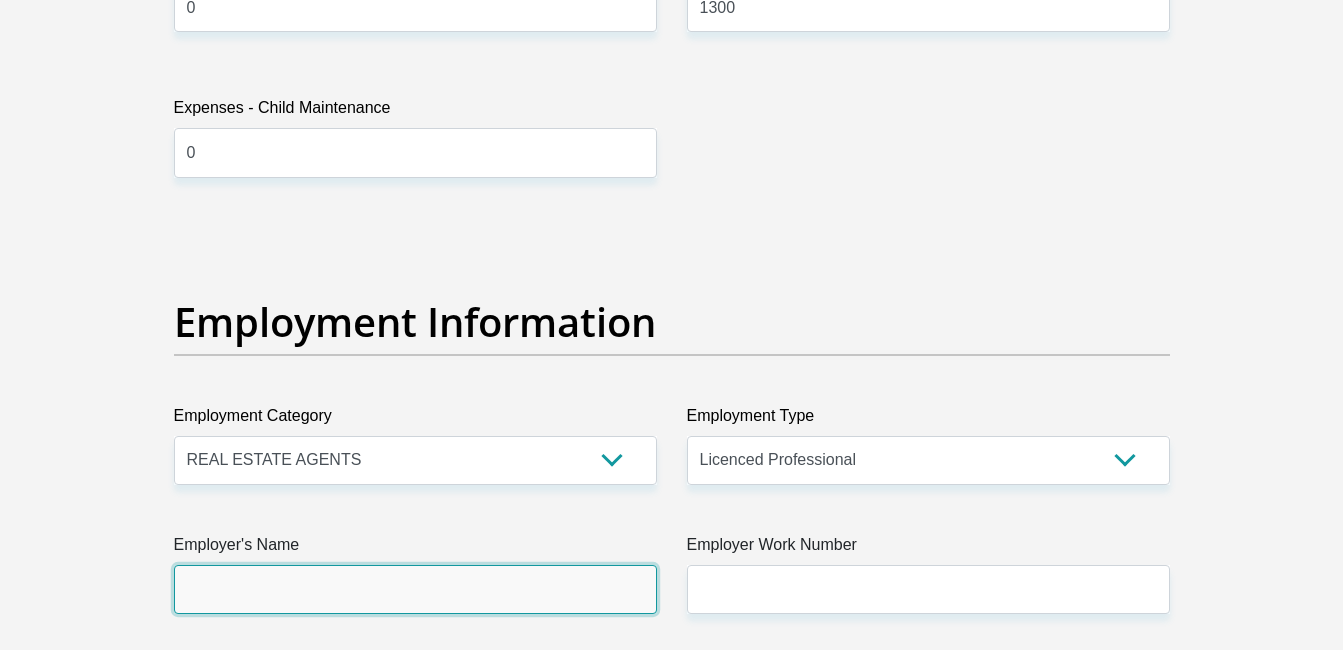 click on "Employer's Name" at bounding box center (415, 589) 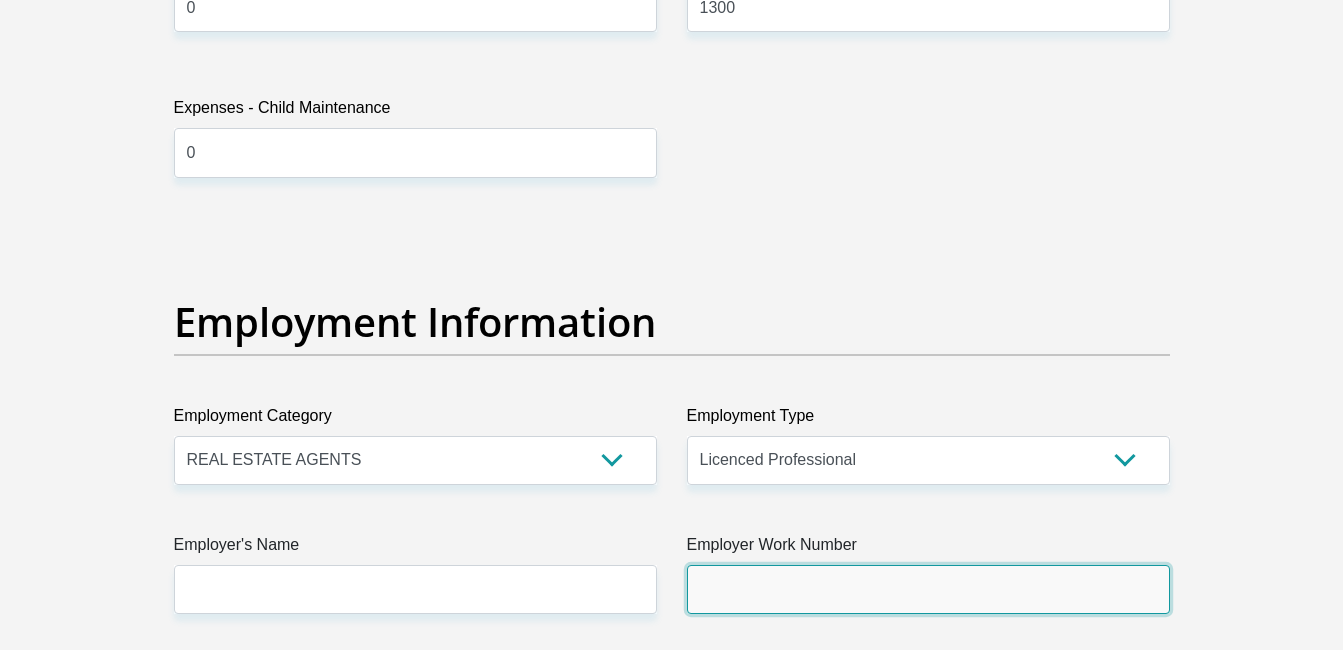 click on "Employer Work Number" at bounding box center [928, 589] 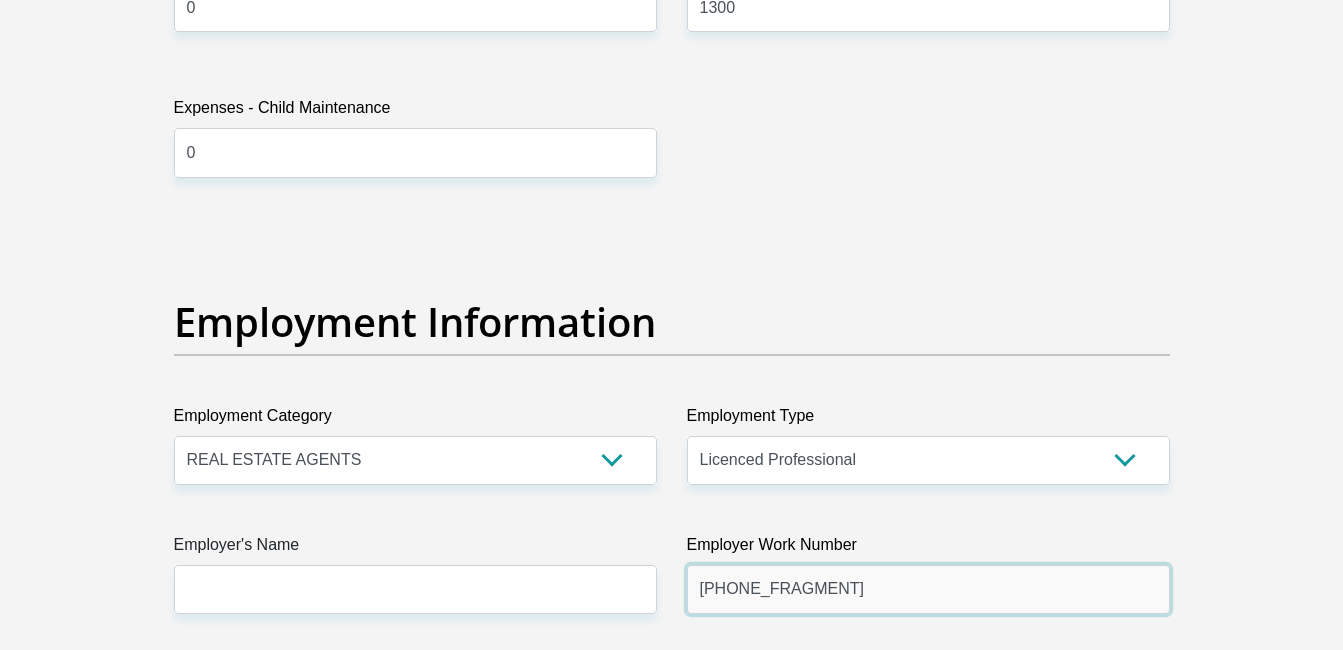type on "[PHONE_FRAGMENT]" 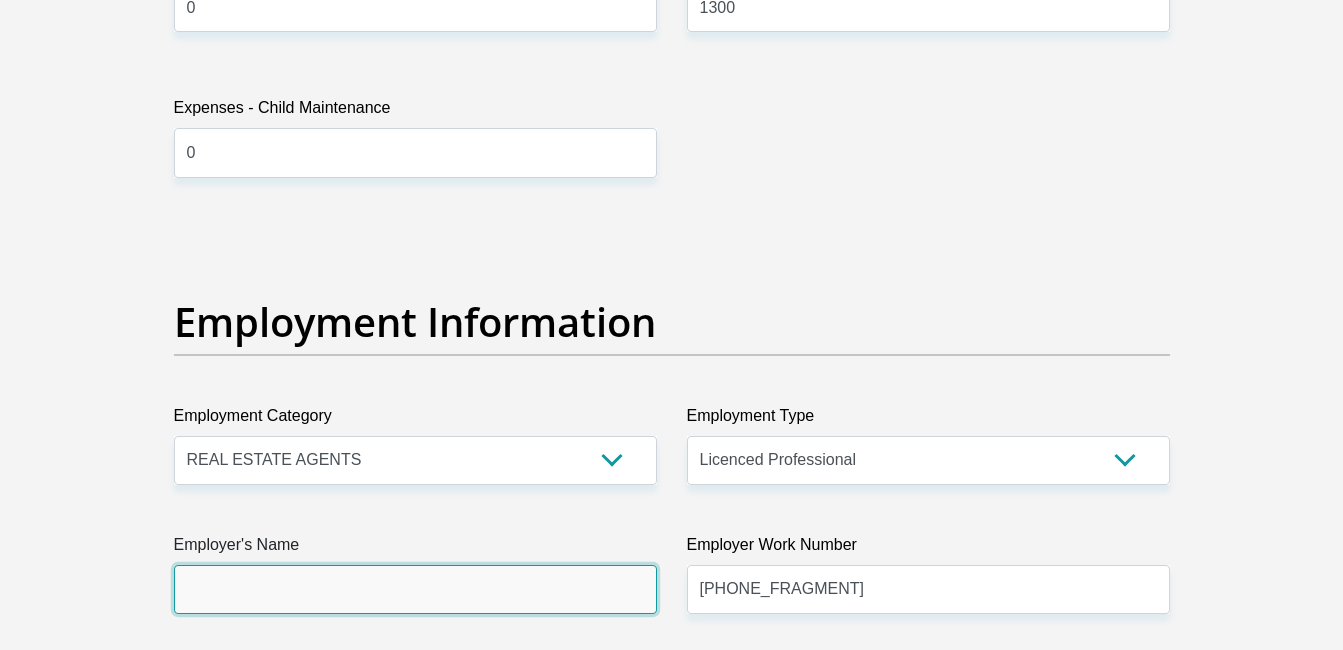 click on "Employer's Name" at bounding box center [415, 589] 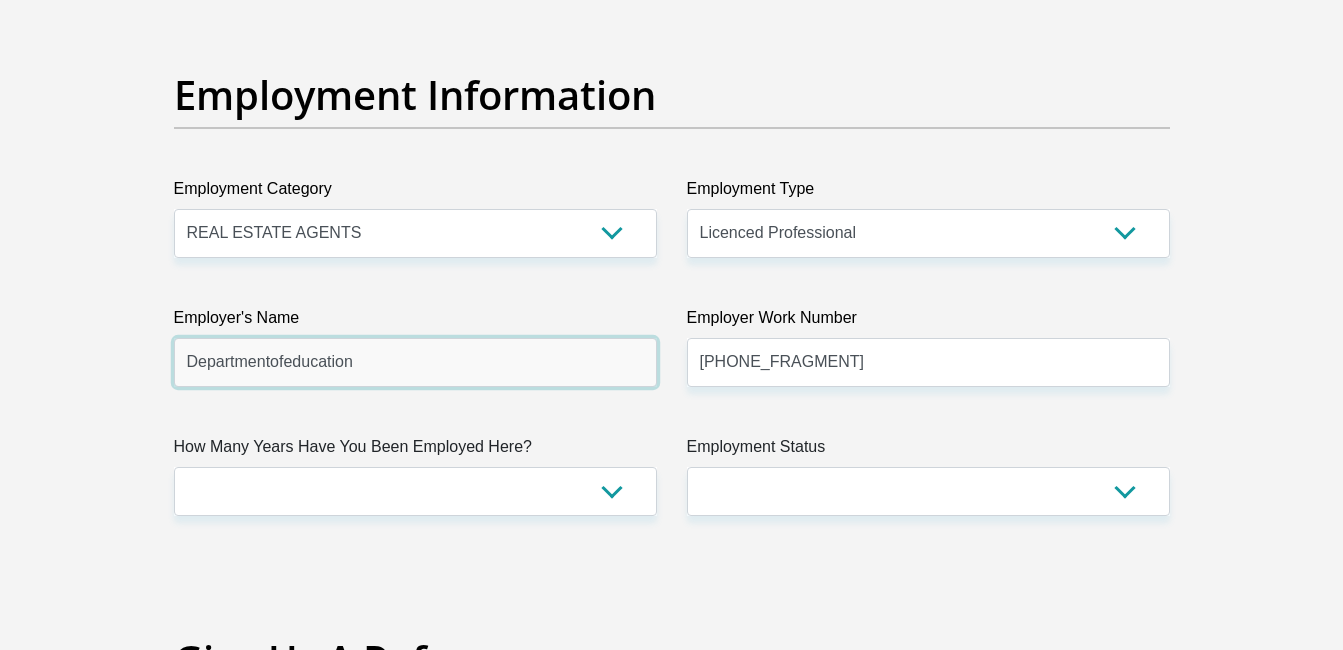 scroll, scrollTop: 3666, scrollLeft: 0, axis: vertical 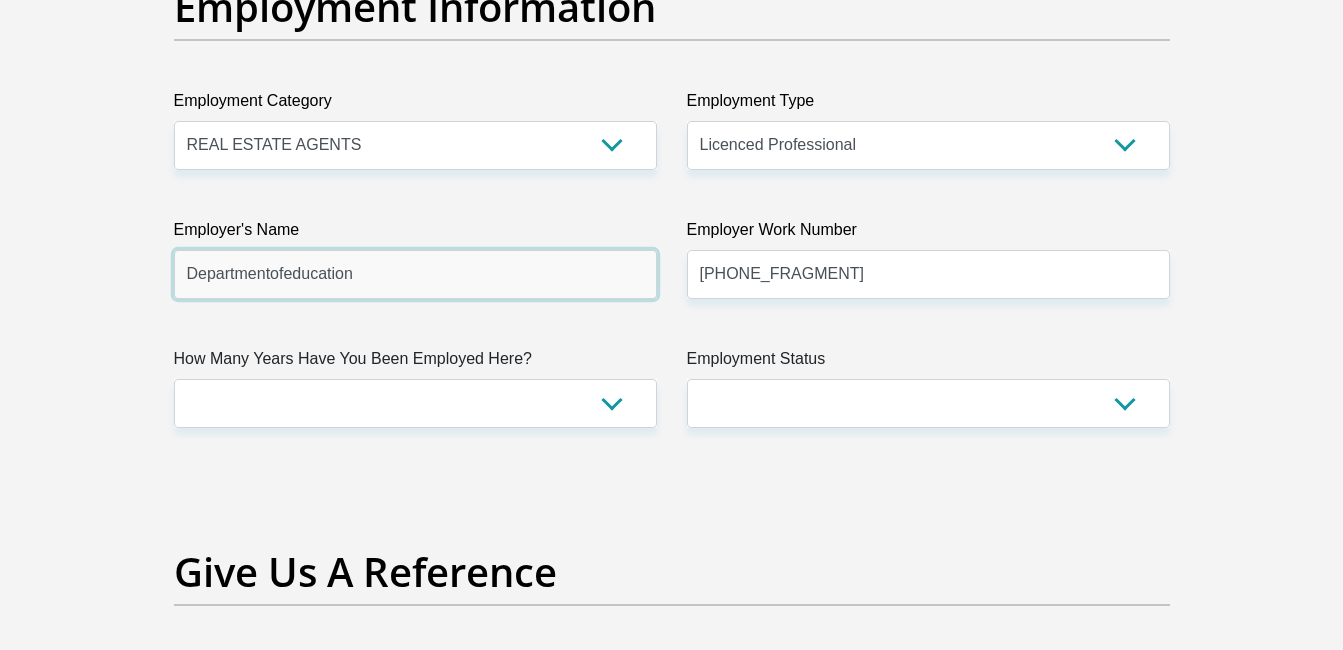 type on "Departmentofeducation" 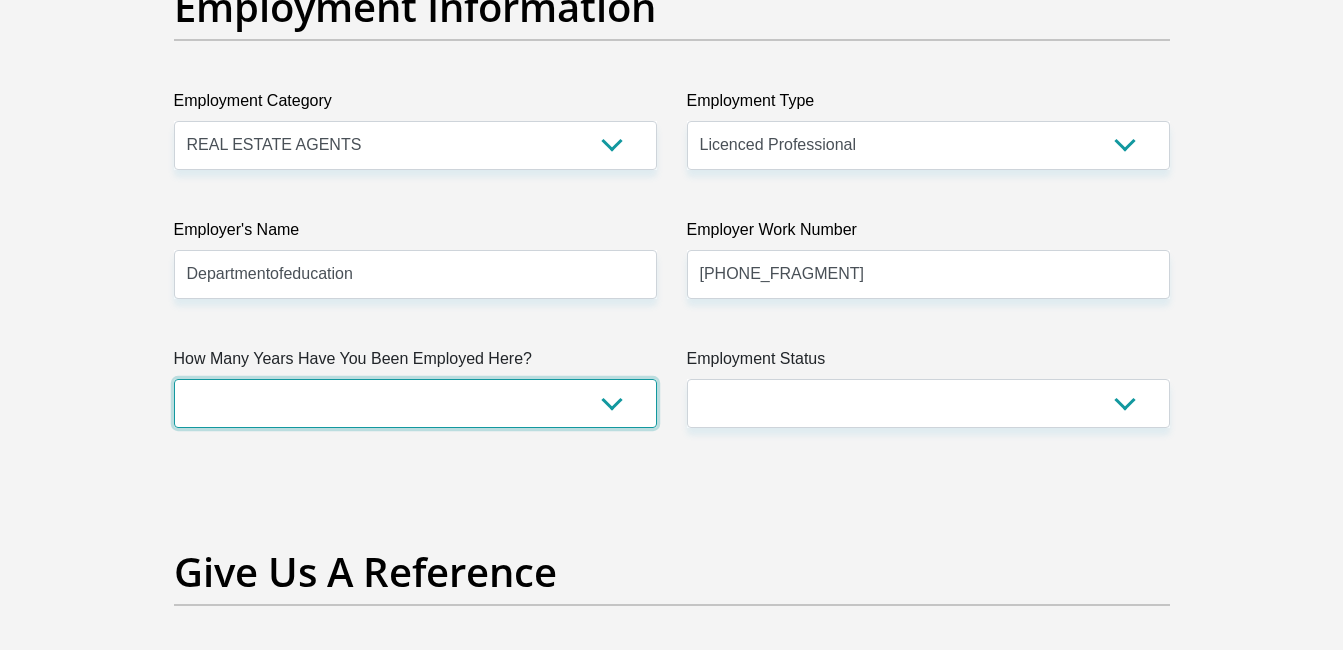 click on "less than 1 year
1-3 years
3-5 years
5+ years" at bounding box center (415, 403) 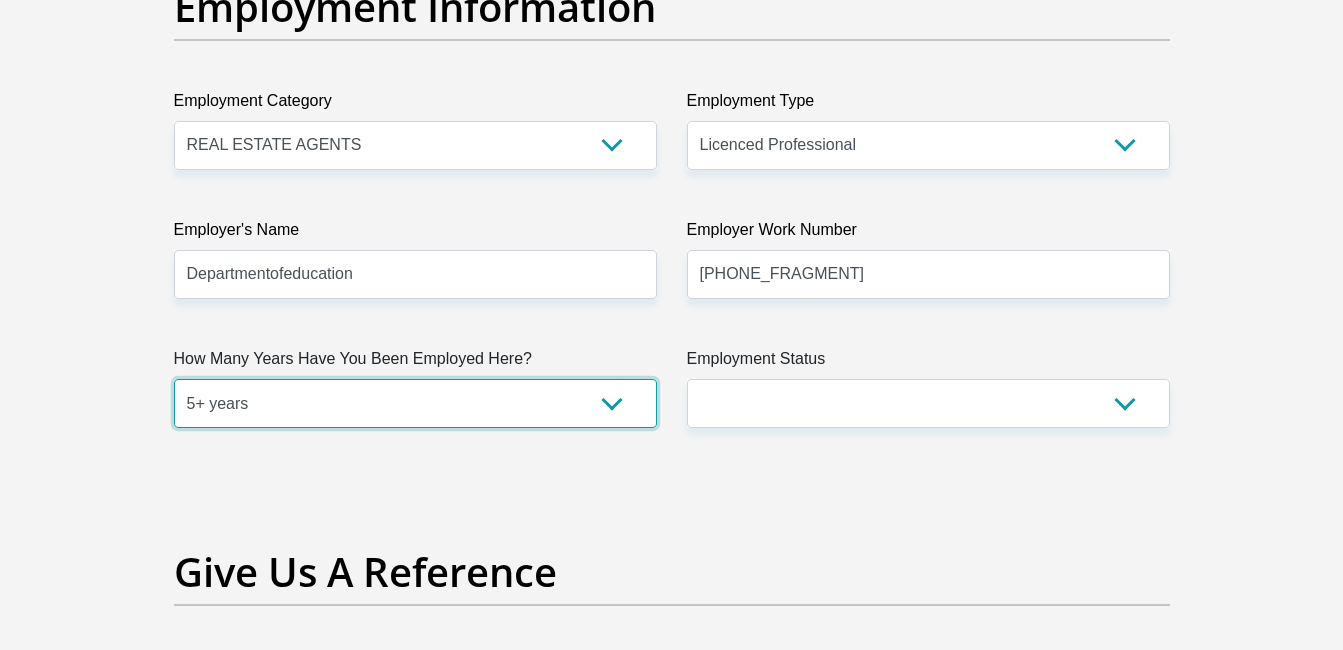 click on "less than 1 year
1-3 years
3-5 years
5+ years" at bounding box center (415, 403) 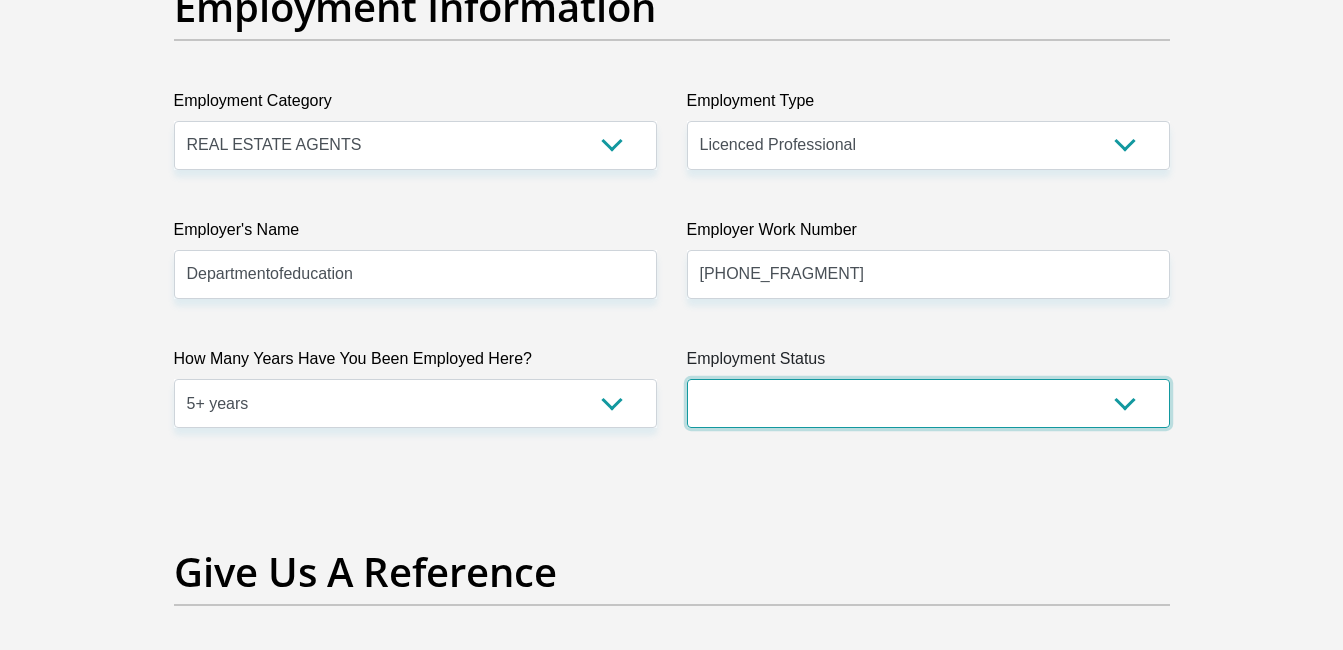 click on "Permanent/Full-time
Part-time/Casual
Contract Worker
Self-Employed
Housewife
Retired
Student
Medically Boarded
Disability
Unemployed" at bounding box center (928, 403) 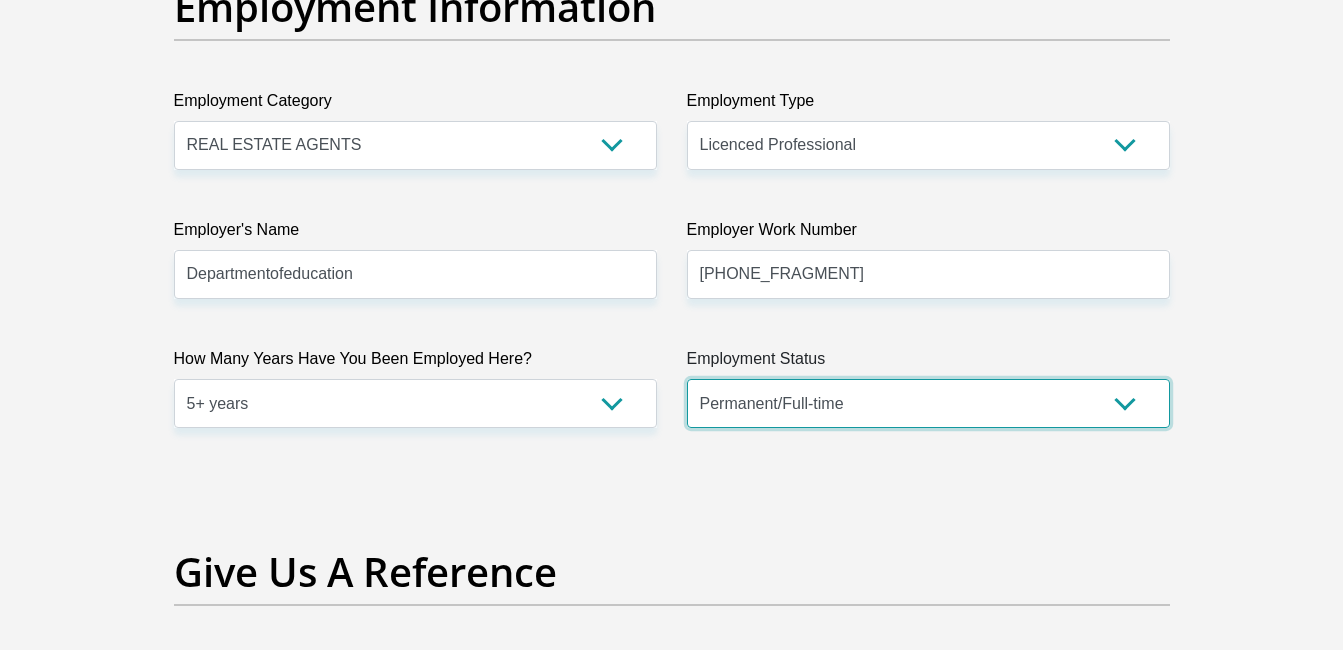 click on "Permanent/Full-time
Part-time/Casual
Contract Worker
Self-Employed
Housewife
Retired
Student
Medically Boarded
Disability
Unemployed" at bounding box center (928, 403) 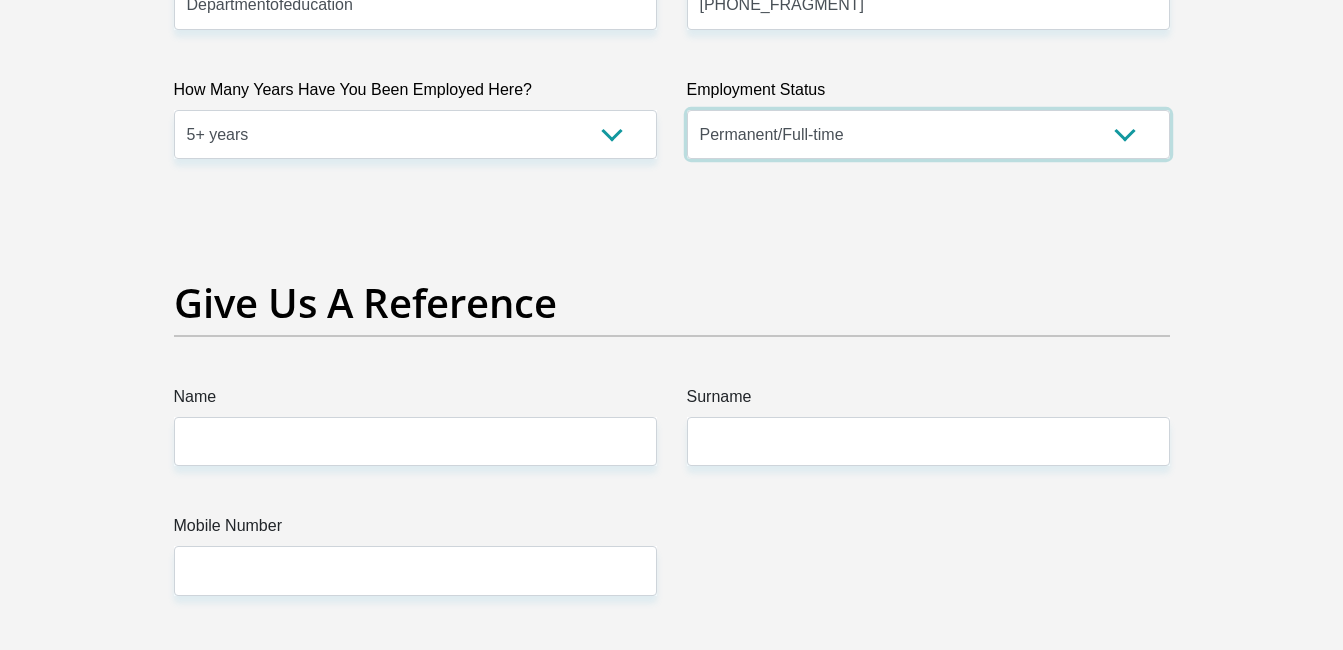 scroll, scrollTop: 3966, scrollLeft: 0, axis: vertical 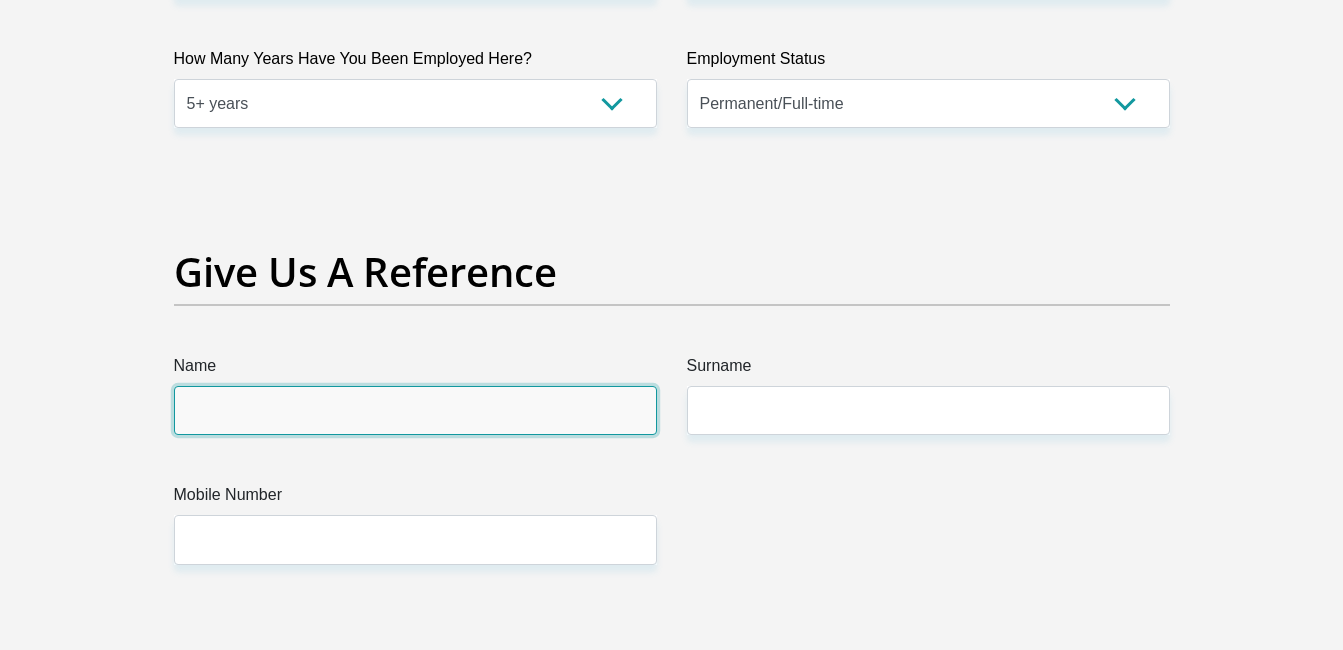 click on "Name" at bounding box center (415, 410) 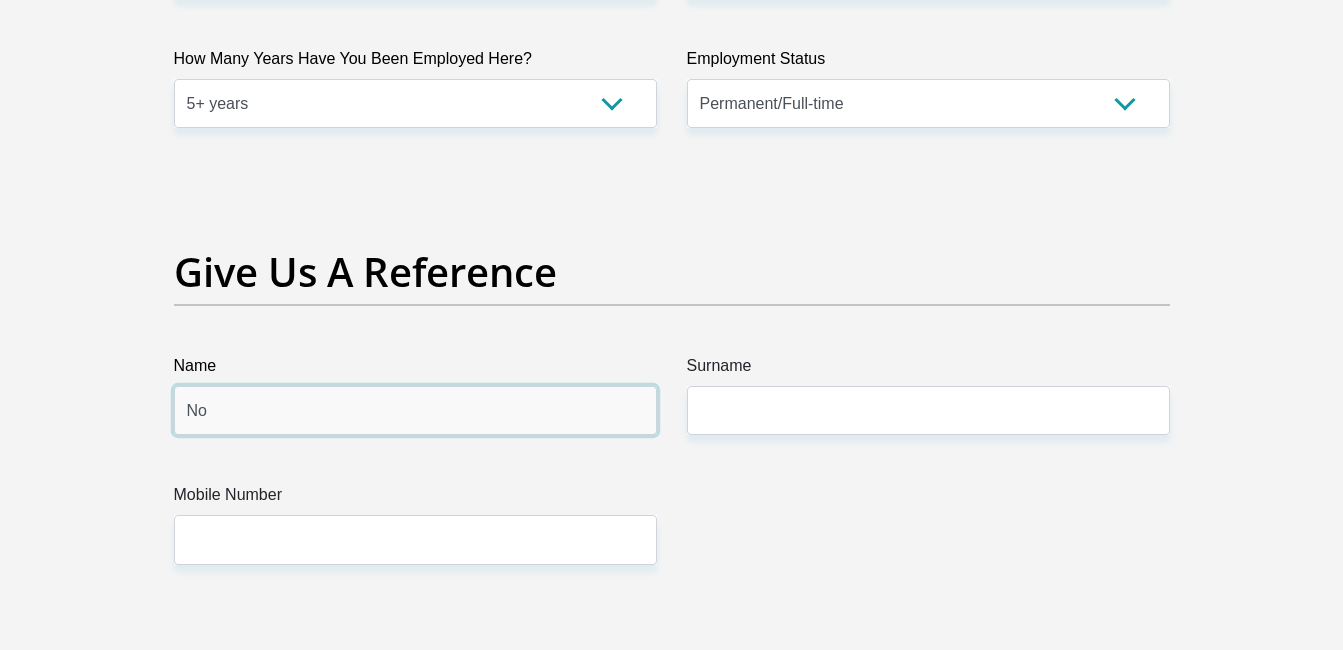 type on "N" 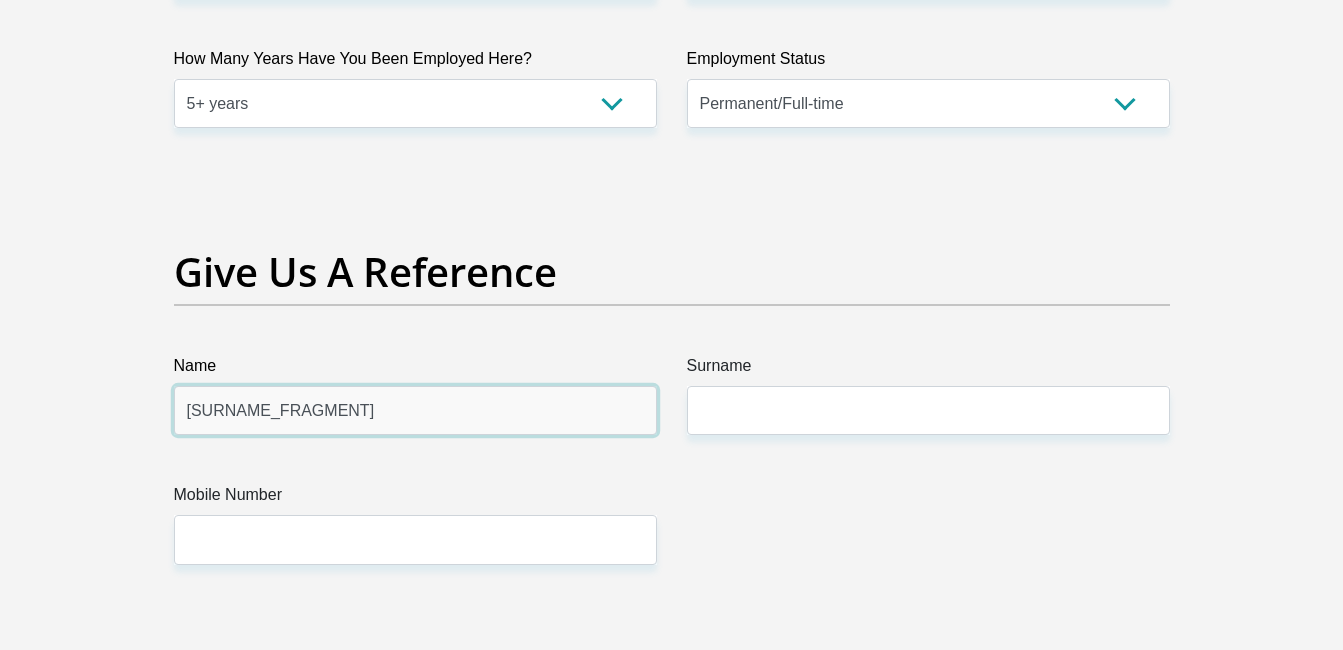 type on "[SURNAME_FRAGMENT]" 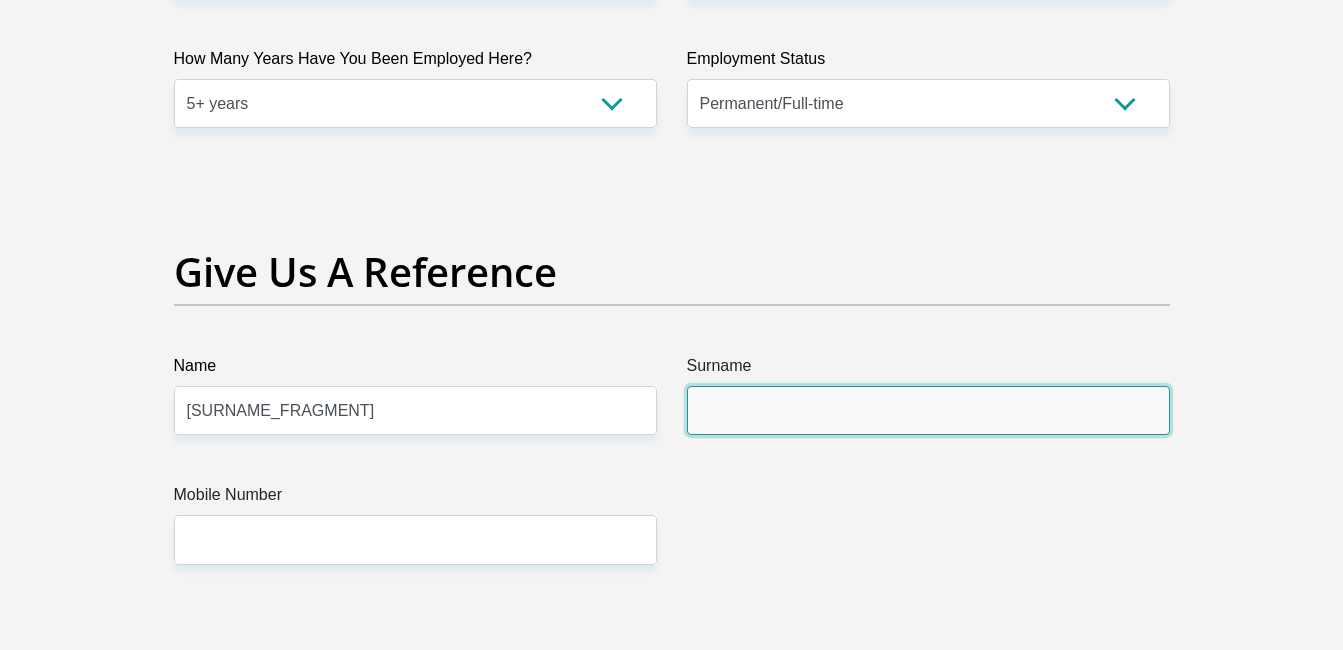 click on "Surname" at bounding box center [928, 410] 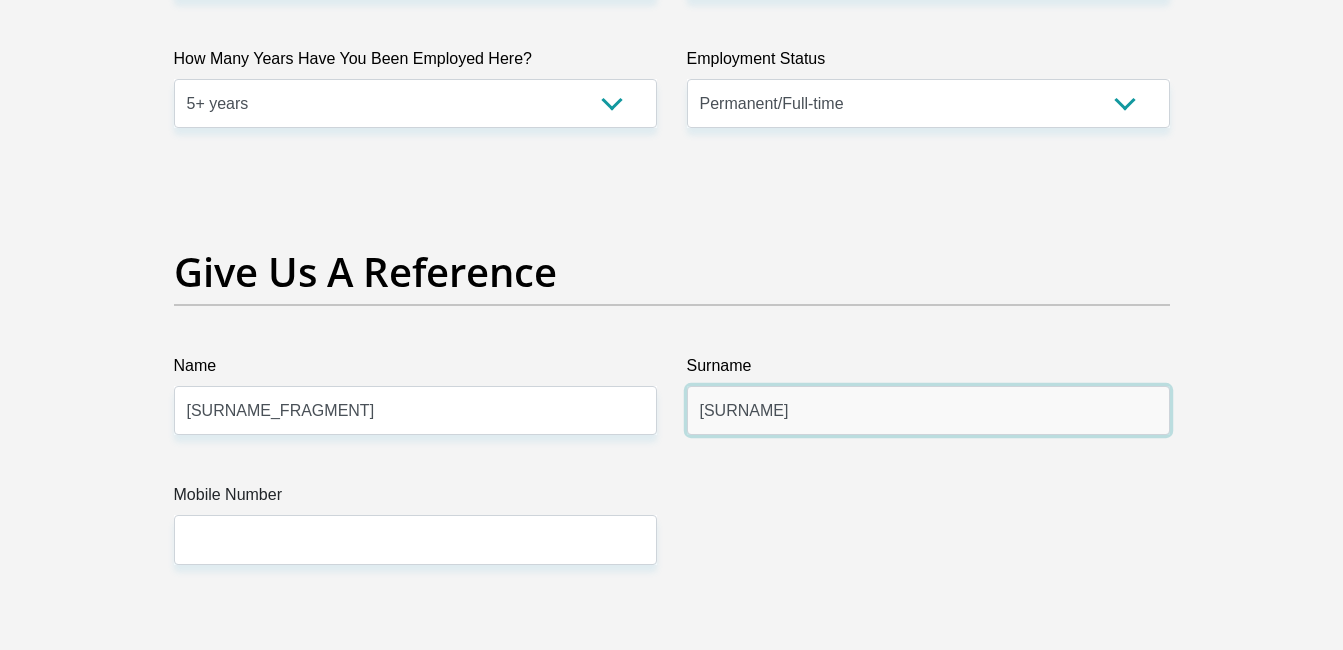 type on "[SURNAME]" 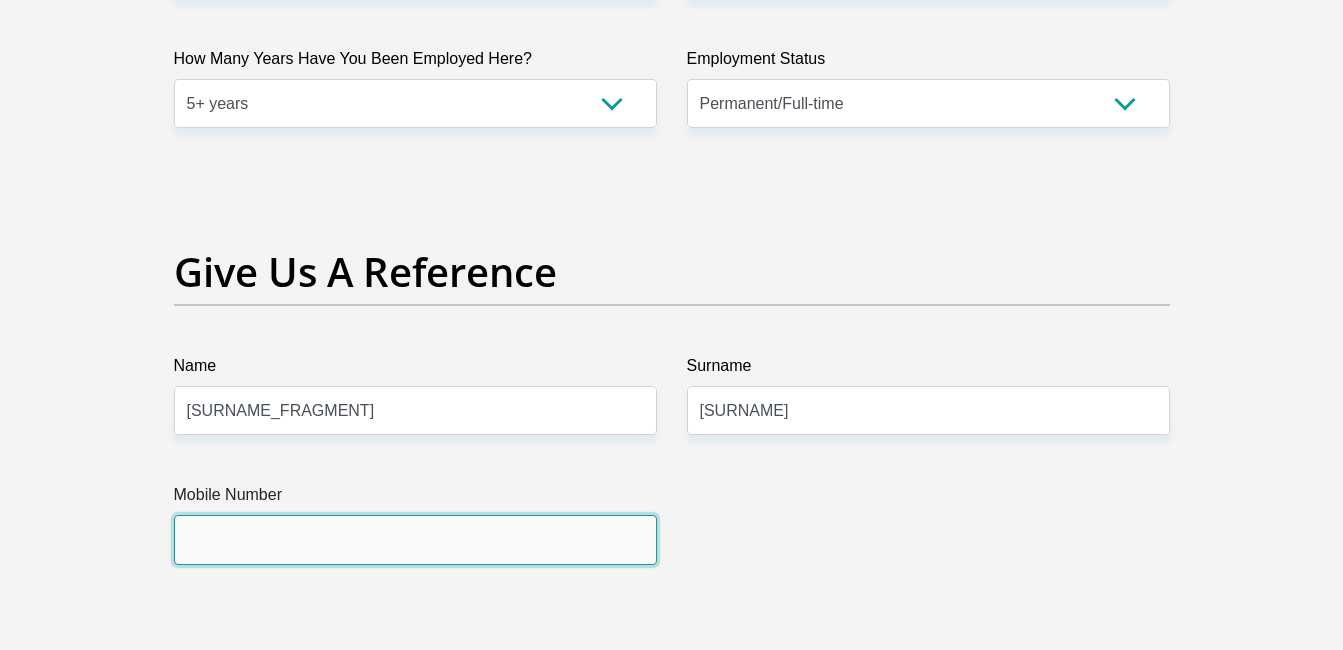 click on "Mobile Number" at bounding box center (415, 539) 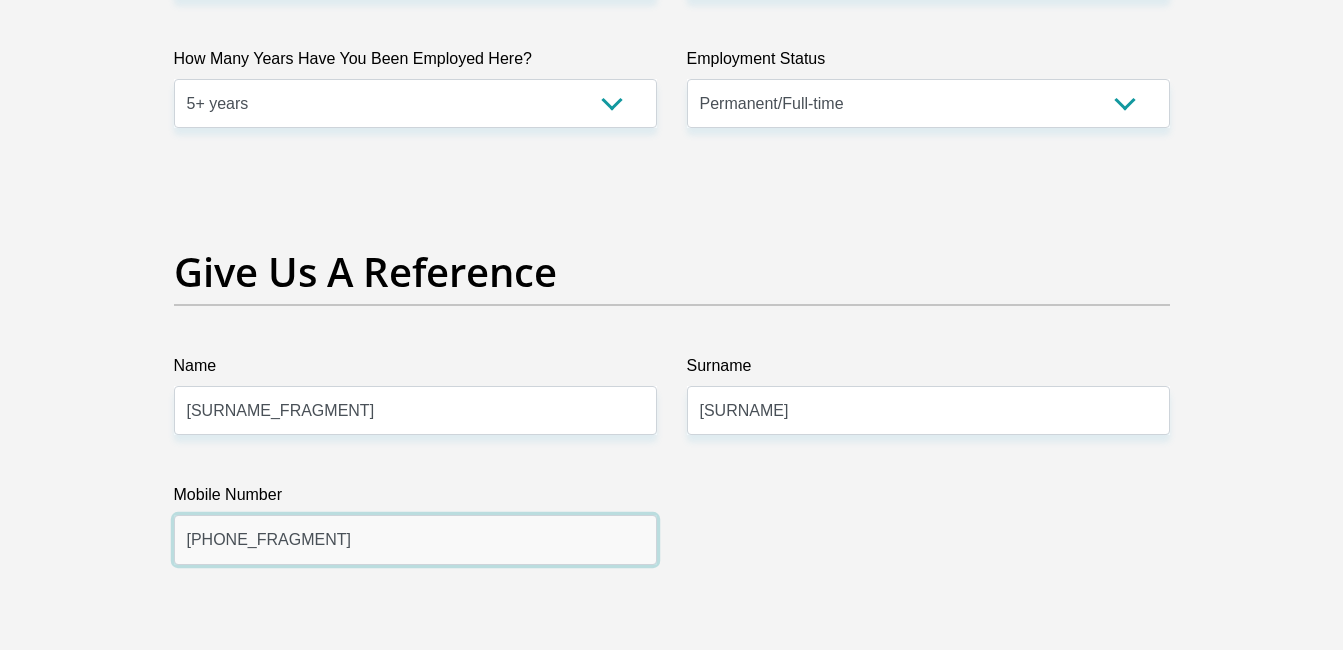 type on "[PHONE_FRAGMENT]" 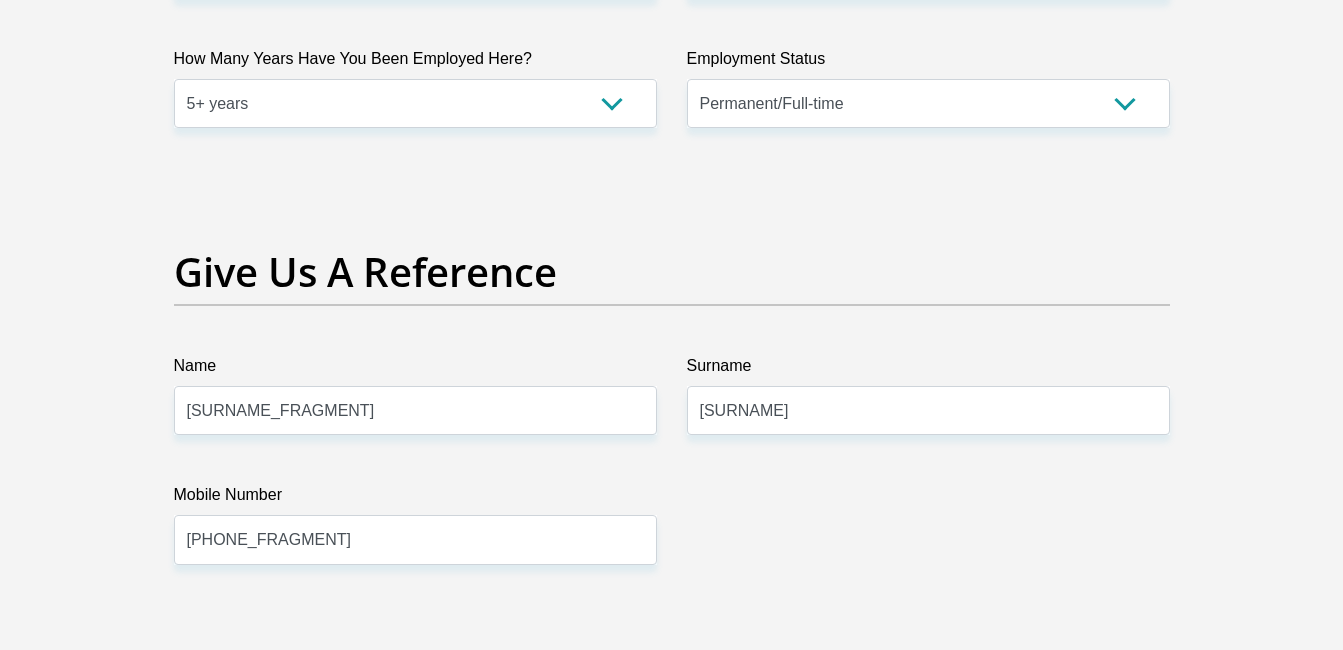 click on "Title
Mr
Ms
Mrs
Dr
Other
First Name
[FIRST_NAME]
Surname
[SURNAME]
ID Number
[ID_NUMBER]
Please input valid ID number
Race
Black
Coloured
Indian
White
Other
Contact Number
[PHONE_NUMBER]
Please input valid contact number
Nationality
South Africa
Afghanistan
Aland Islands  Albania" at bounding box center [672, -399] 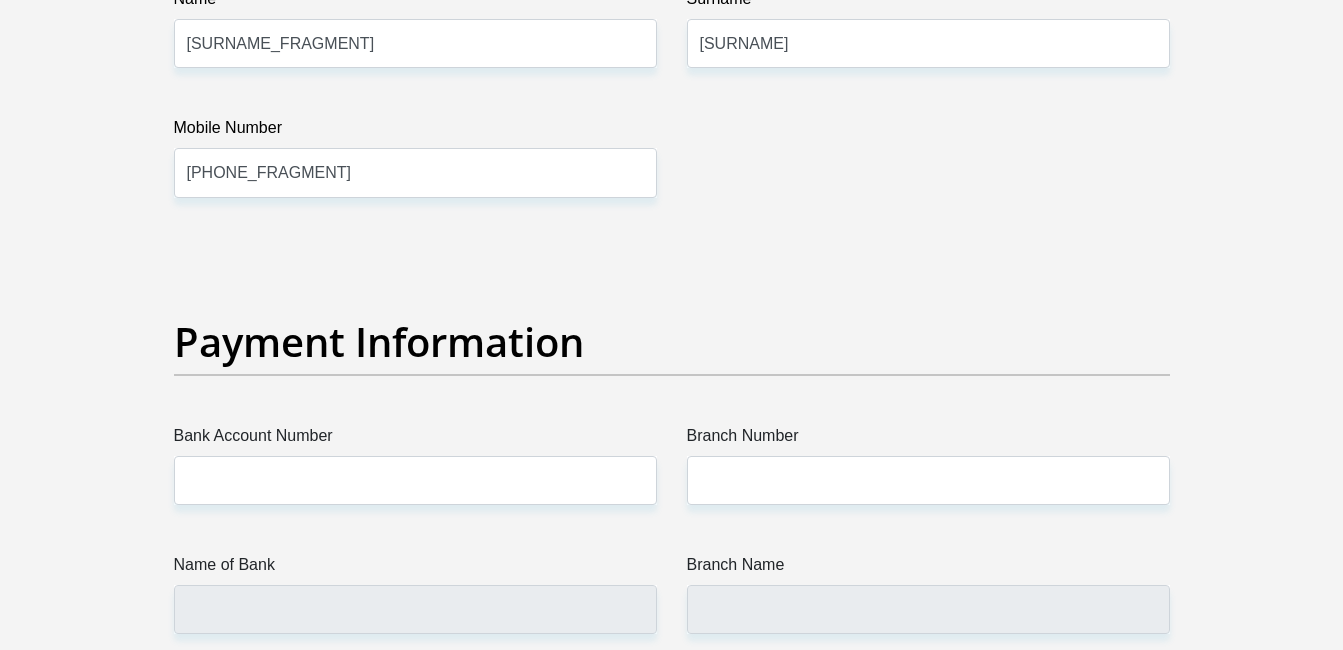 scroll, scrollTop: 4346, scrollLeft: 0, axis: vertical 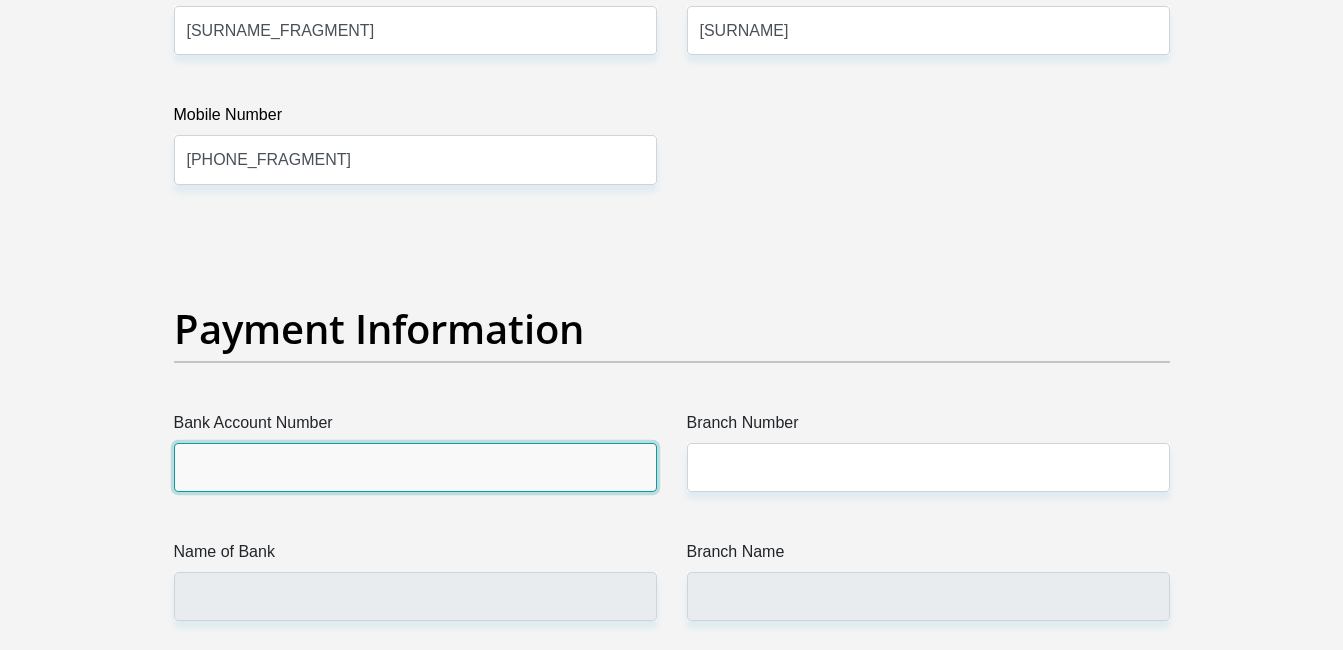 click on "Bank Account Number" at bounding box center (415, 467) 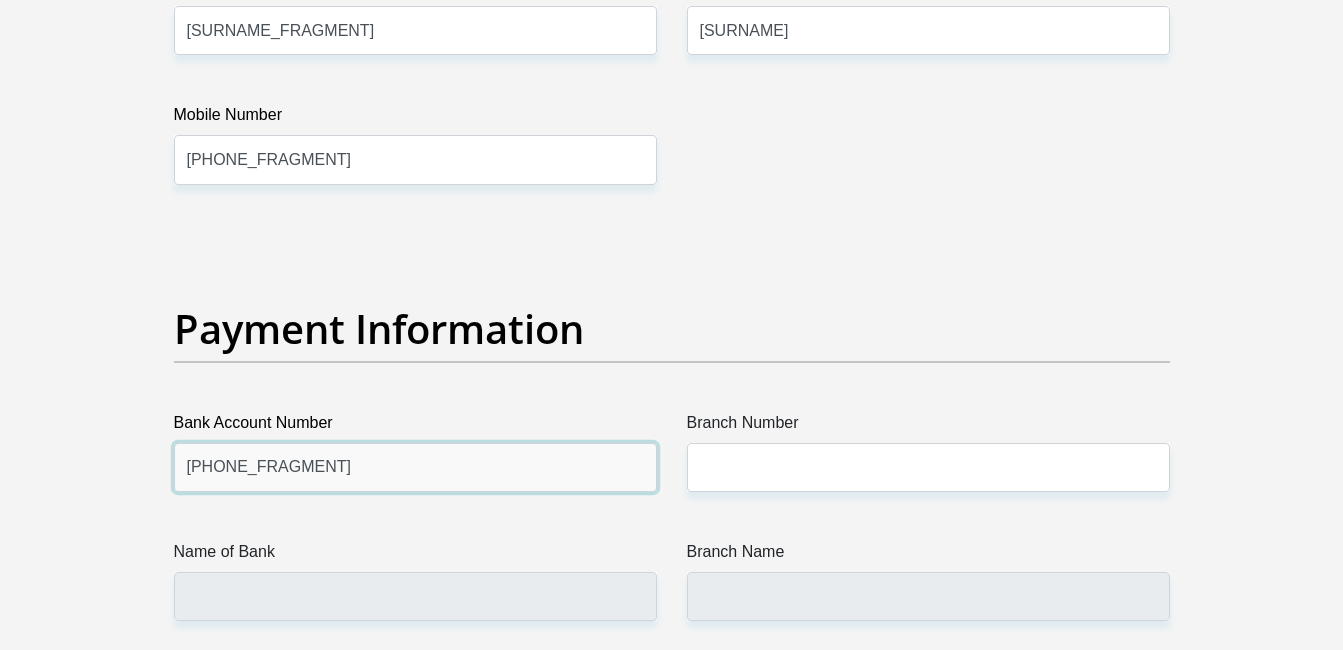 type on "[PHONE_FRAGMENT]" 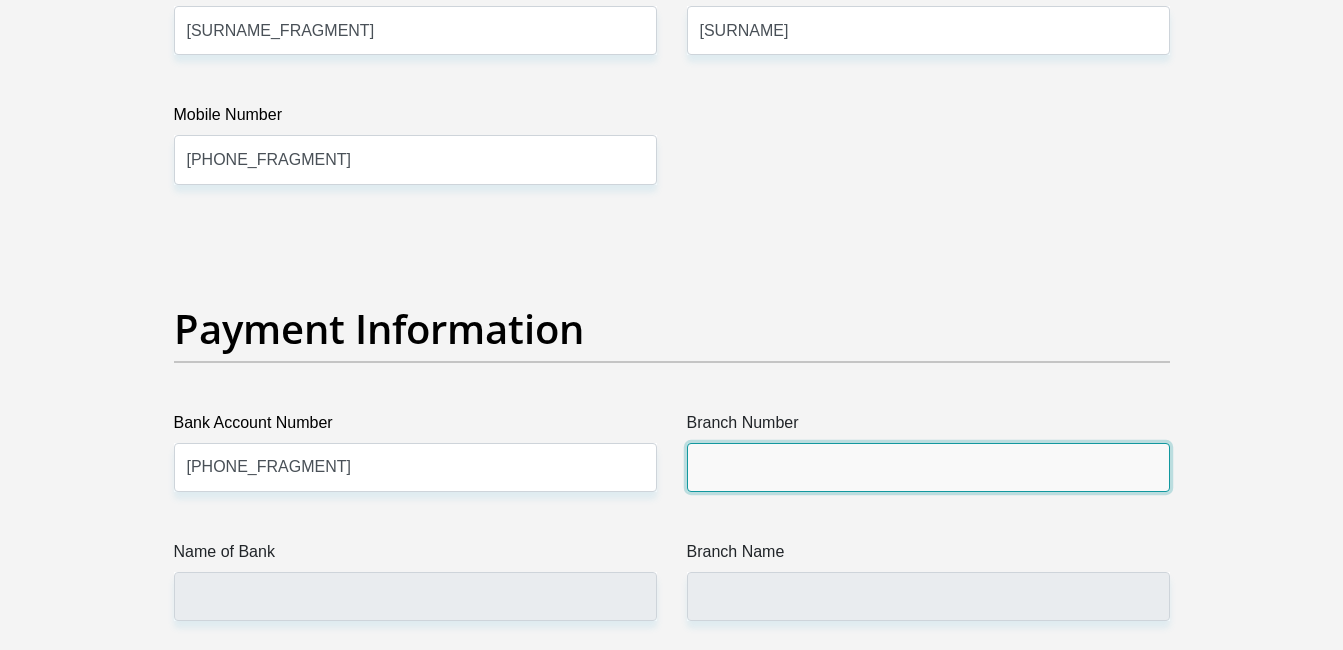 click on "Branch Number" at bounding box center [928, 467] 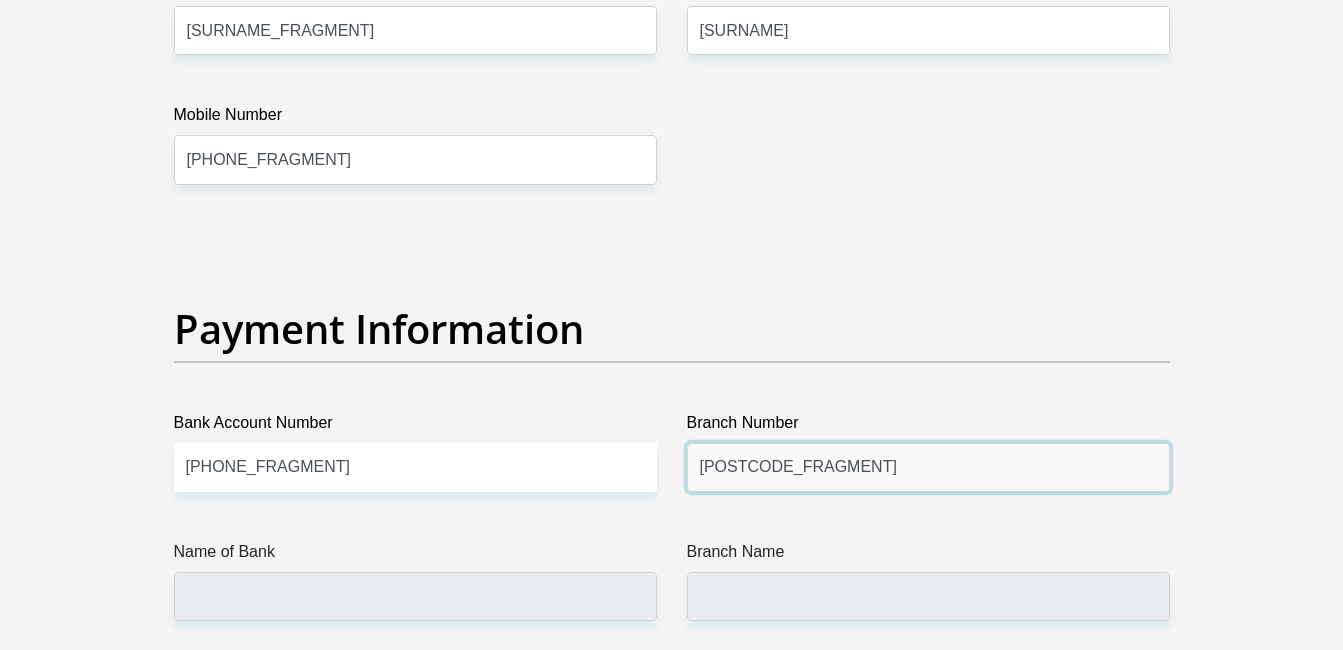 type on "[POSTCODE_FRAGMENT]" 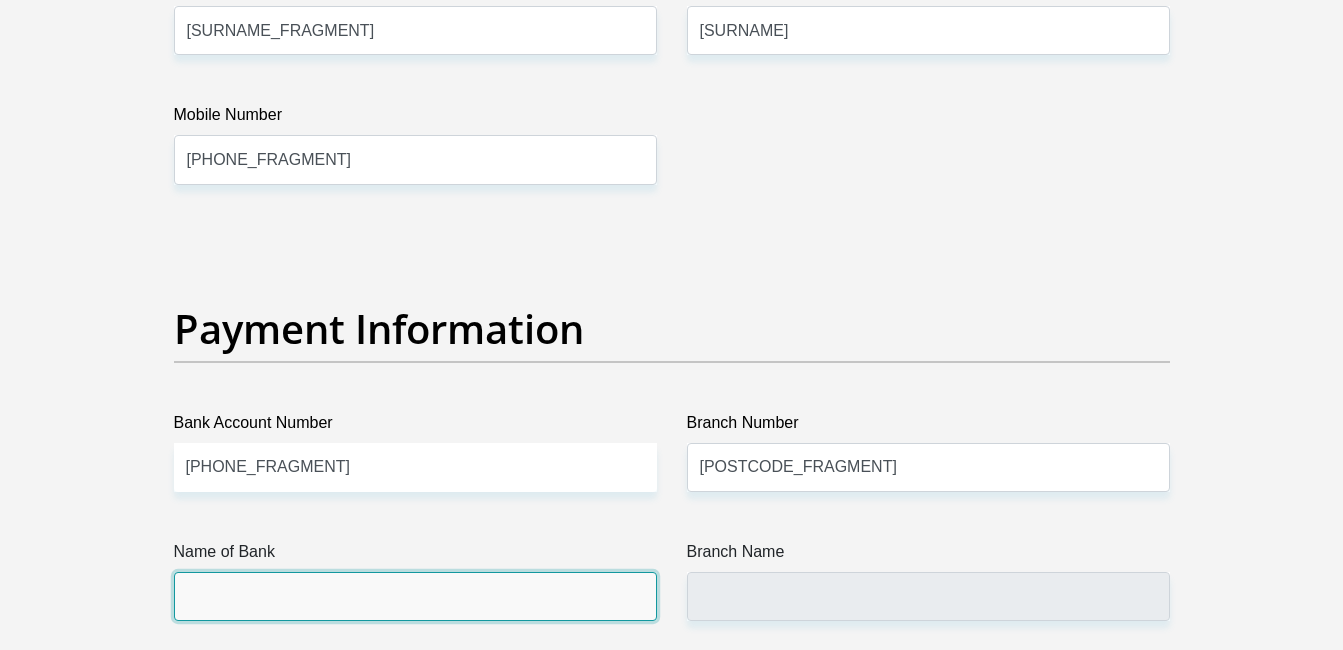 click on "Name of Bank" at bounding box center [415, 596] 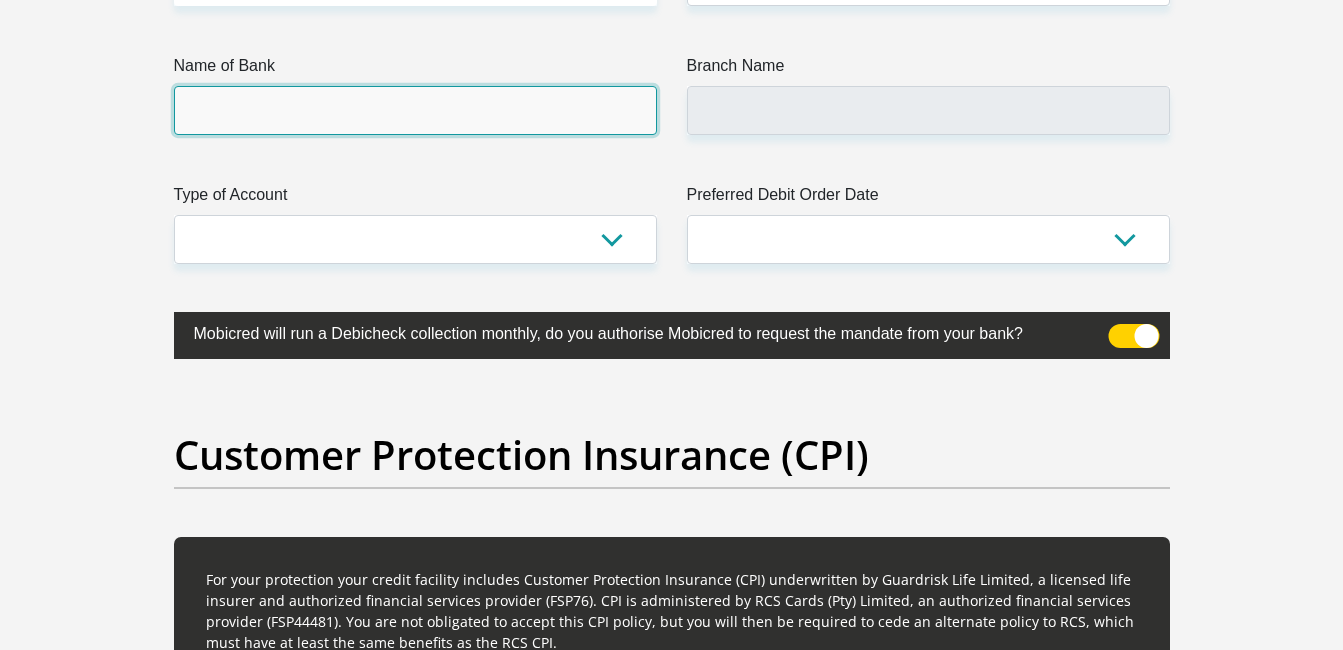 scroll, scrollTop: 4914, scrollLeft: 0, axis: vertical 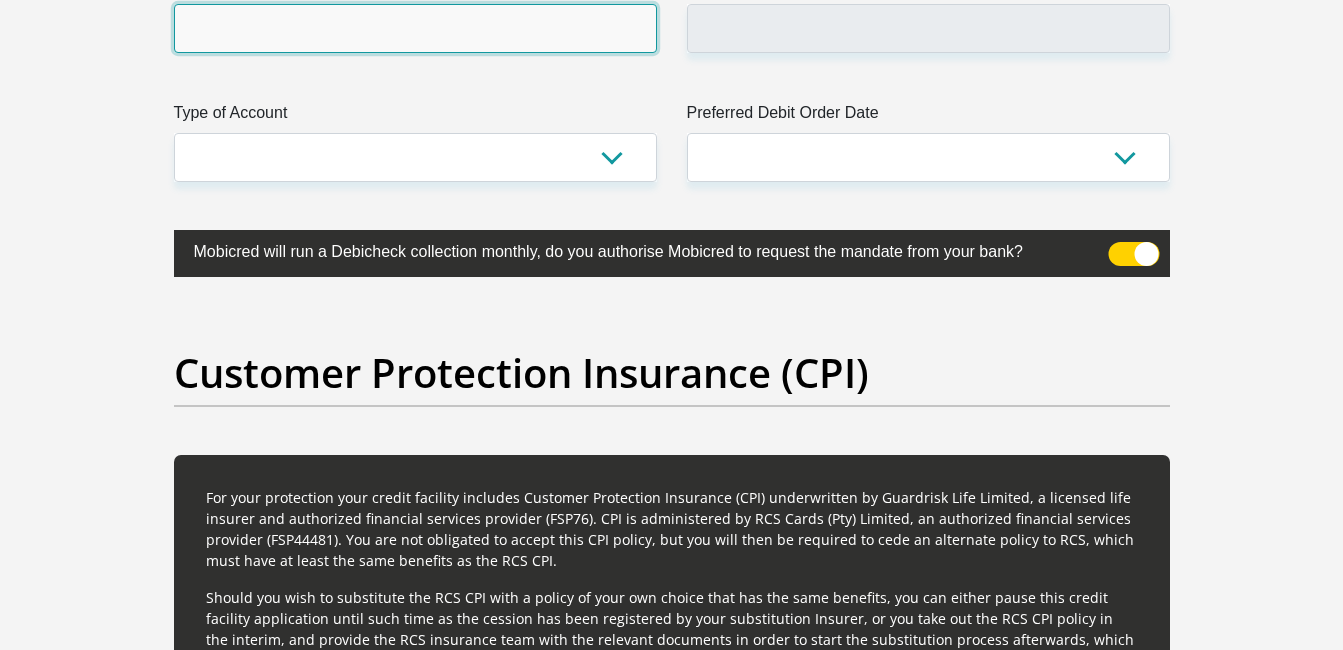 click on "Name of Bank" at bounding box center (415, 28) 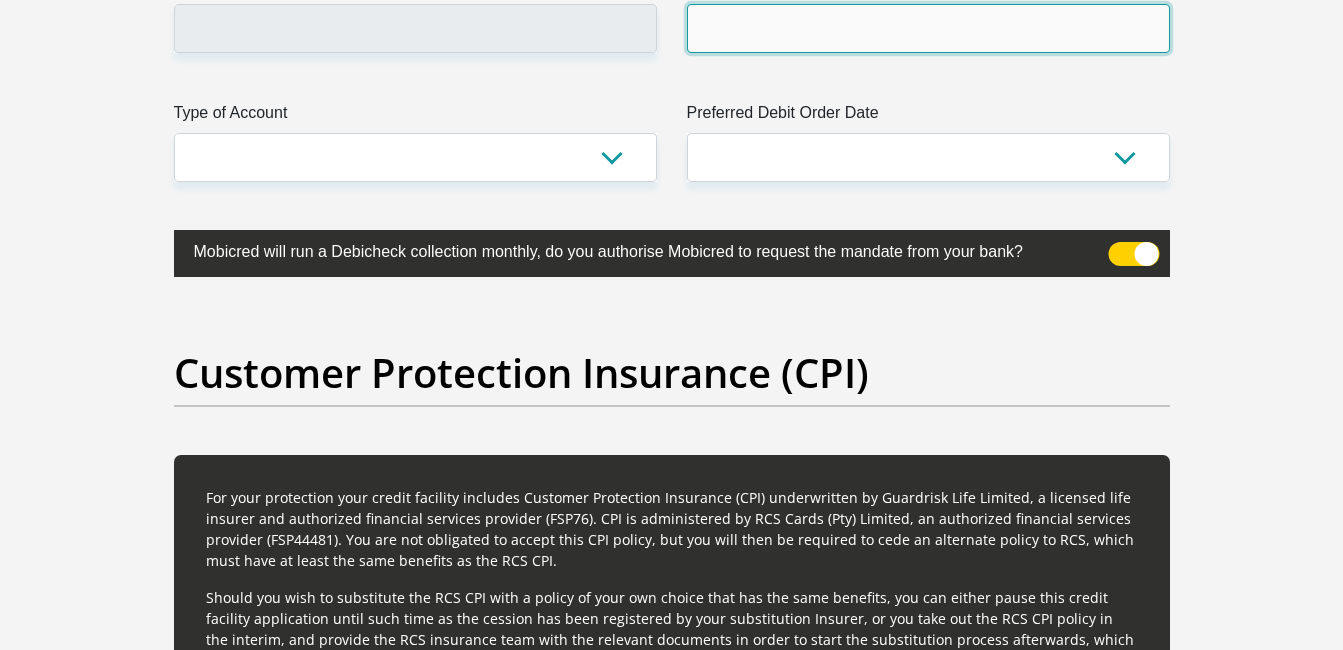 click on "Branch Name" at bounding box center (928, 28) 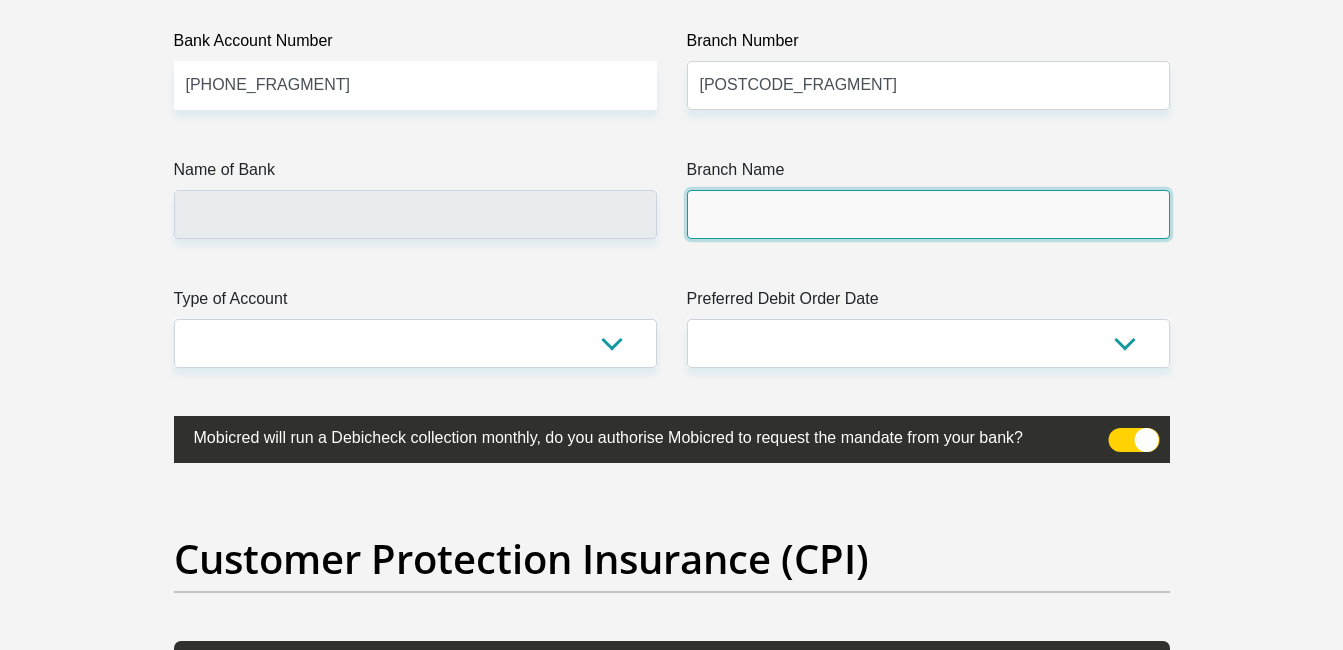 scroll, scrollTop: 4714, scrollLeft: 0, axis: vertical 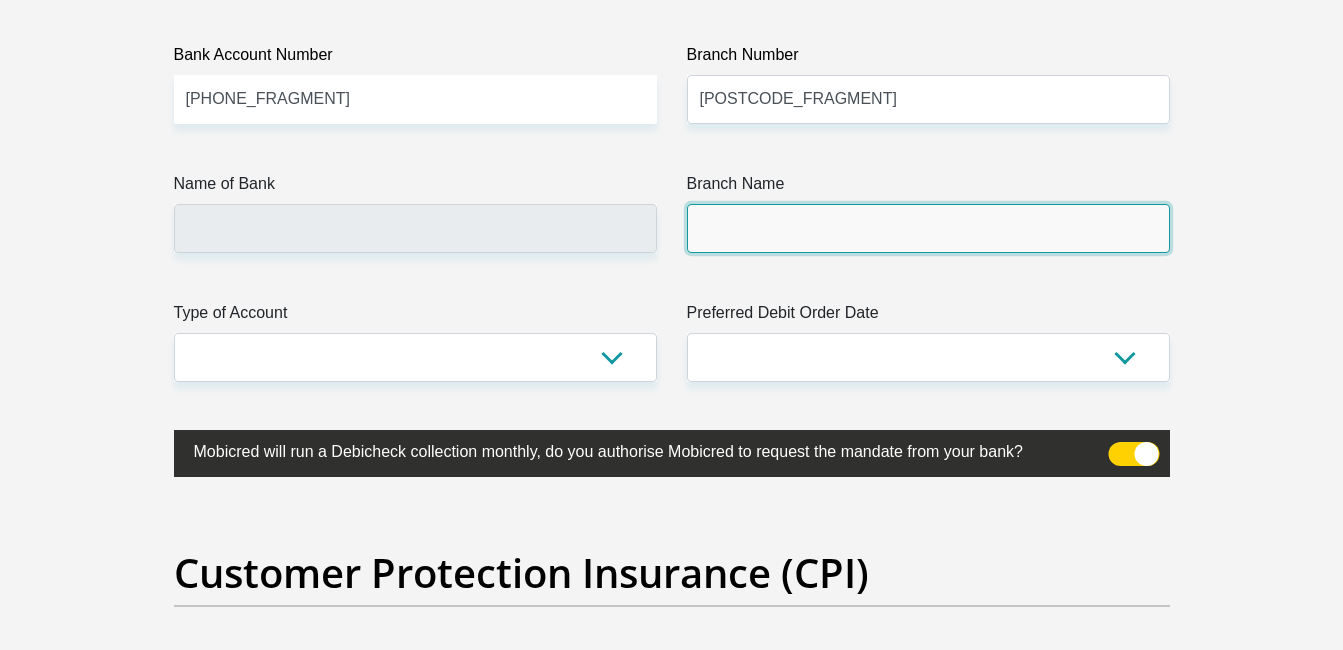 click on "Branch Name" at bounding box center [928, 228] 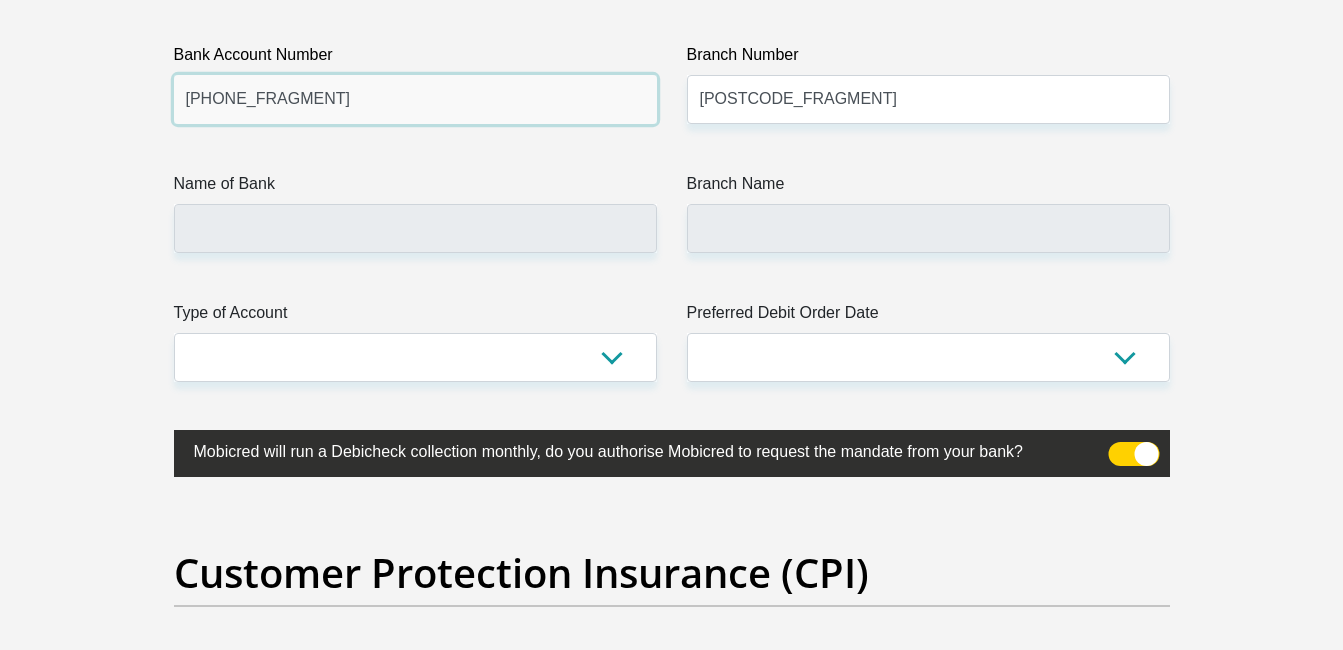 drag, startPoint x: 487, startPoint y: 78, endPoint x: 487, endPoint y: 91, distance: 13 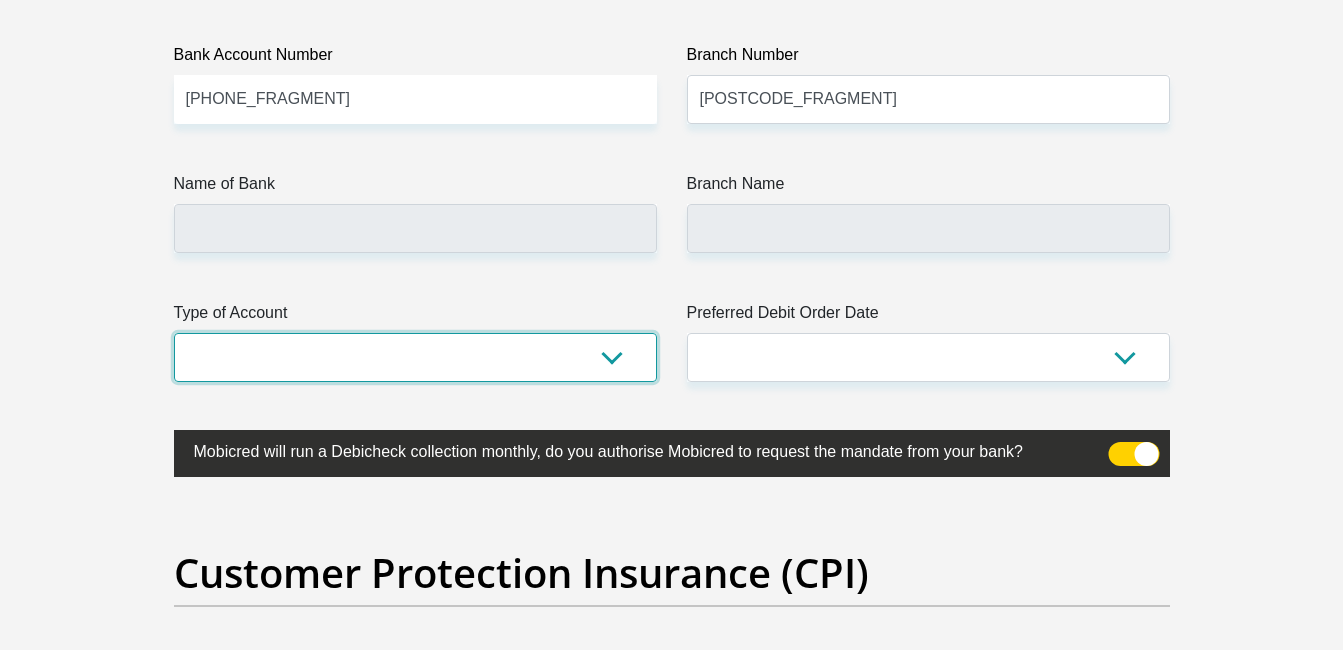 click on "Cheque
Savings" at bounding box center [415, 357] 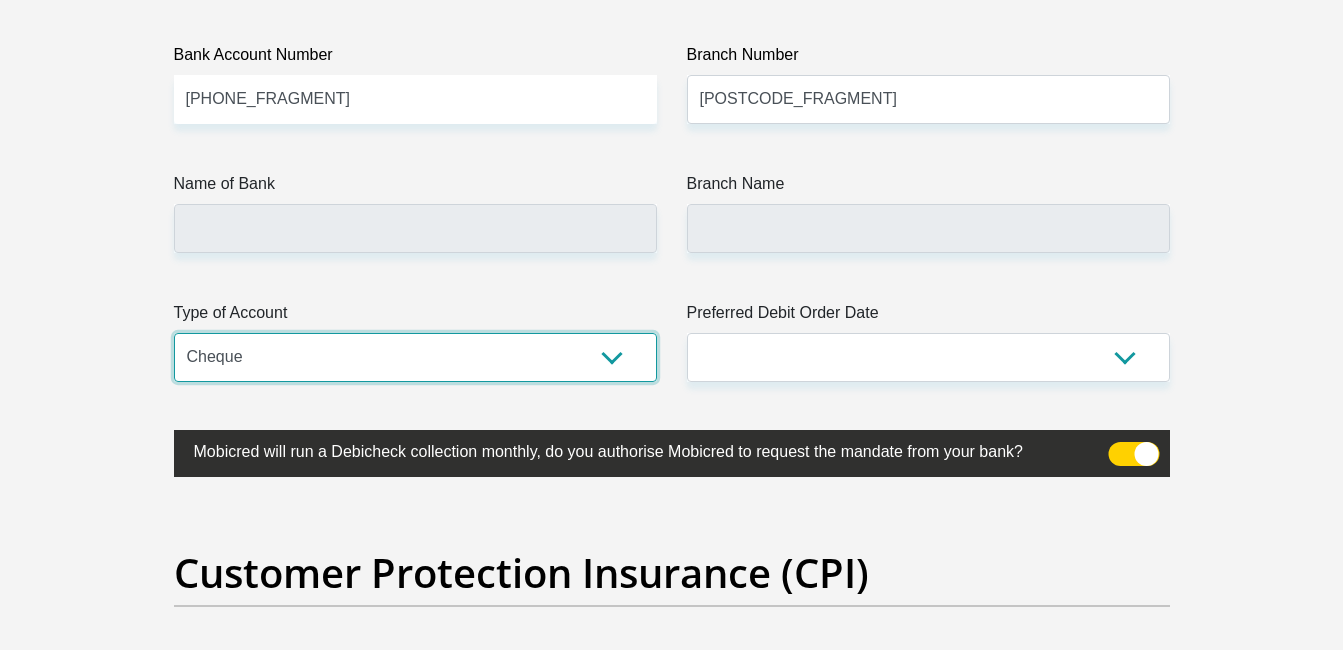 click on "Cheque
Savings" at bounding box center [415, 357] 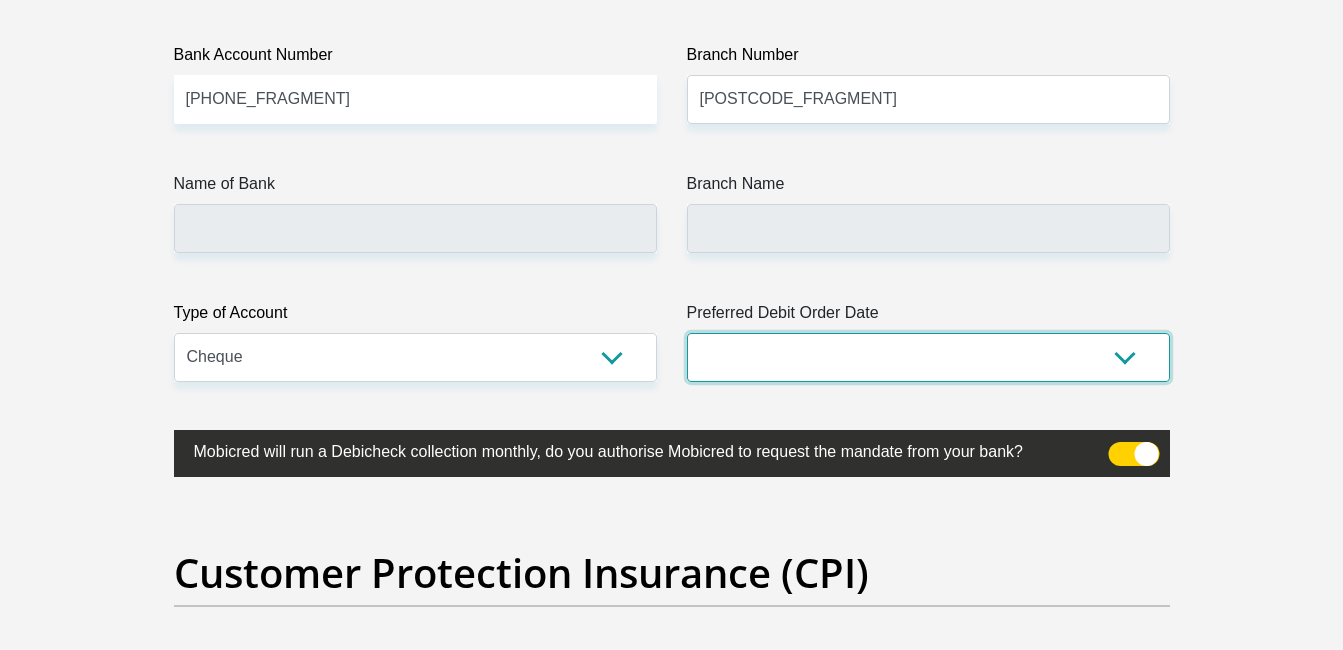 click on "1st
2nd
3rd
4th
5th
7th
18th
19th
20th
21st
22nd
23rd
24th
25th
26th
27th
28th
29th
30th" at bounding box center (928, 357) 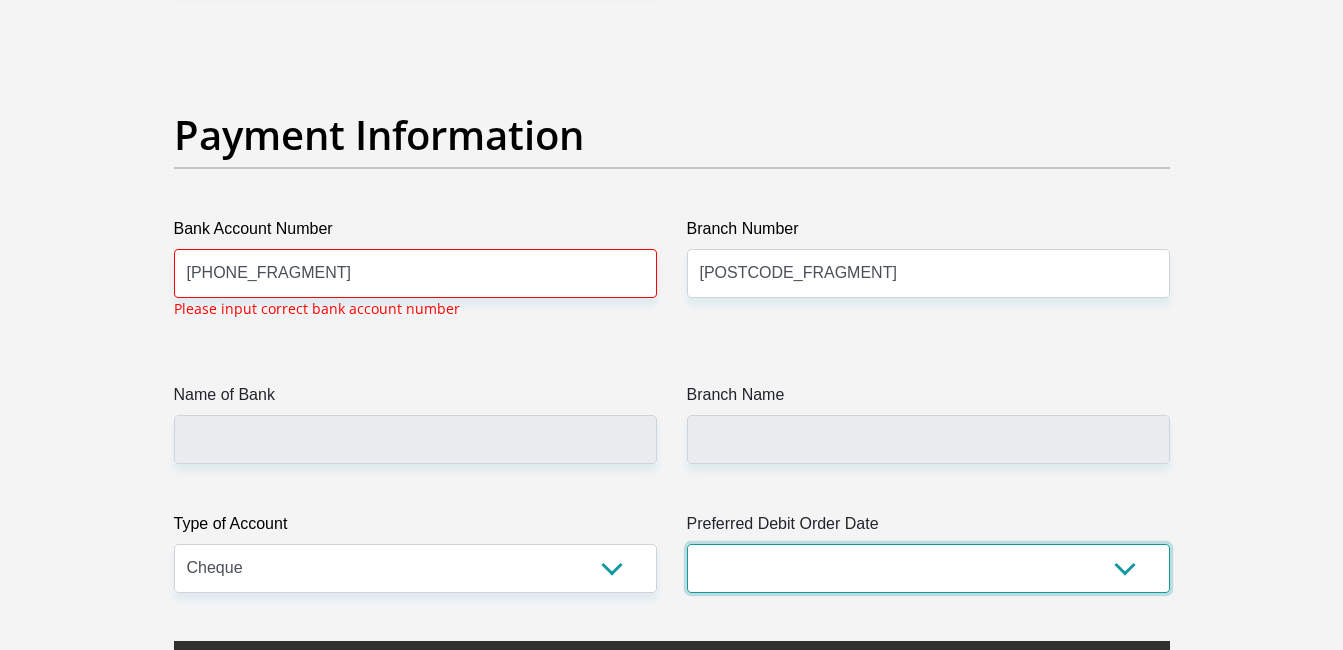 scroll, scrollTop: 4538, scrollLeft: 0, axis: vertical 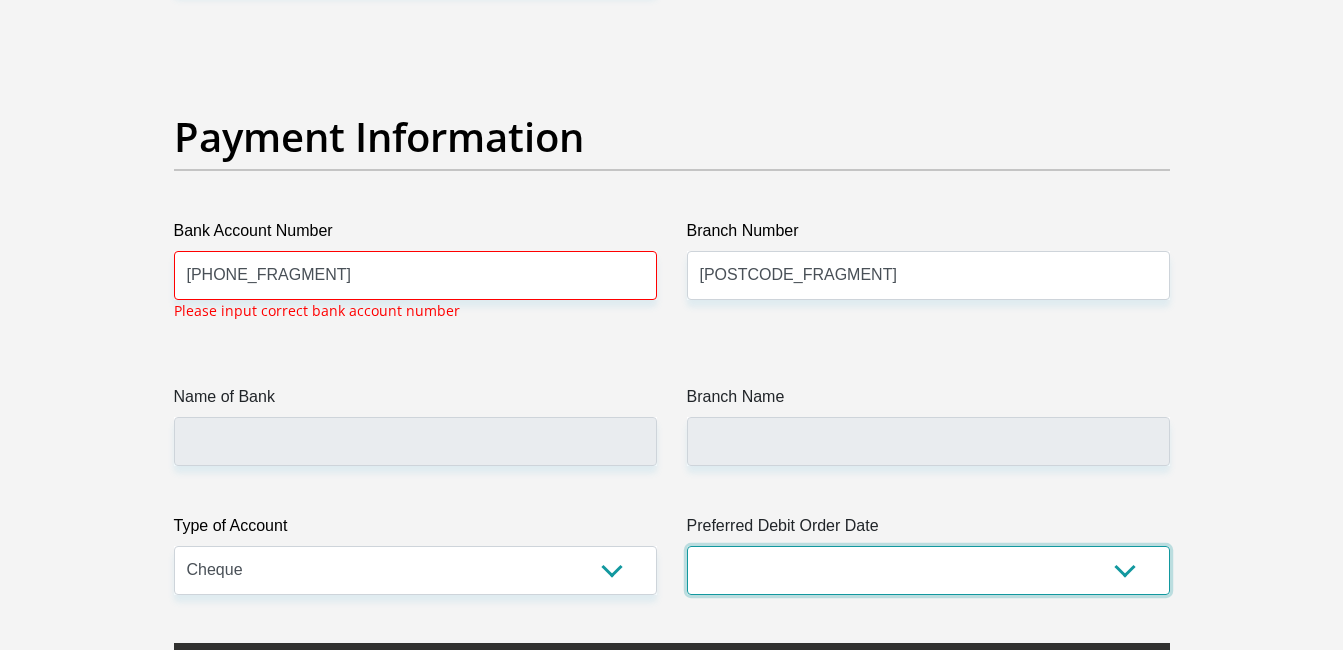 select on "18" 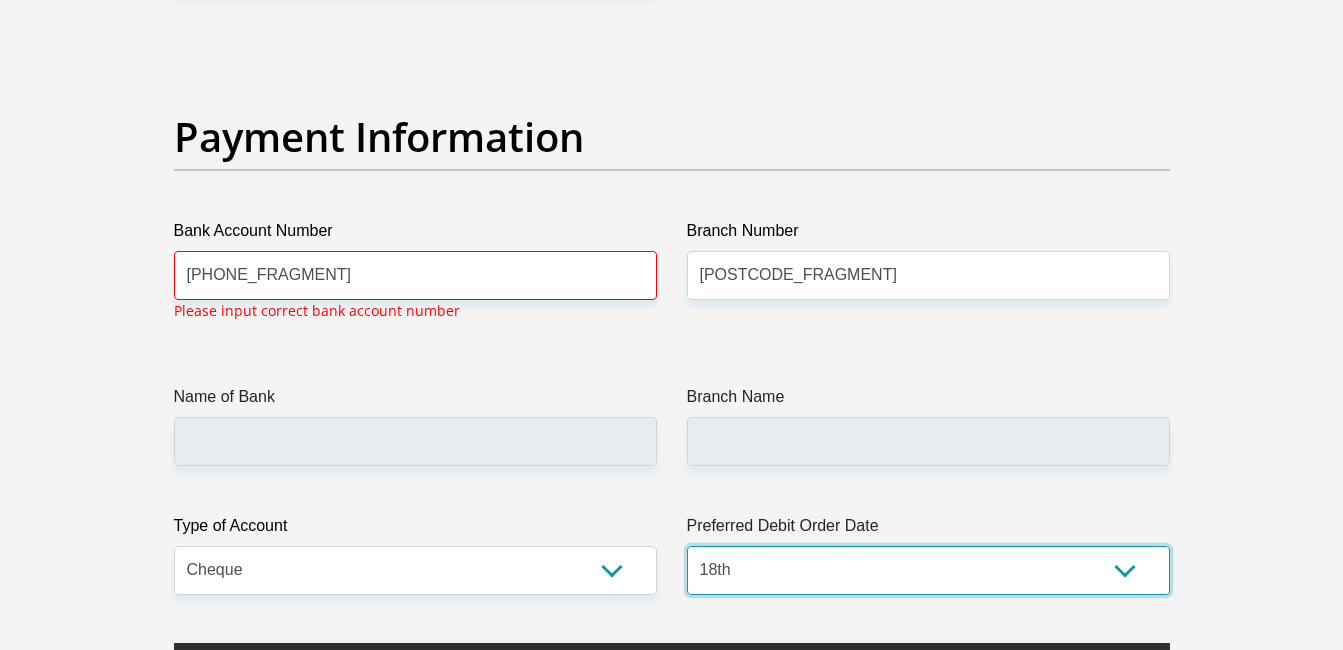click on "1st
2nd
3rd
4th
5th
7th
18th
19th
20th
21st
22nd
23rd
24th
25th
26th
27th
28th
29th
30th" at bounding box center [928, 570] 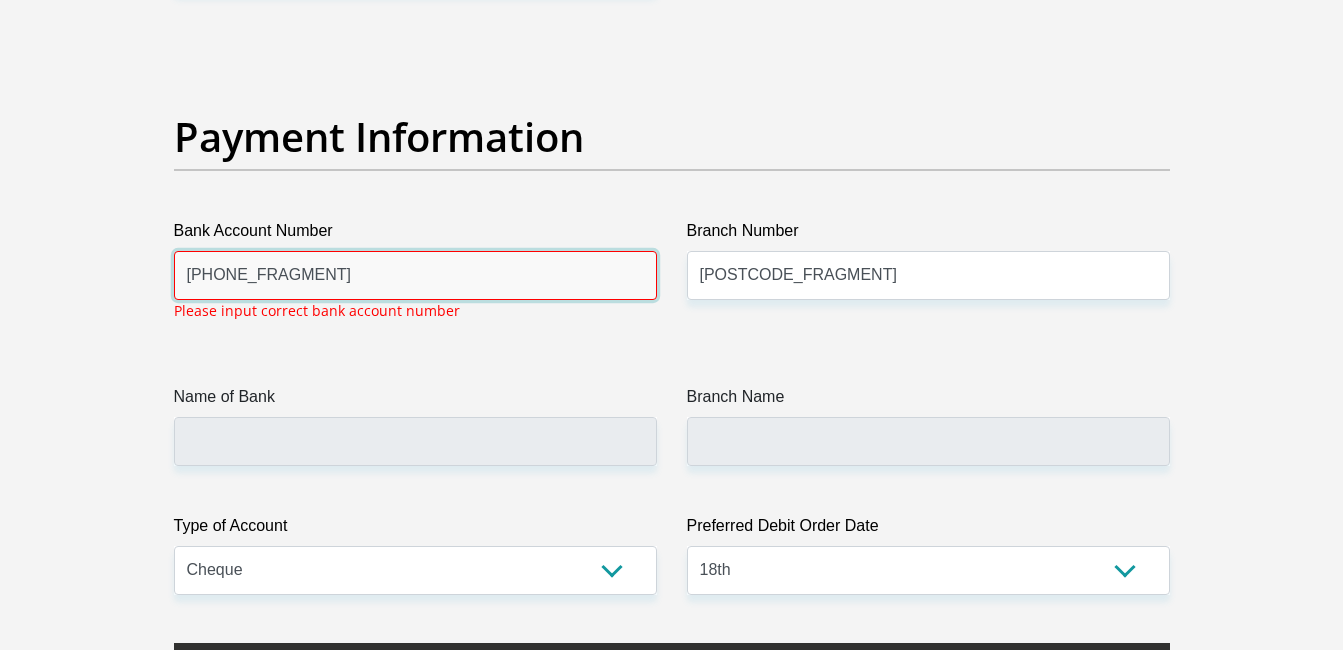 click on "[PHONE_FRAGMENT]" at bounding box center [415, 275] 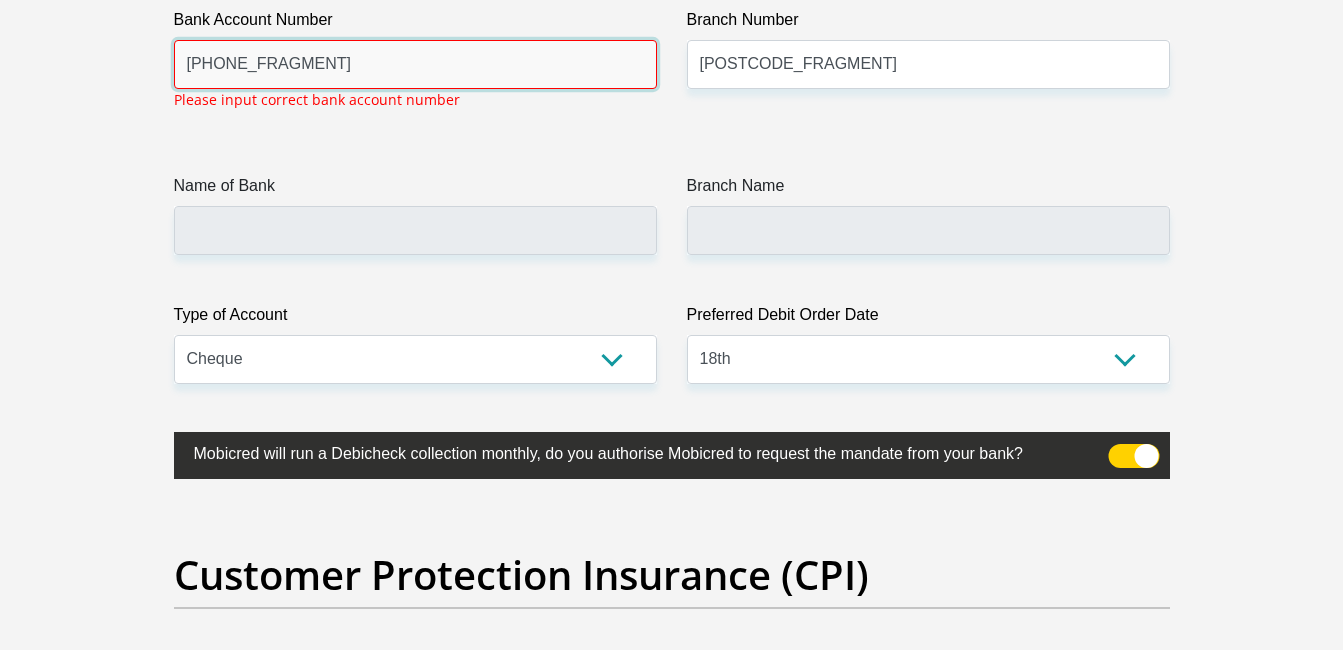 scroll, scrollTop: 4738, scrollLeft: 0, axis: vertical 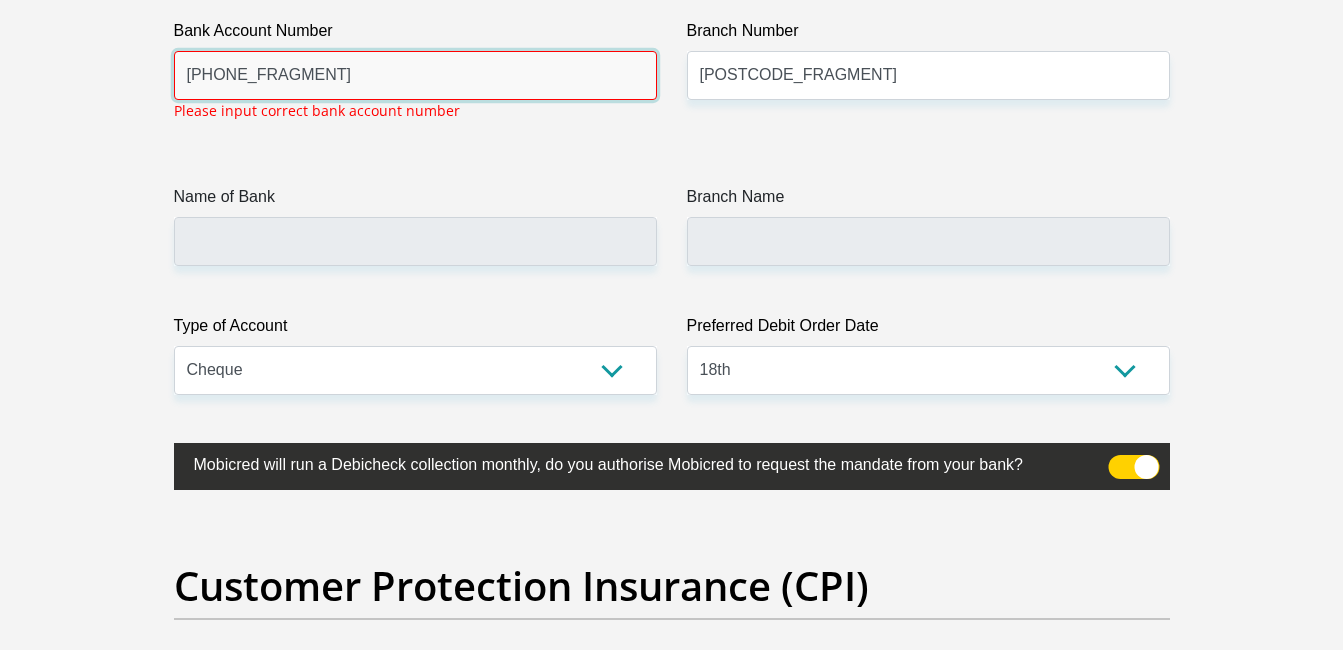 click on "[PHONE_FRAGMENT]" at bounding box center (415, 75) 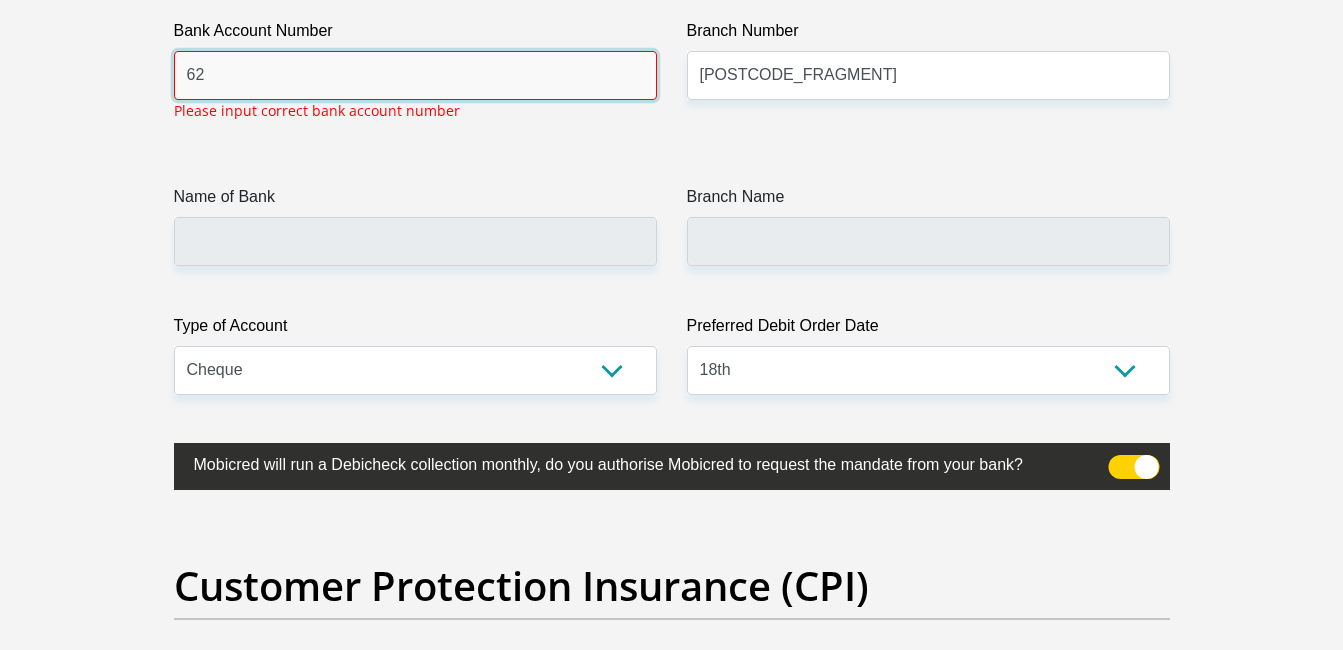 type on "6" 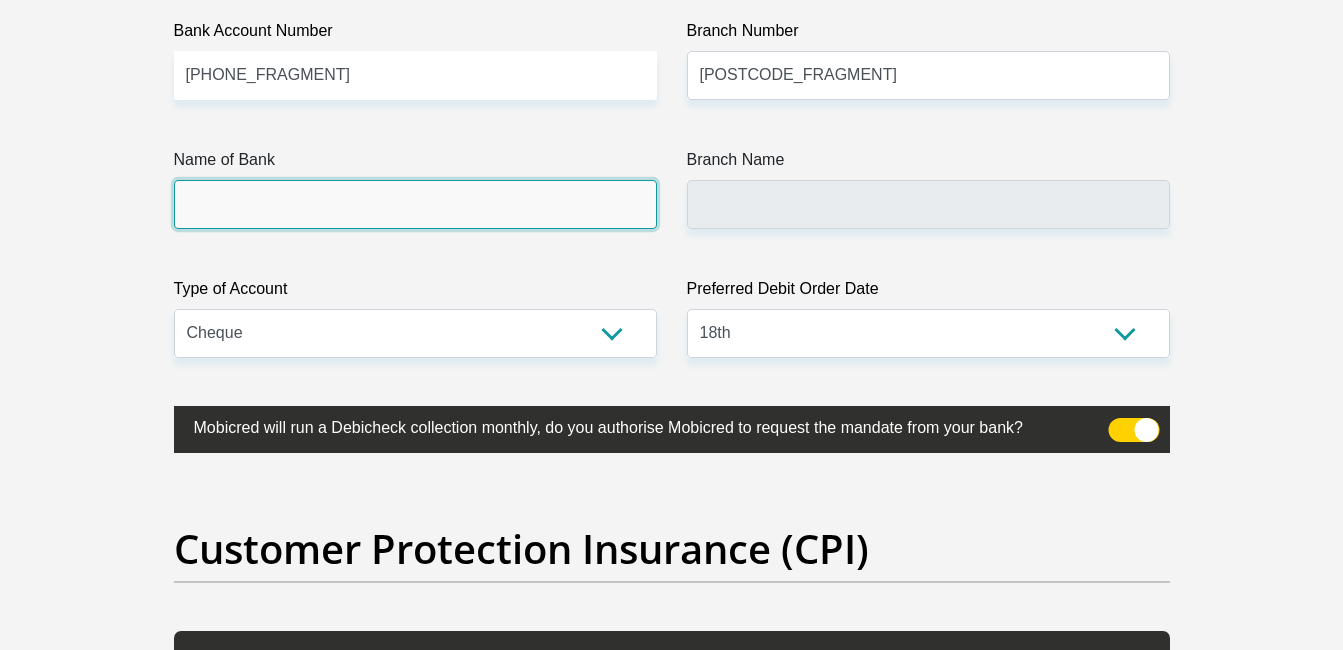 click on "Name of Bank" at bounding box center [415, 204] 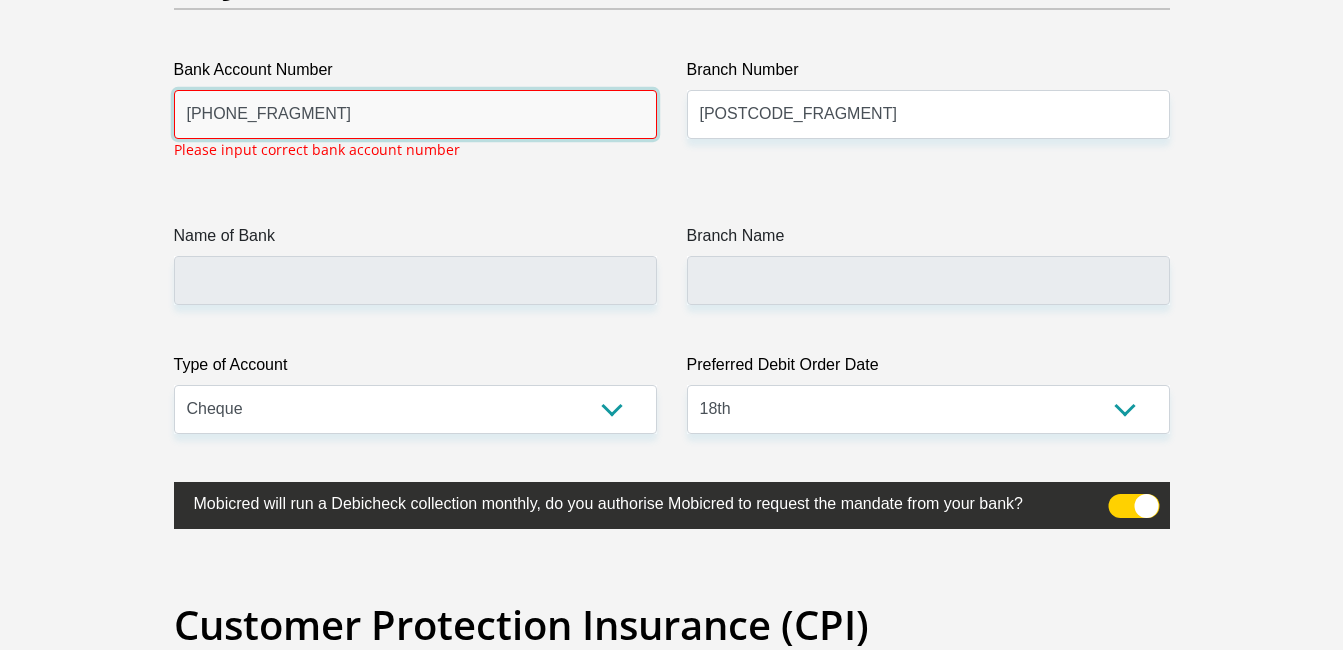 click on "Bank Account Number
[PHONE_FRAGMENT]
Please input correct bank account number" at bounding box center [415, 98] 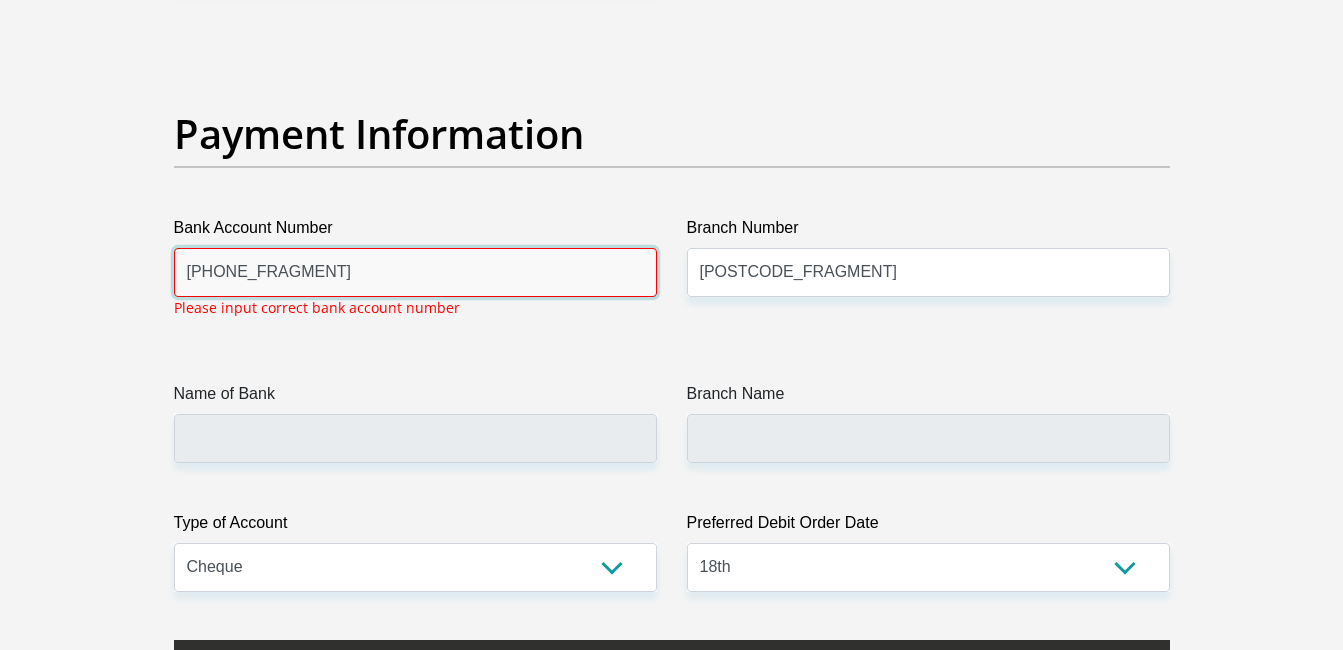 scroll, scrollTop: 4538, scrollLeft: 0, axis: vertical 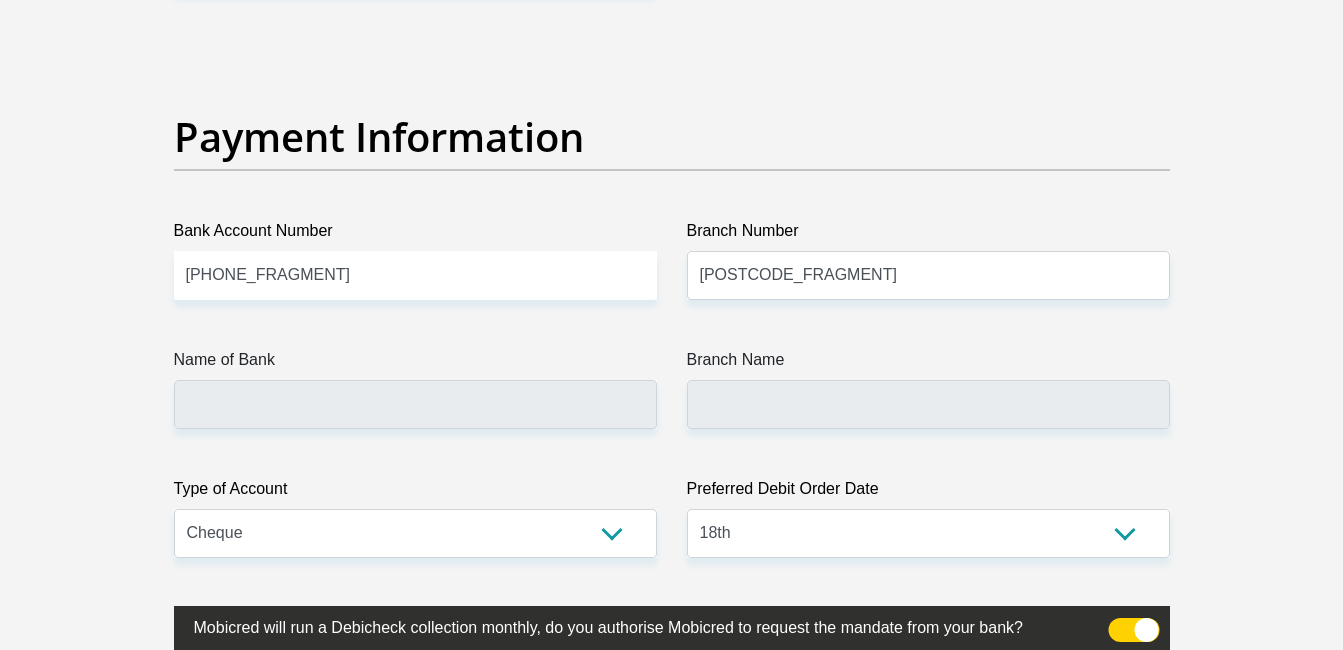 click on "Title
Mr
Ms
Mrs
Dr
Other
First Name
[FIRST_NAME]
Surname
[SURNAME]
ID Number
[ID_NUMBER]
Please input valid ID number
Race
Black
Coloured
Indian
White
Other
Contact Number
[PHONE_NUMBER]
Please input valid contact number
Nationality
South Africa
Afghanistan
Aland Islands  Albania" at bounding box center (672, -971) 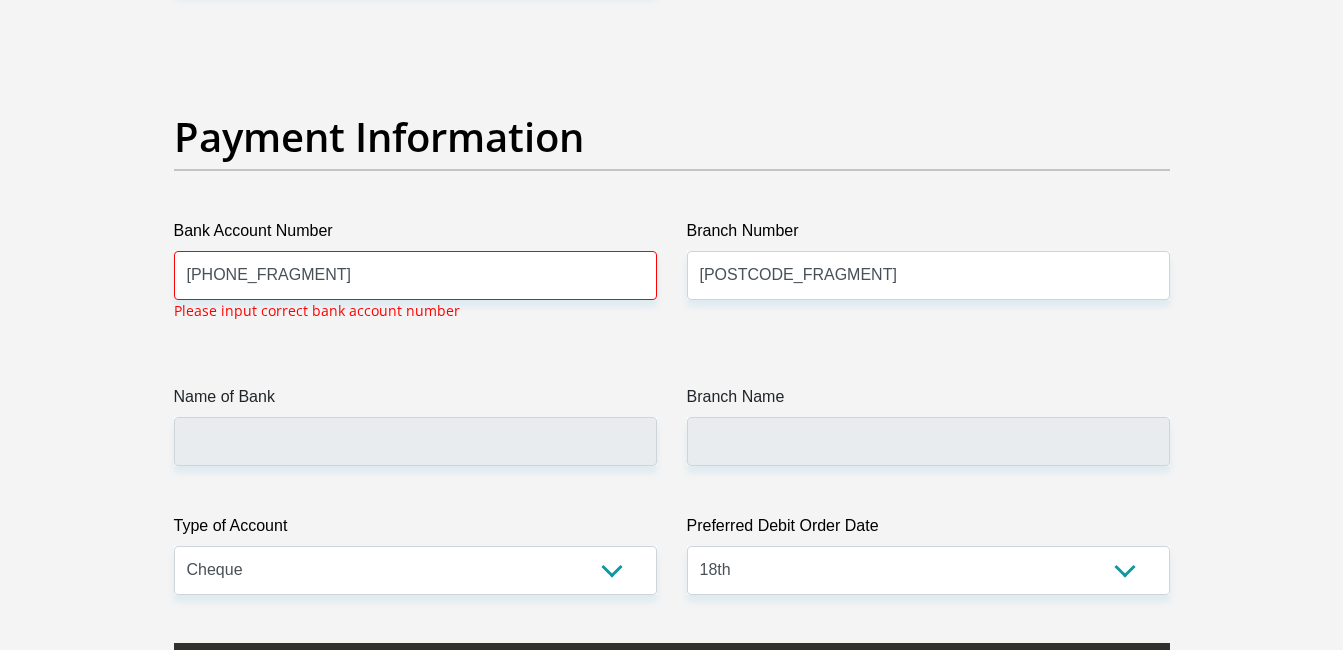 click on "Title
Mr
Ms
Mrs
Dr
Other
First Name
[FIRST_NAME]
Surname
[SURNAME]
ID Number
[ID_NUMBER]
Please input valid ID number
Race
Black
Coloured
Indian
White
Other
Contact Number
[PHONE_NUMBER]
Please input valid contact number
Nationality
South Africa
Afghanistan
Aland Islands  Albania" at bounding box center [672, -952] 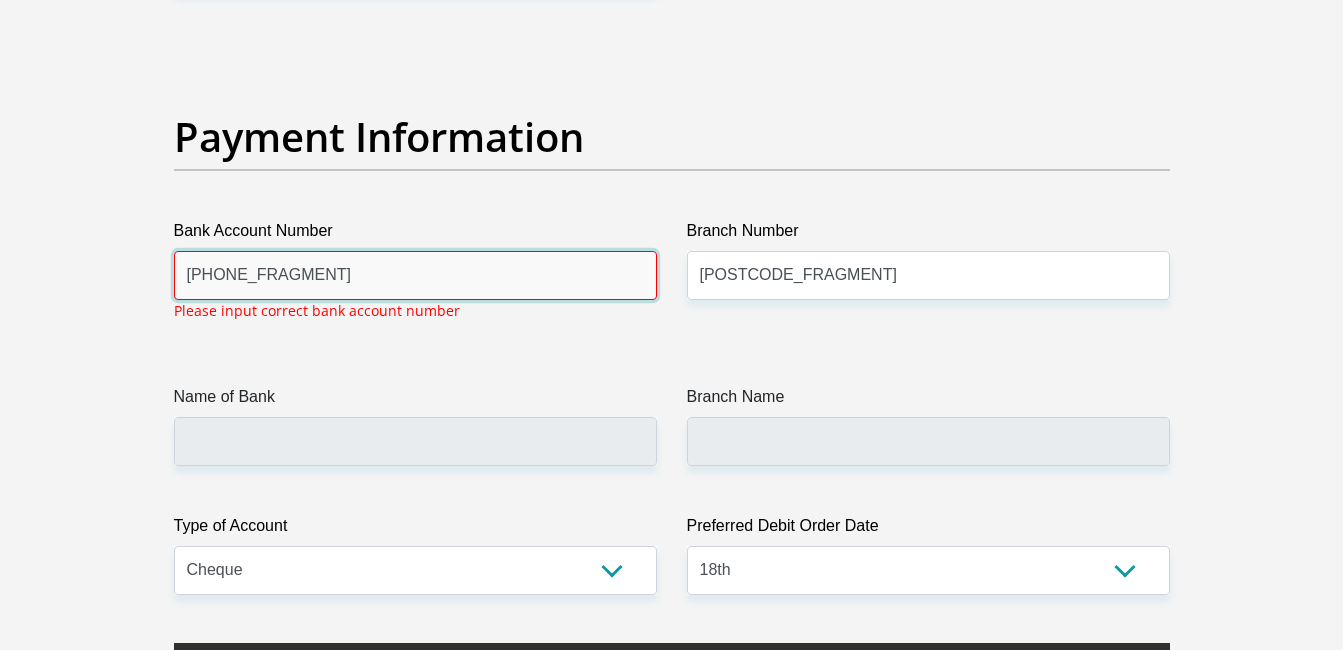 click on "[PHONE_FRAGMENT]" at bounding box center [415, 275] 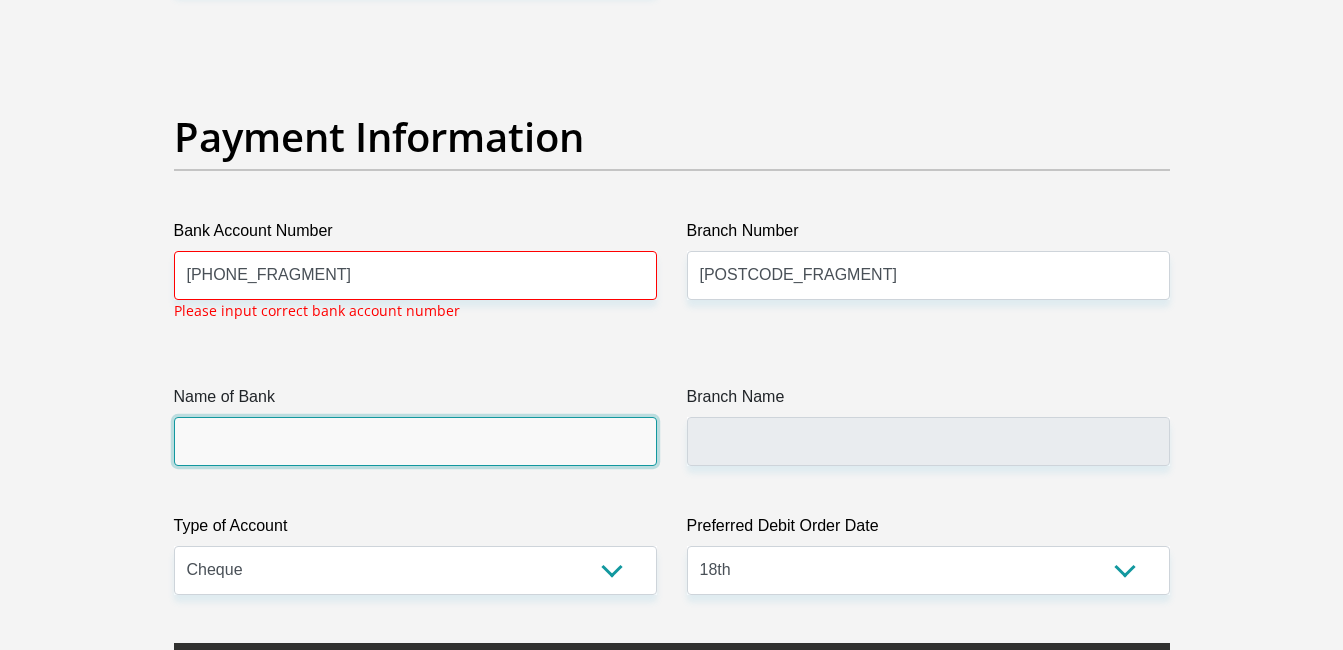 click on "Title
Mr
Ms
Mrs
Dr
Other
First Name
[FIRST_NAME]
Surname
[SURNAME]
ID Number
[ID_NUMBER]
Please input valid ID number
Race
Black
Coloured
Indian
White
Other
Contact Number
[PHONE_NUMBER]
Please input valid contact number
Nationality
South Africa
Afghanistan
Aland Islands  Albania" at bounding box center [672, -952] 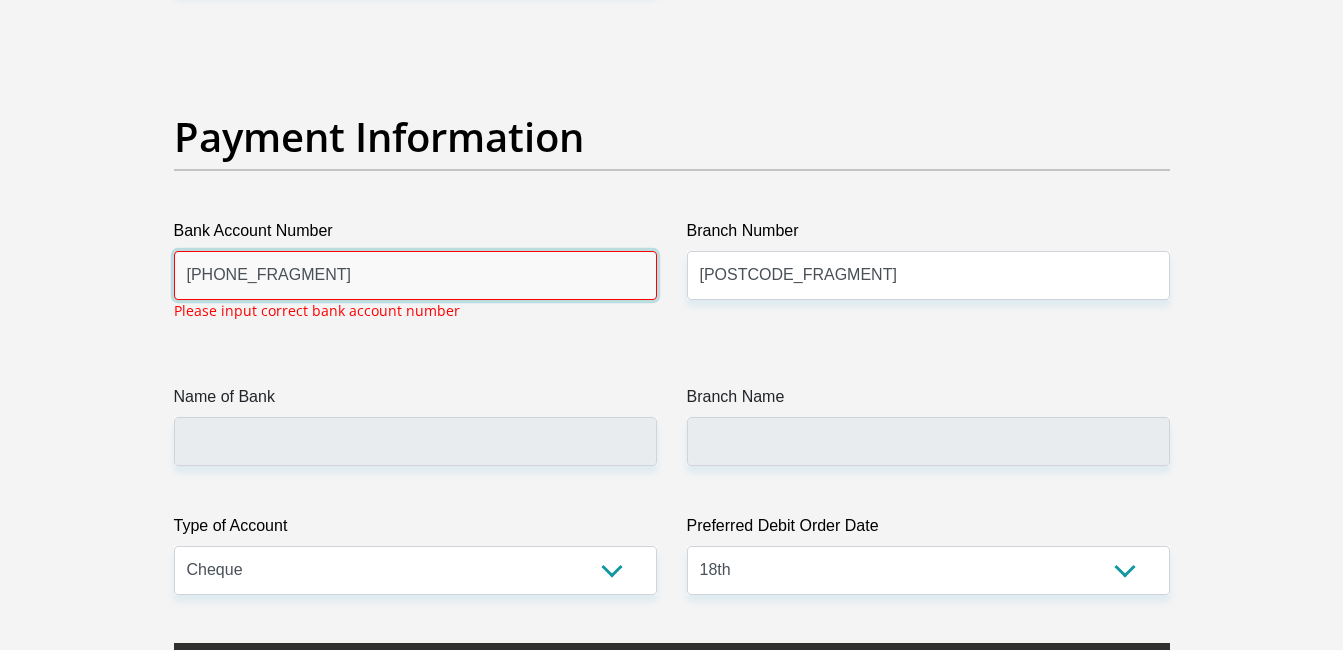 click on "[PHONE_FRAGMENT]" at bounding box center (415, 275) 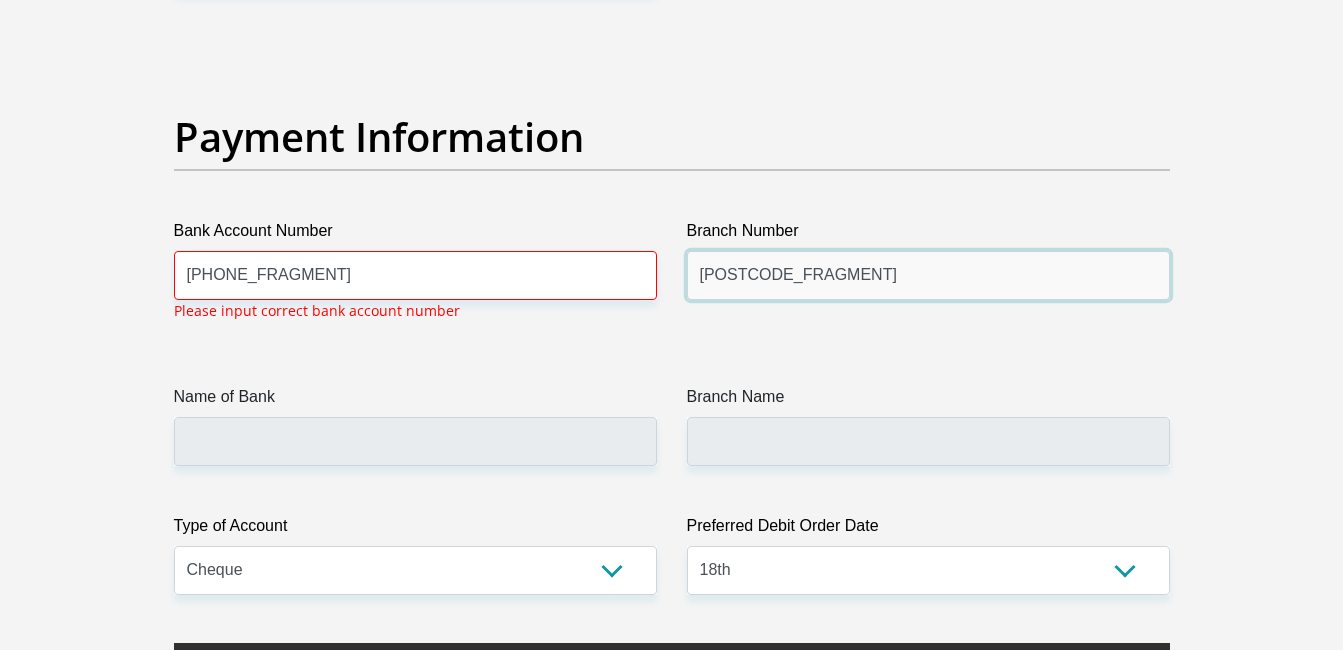 click on "[POSTCODE_FRAGMENT]" at bounding box center [928, 275] 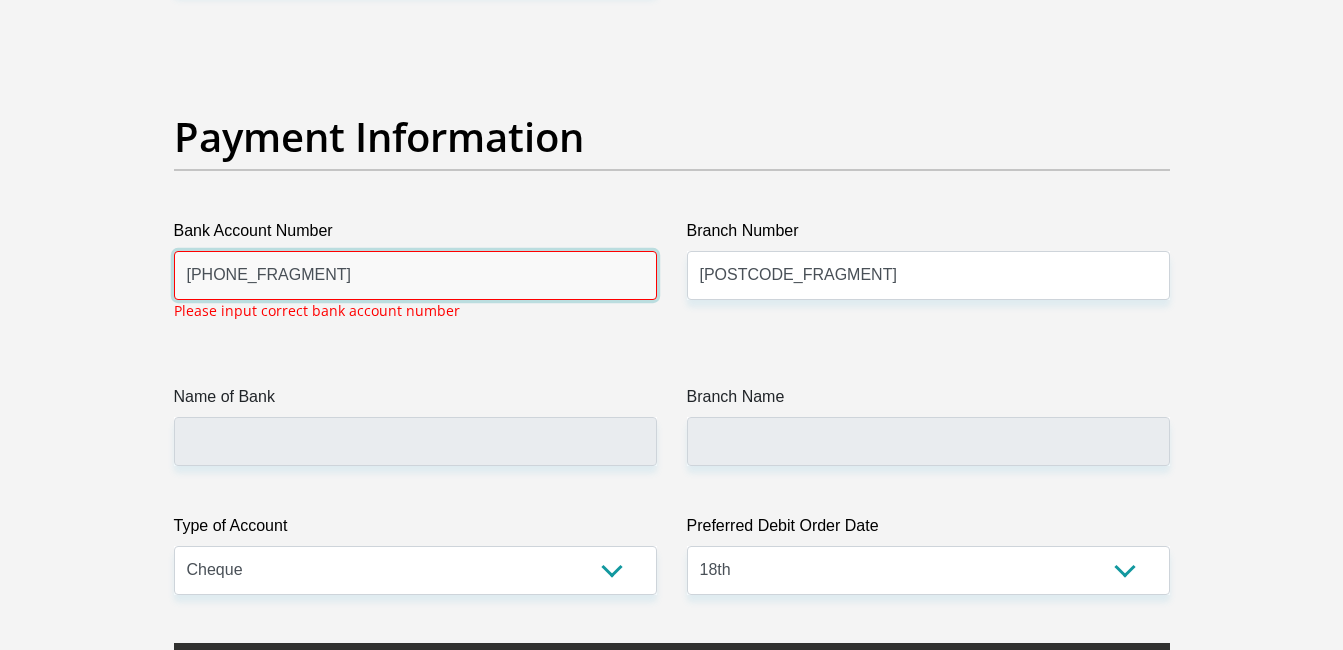 click on "[PHONE_FRAGMENT]" at bounding box center [415, 275] 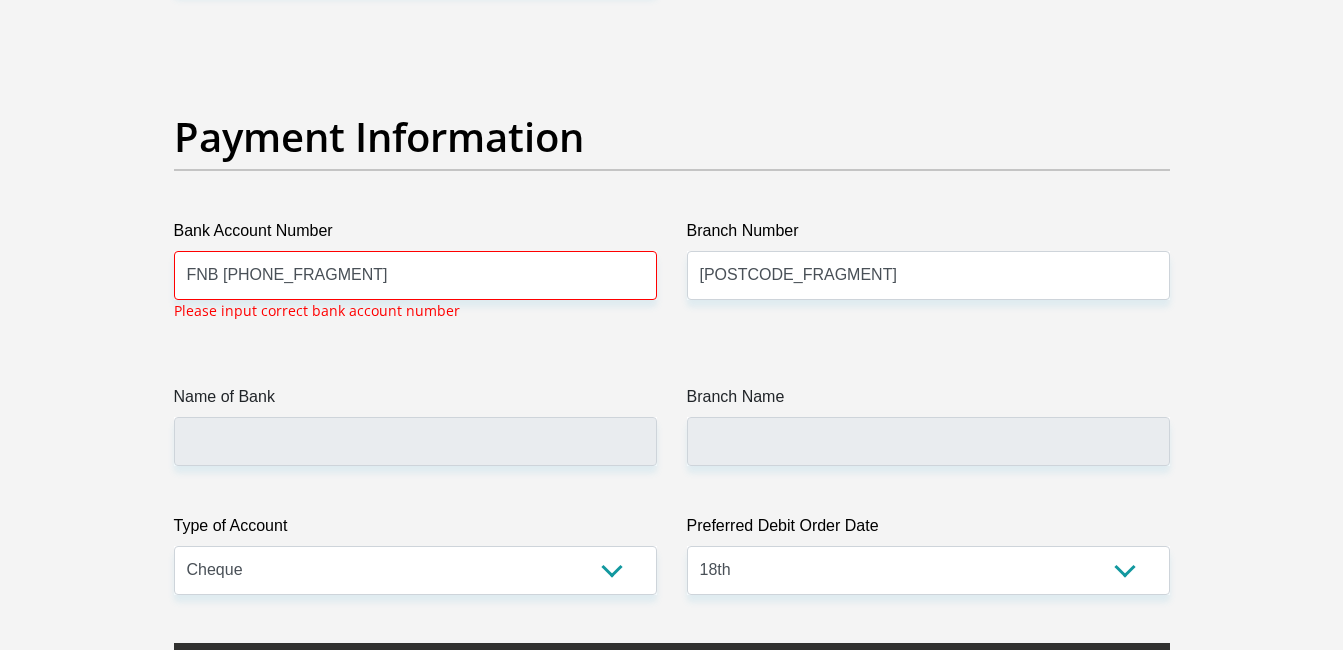 click on "Title
Mr
Ms
Mrs
Dr
Other
First Name
[FIRST_NAME]
Surname
[SURNAME]
ID Number
[ID_NUMBER]
Please input valid ID number
Race
Black
Coloured
Indian
White
Other
Contact Number
[PHONE_NUMBER]
Please input valid contact number
Nationality
South Africa
Afghanistan
Aland Islands  Albania" at bounding box center (672, -952) 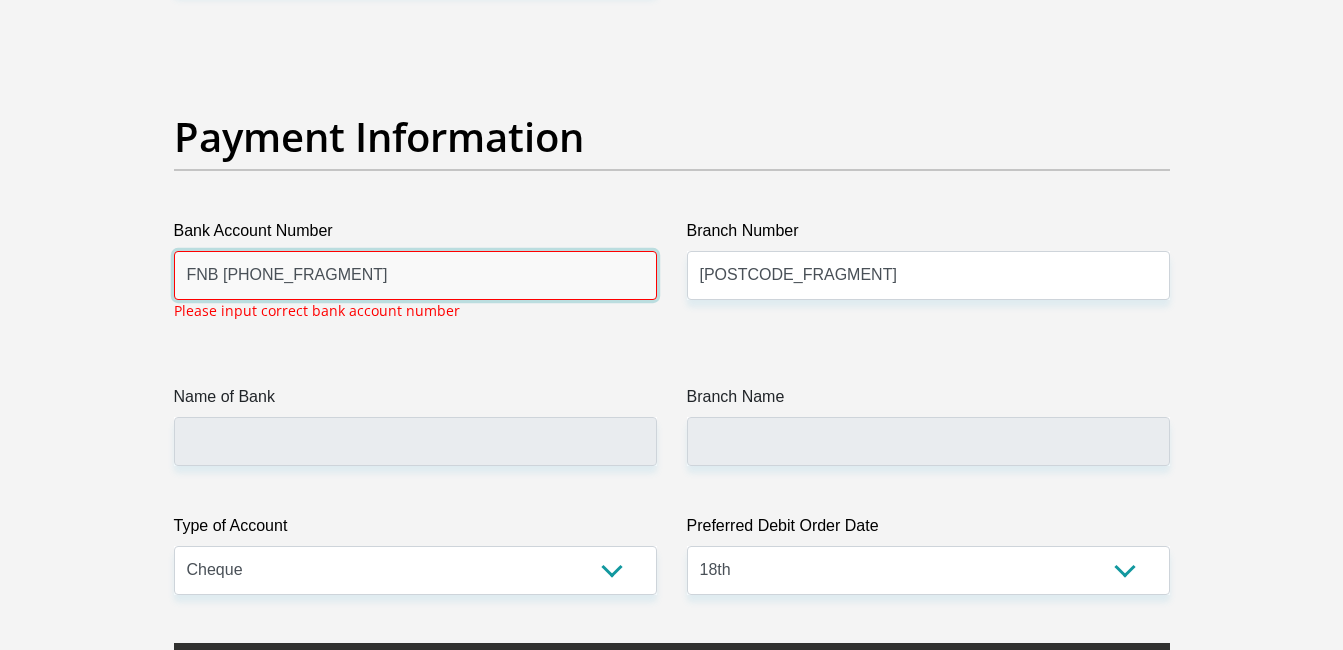 click on "FNB [PHONE_FRAGMENT]" at bounding box center [415, 275] 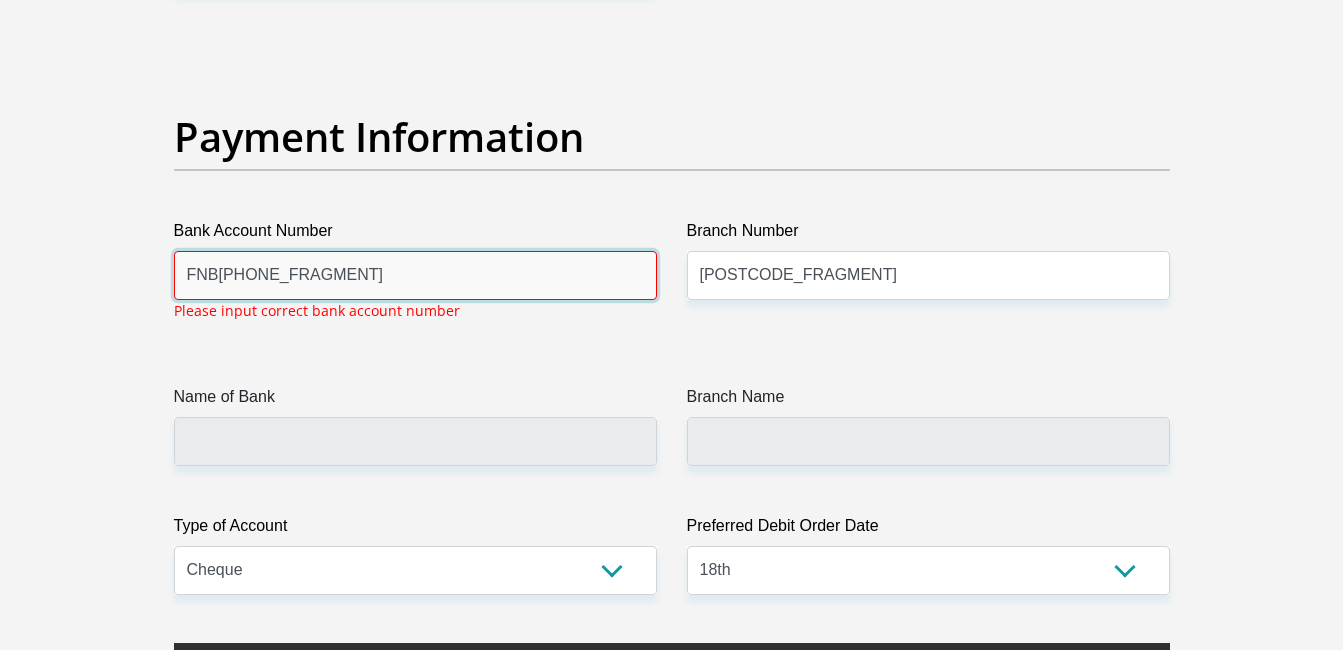 click on "FNB[PHONE_FRAGMENT]" at bounding box center (415, 275) 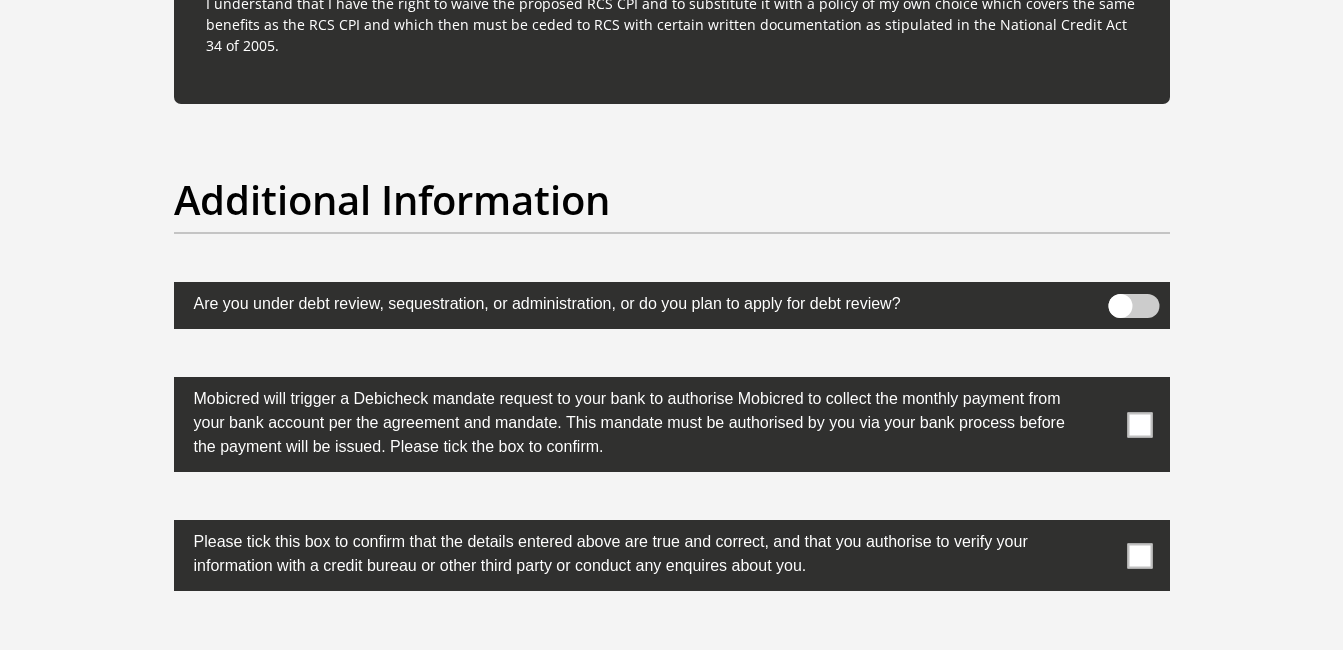 scroll, scrollTop: 6138, scrollLeft: 0, axis: vertical 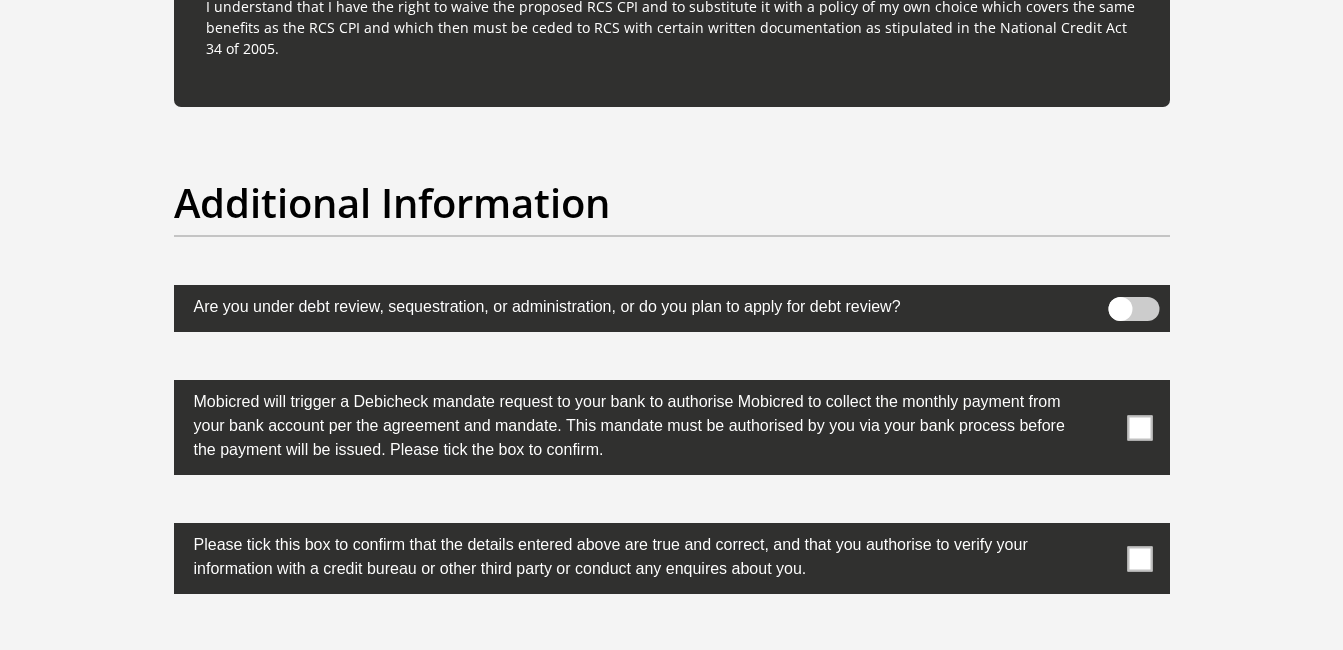 type on "FNB[PHONE_FRAGMENT]" 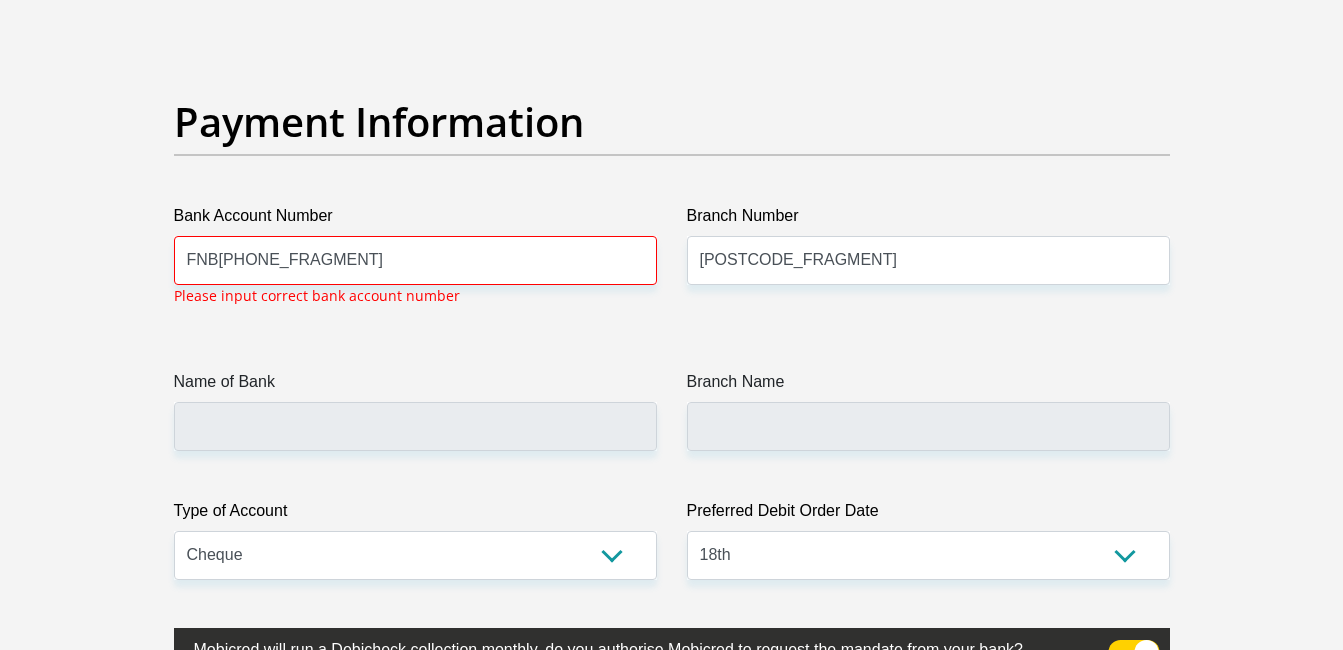 scroll, scrollTop: 4538, scrollLeft: 0, axis: vertical 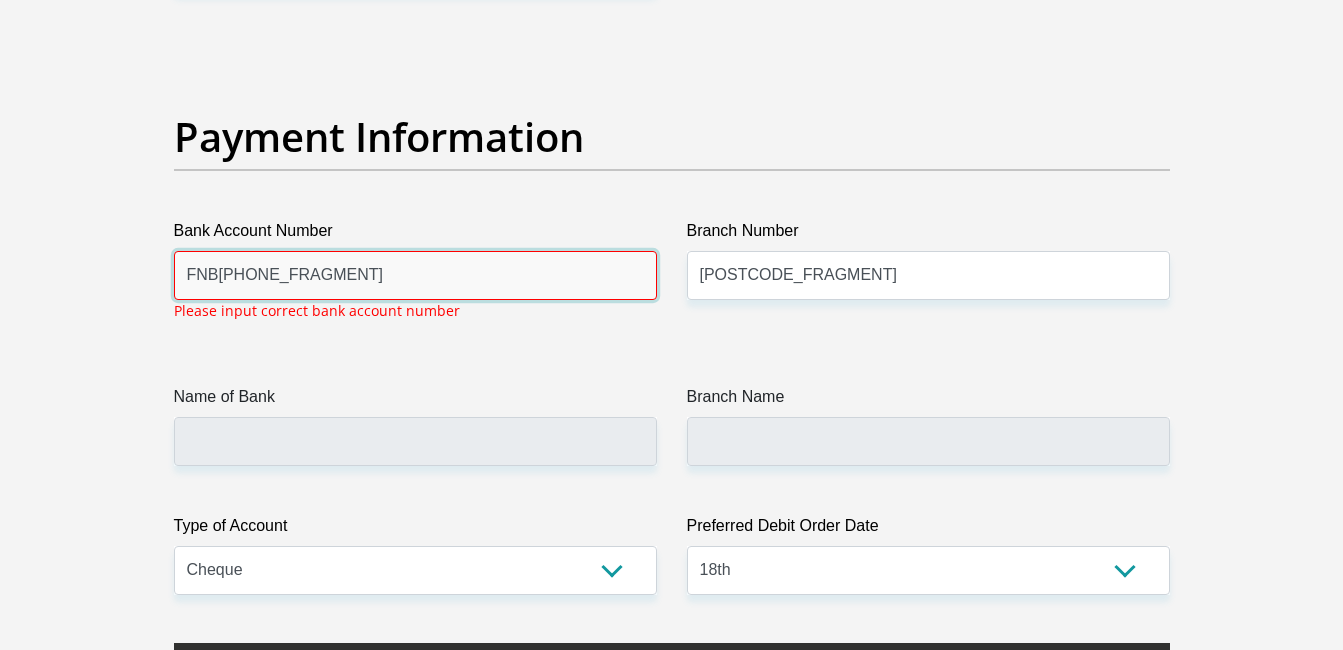 click on "FNB[PHONE_FRAGMENT]" at bounding box center [415, 275] 